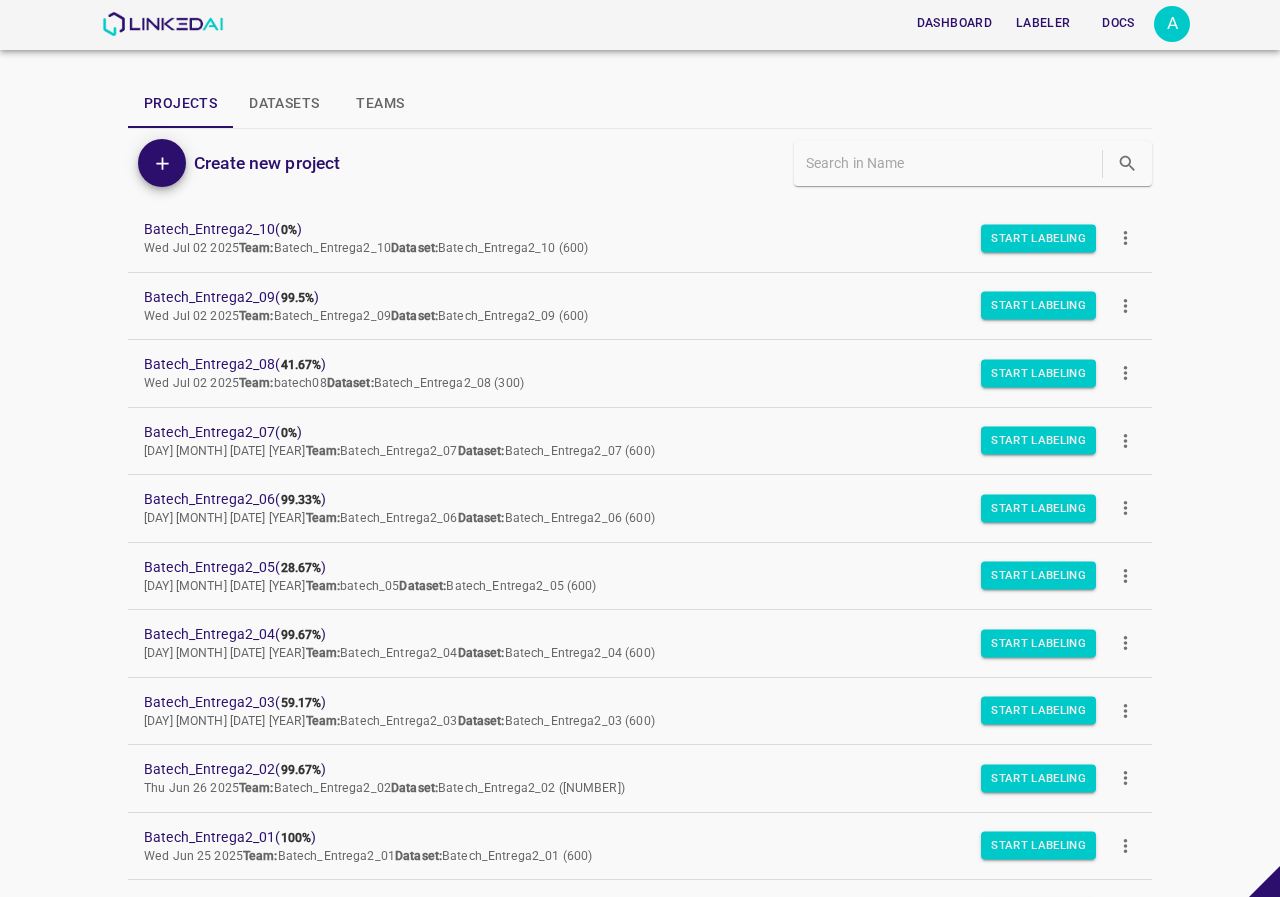 scroll, scrollTop: 0, scrollLeft: 0, axis: both 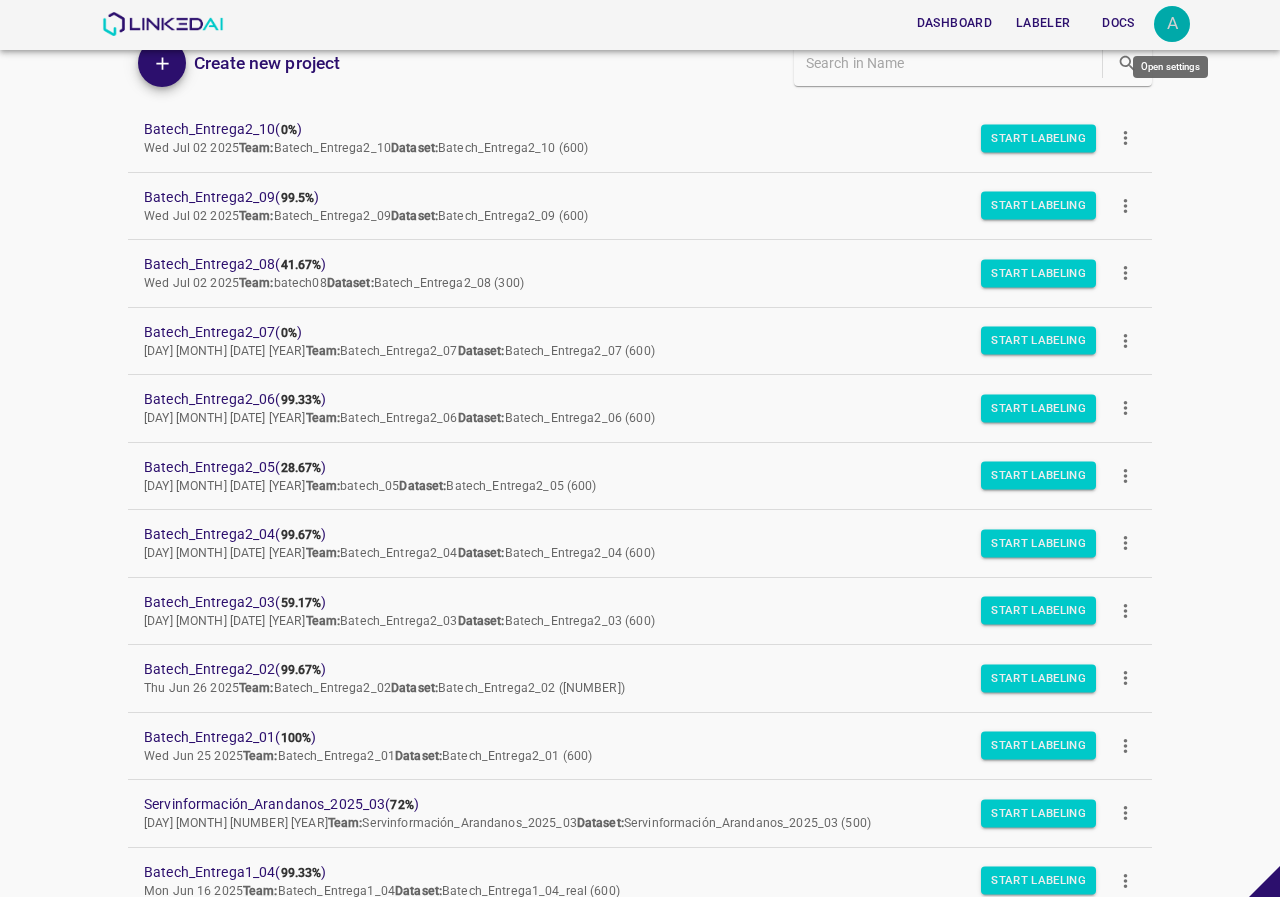click on "A" at bounding box center (1172, 24) 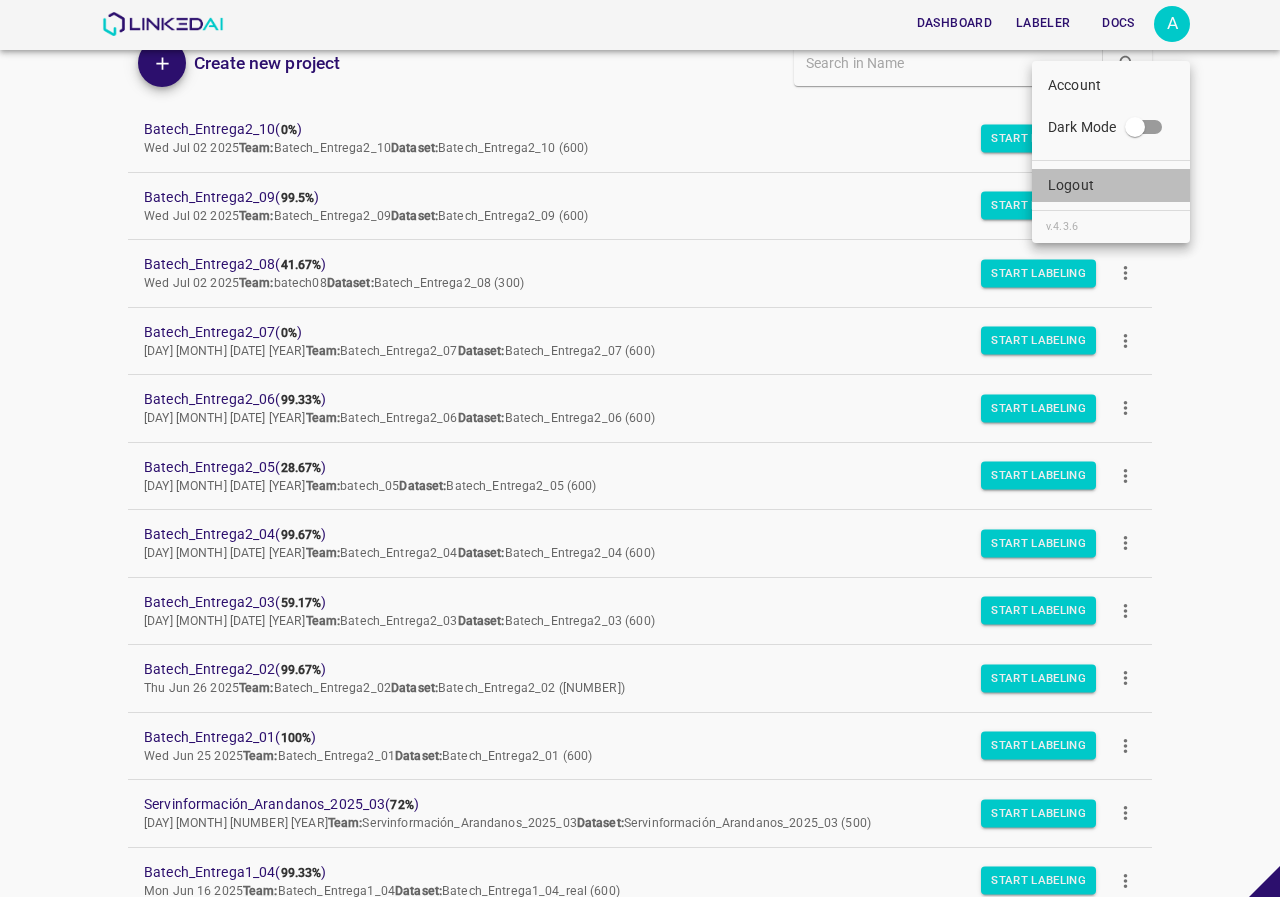 click on "Logout" at bounding box center (1074, 85) 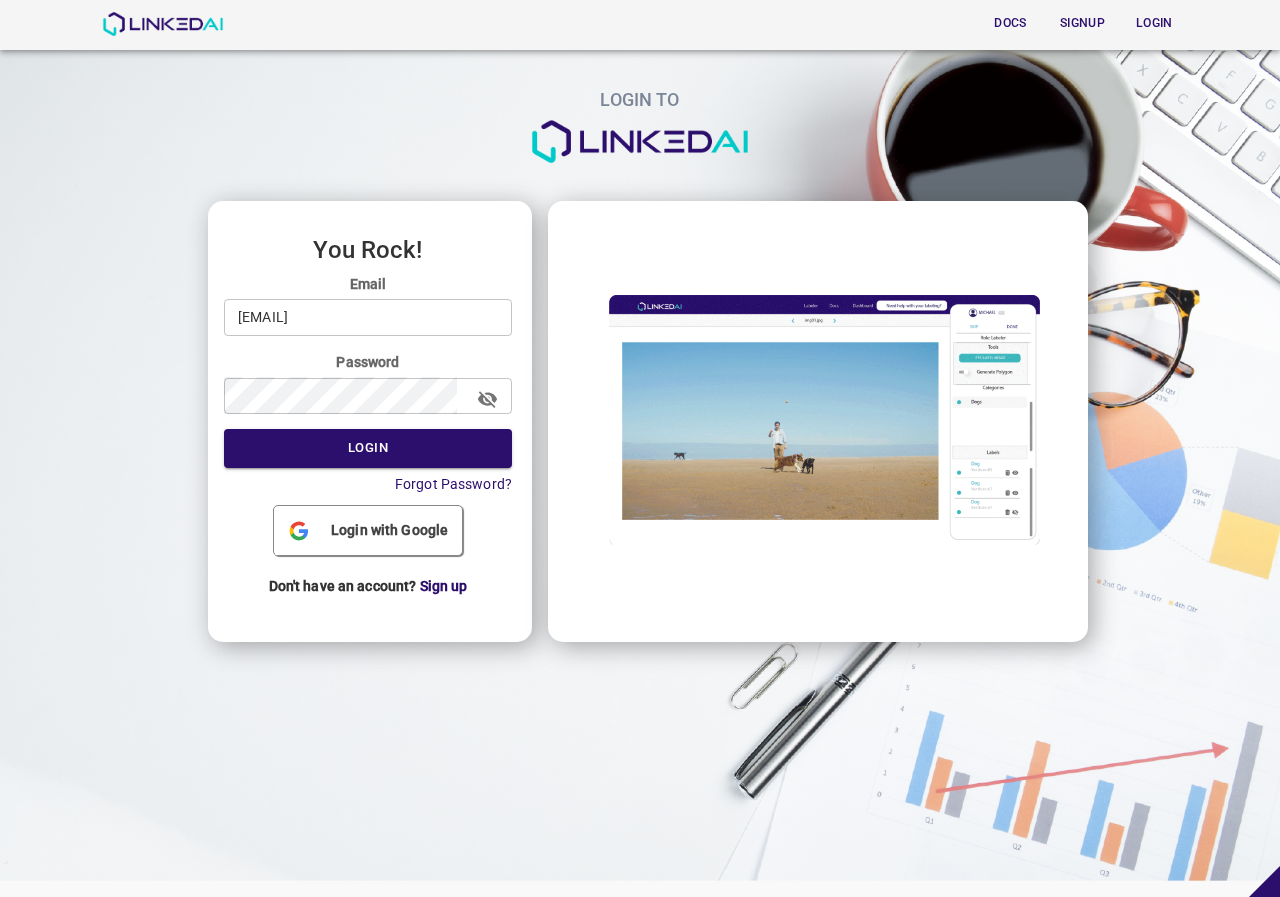 scroll, scrollTop: 0, scrollLeft: 0, axis: both 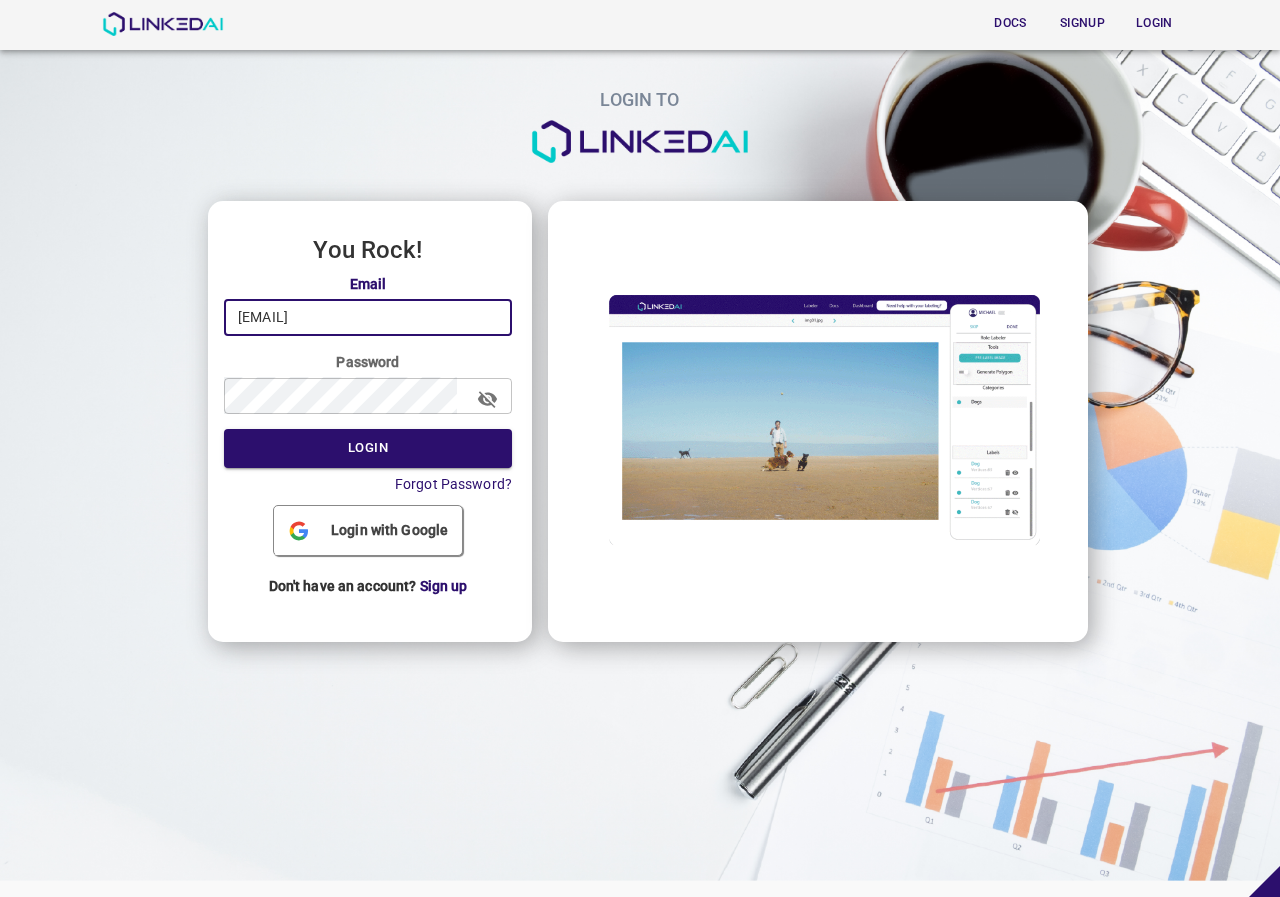 click on "[EMAIL]" at bounding box center [368, 317] 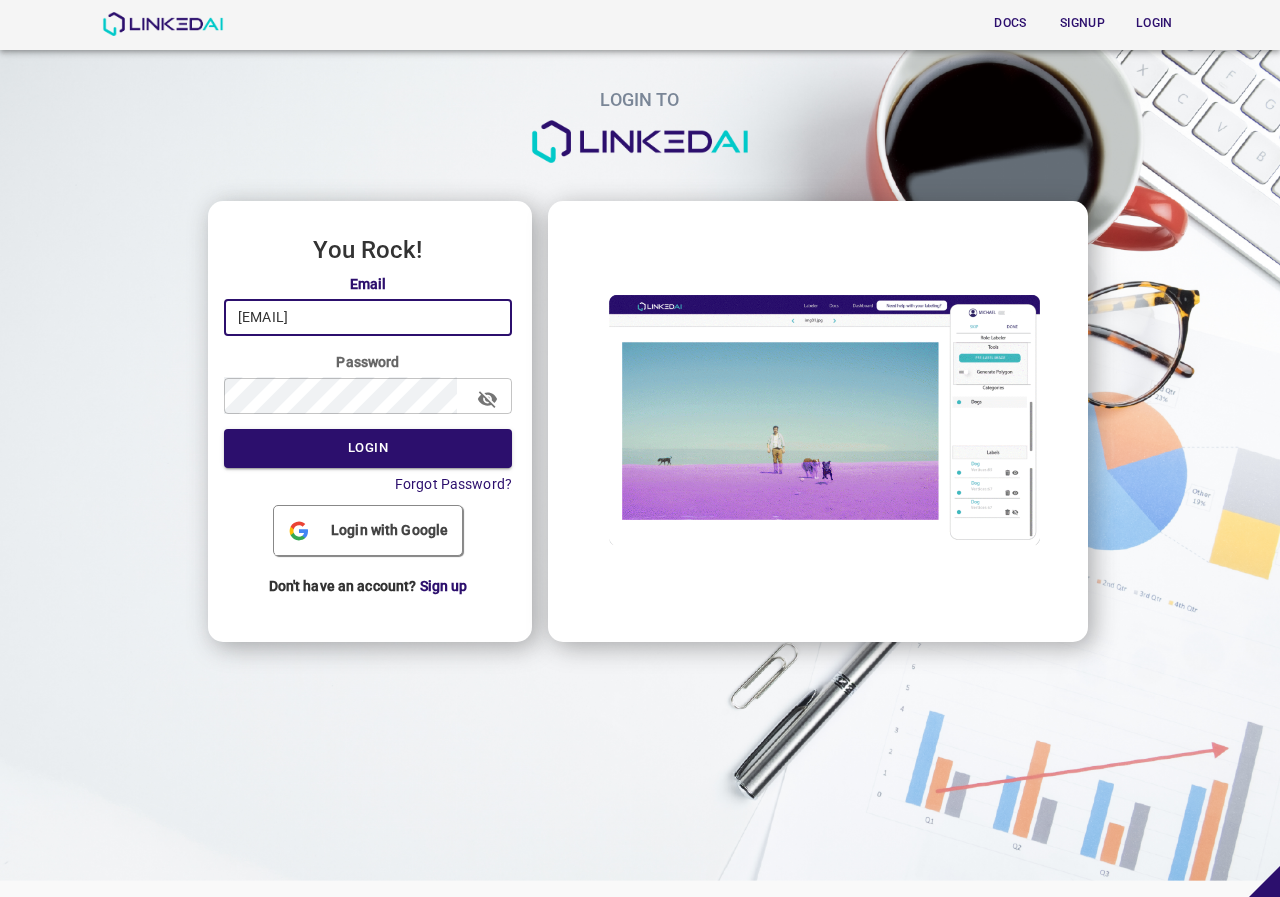 type on "[EMAIL]" 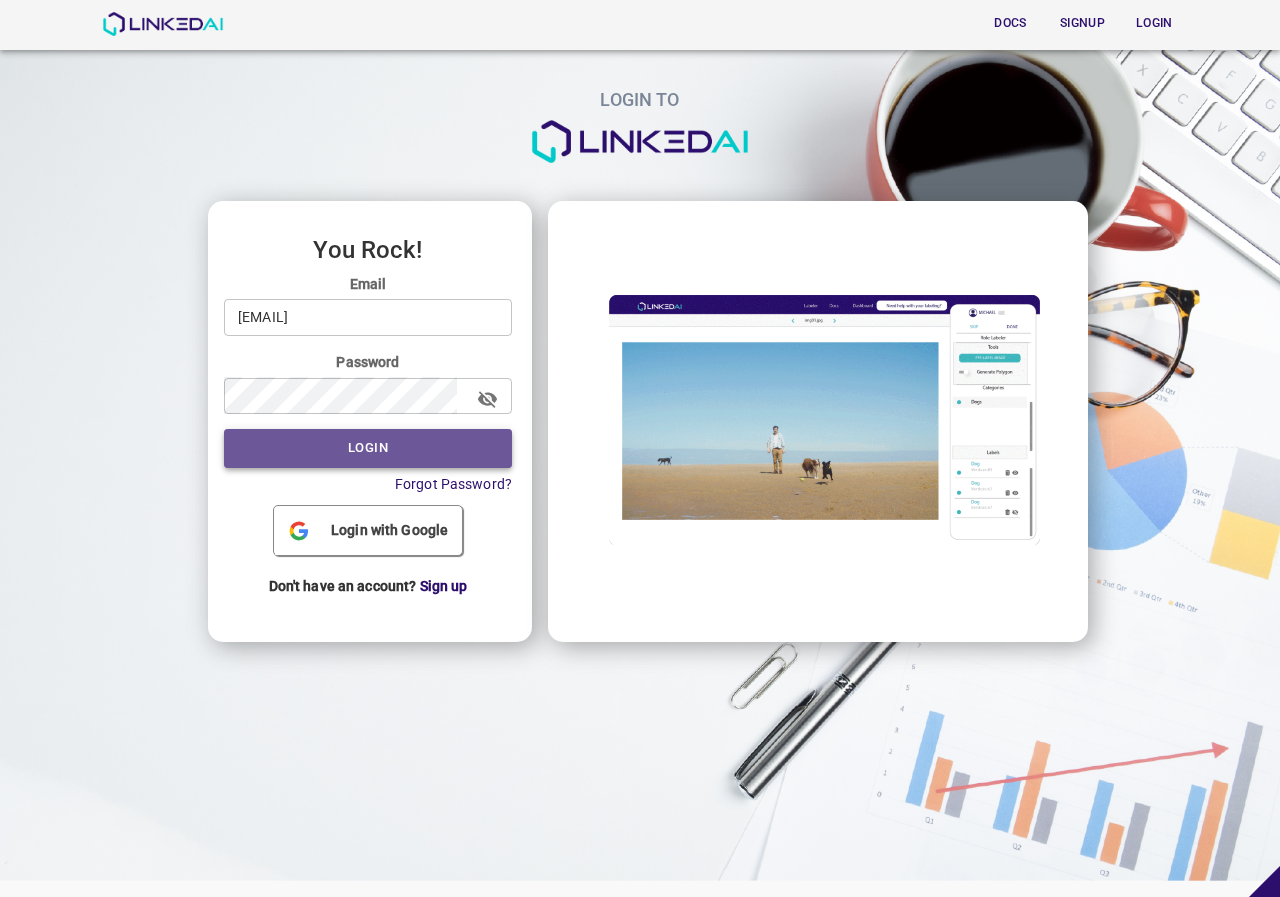 click on "Login" at bounding box center (368, 448) 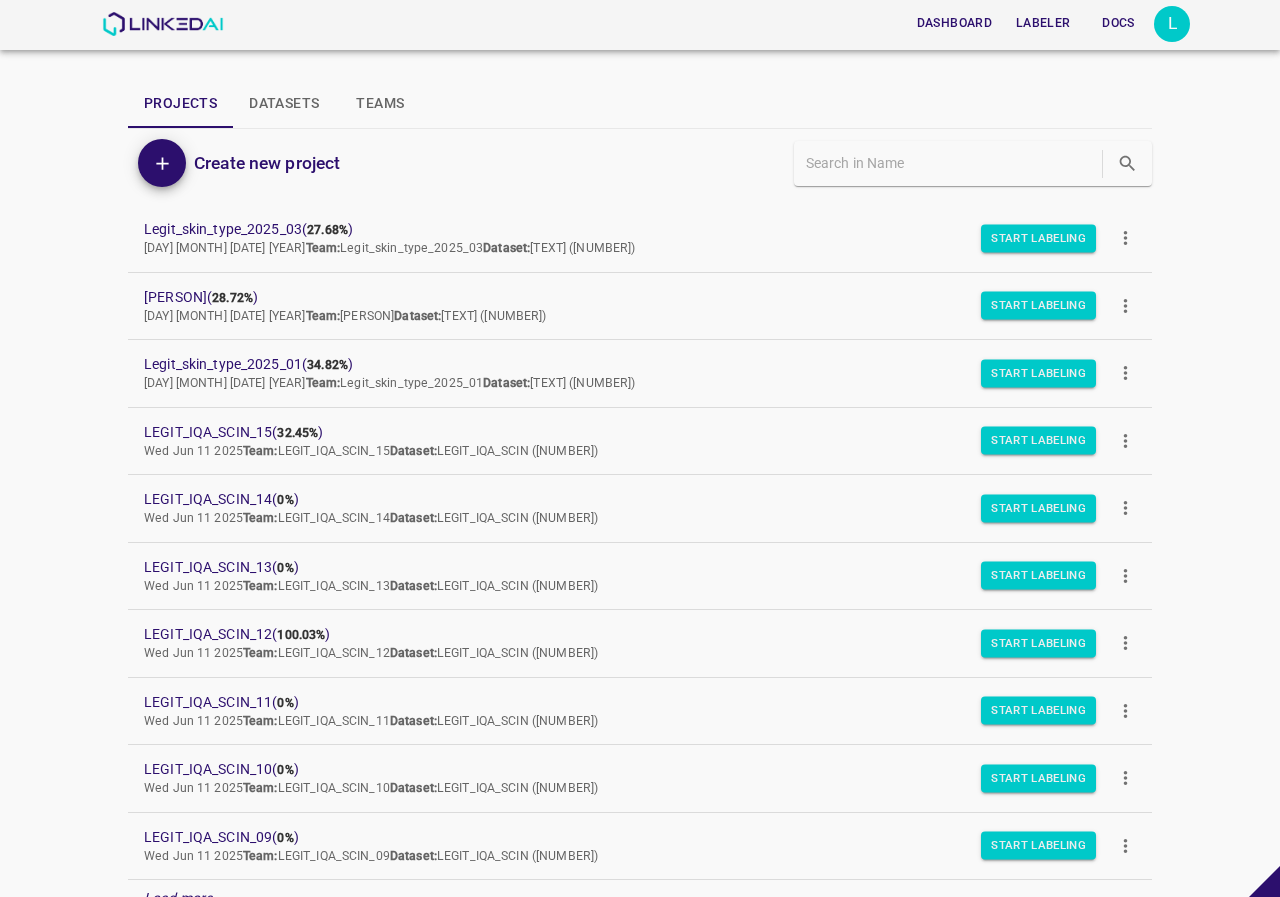 click on "Datasets" at bounding box center [284, 104] 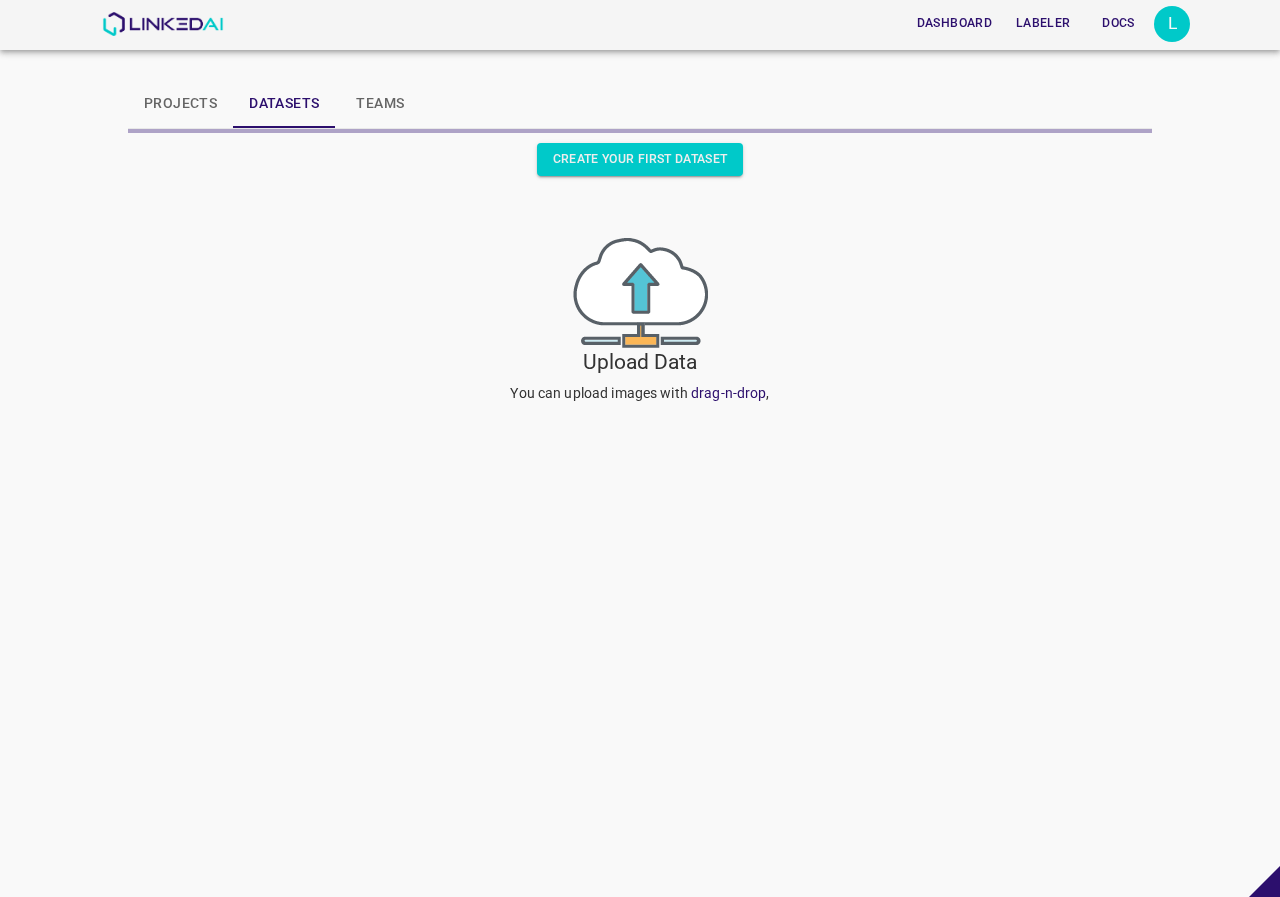 click on "Projects" at bounding box center (180, 104) 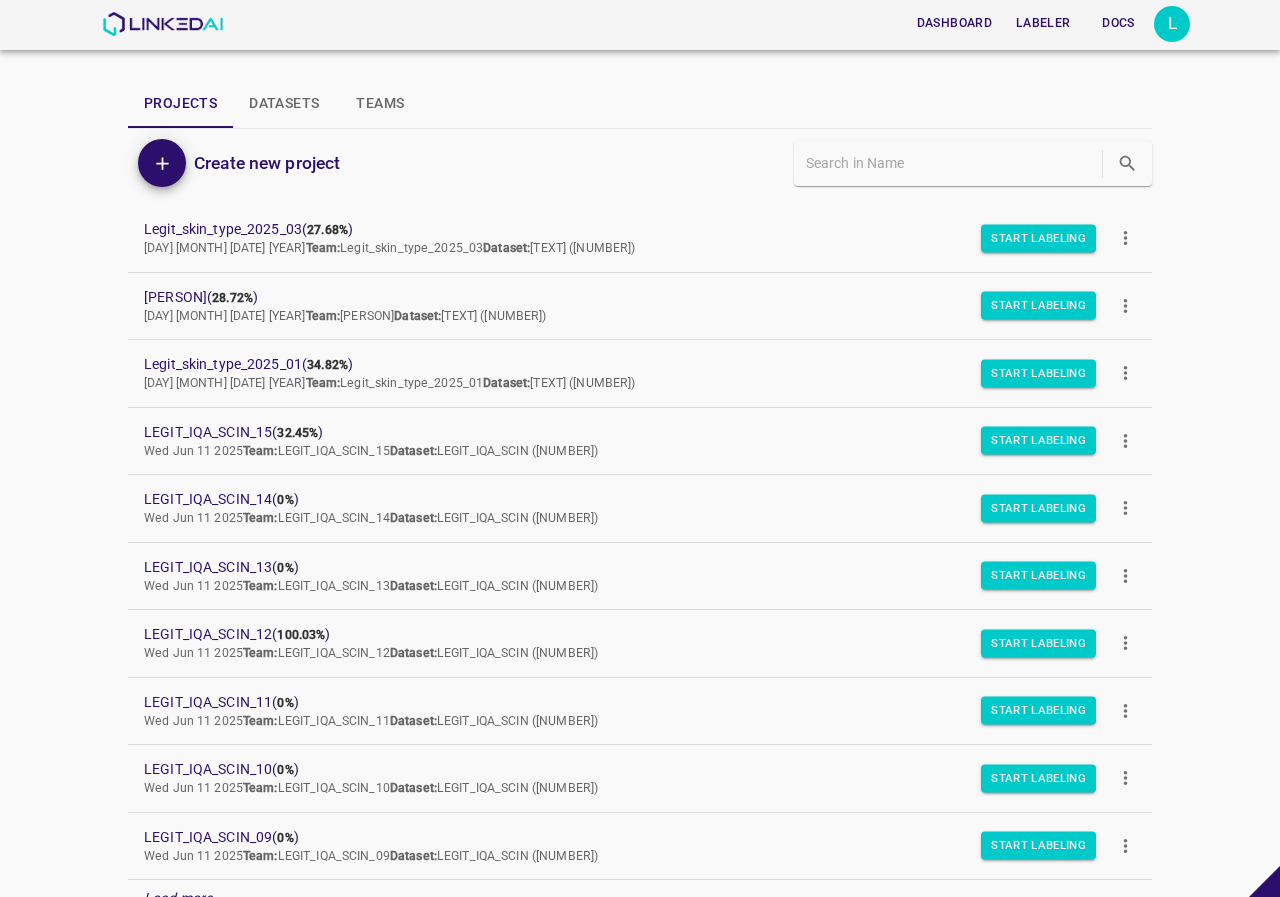 drag, startPoint x: 218, startPoint y: 227, endPoint x: 102, endPoint y: 244, distance: 117.239075 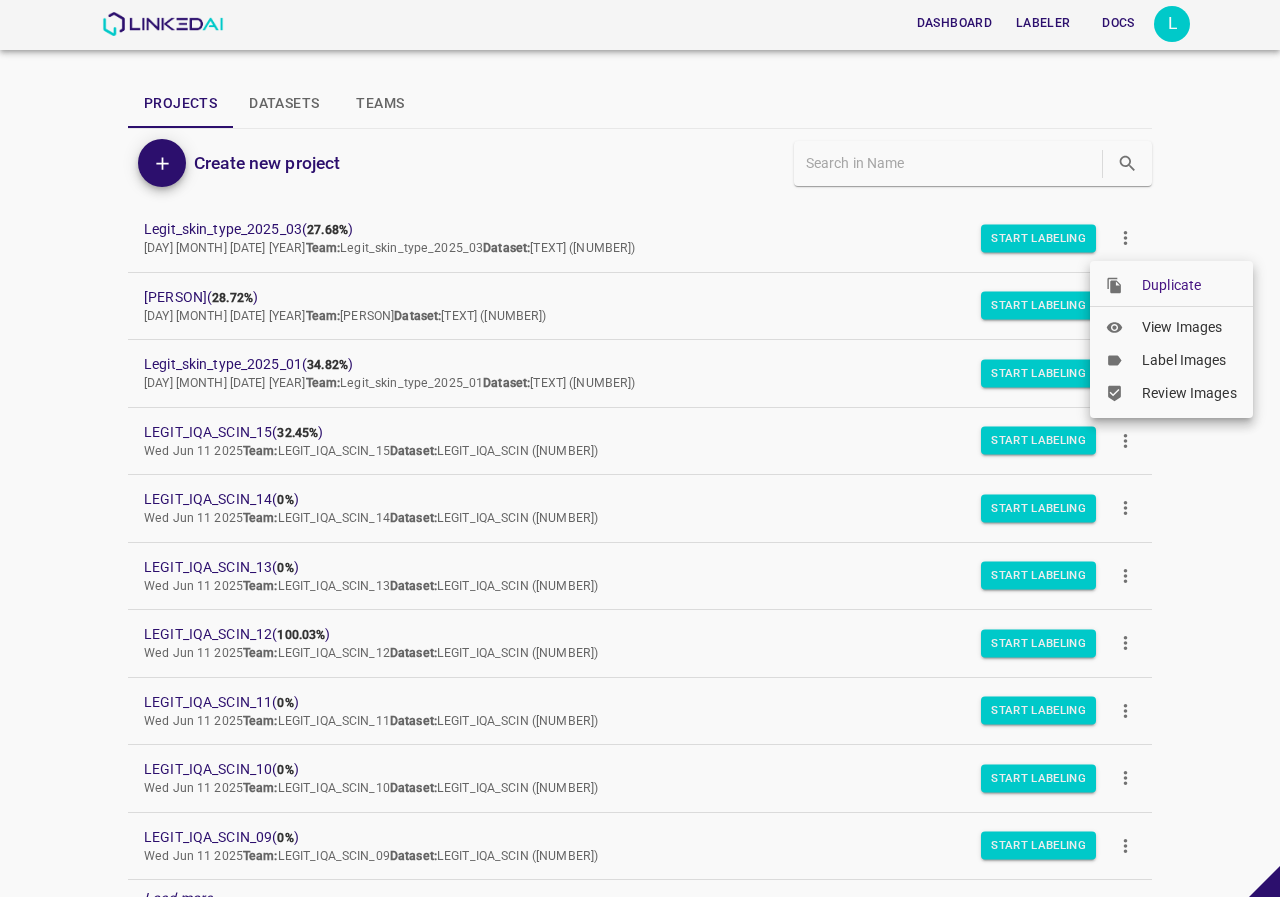 click on "Duplicate" at bounding box center [1189, 285] 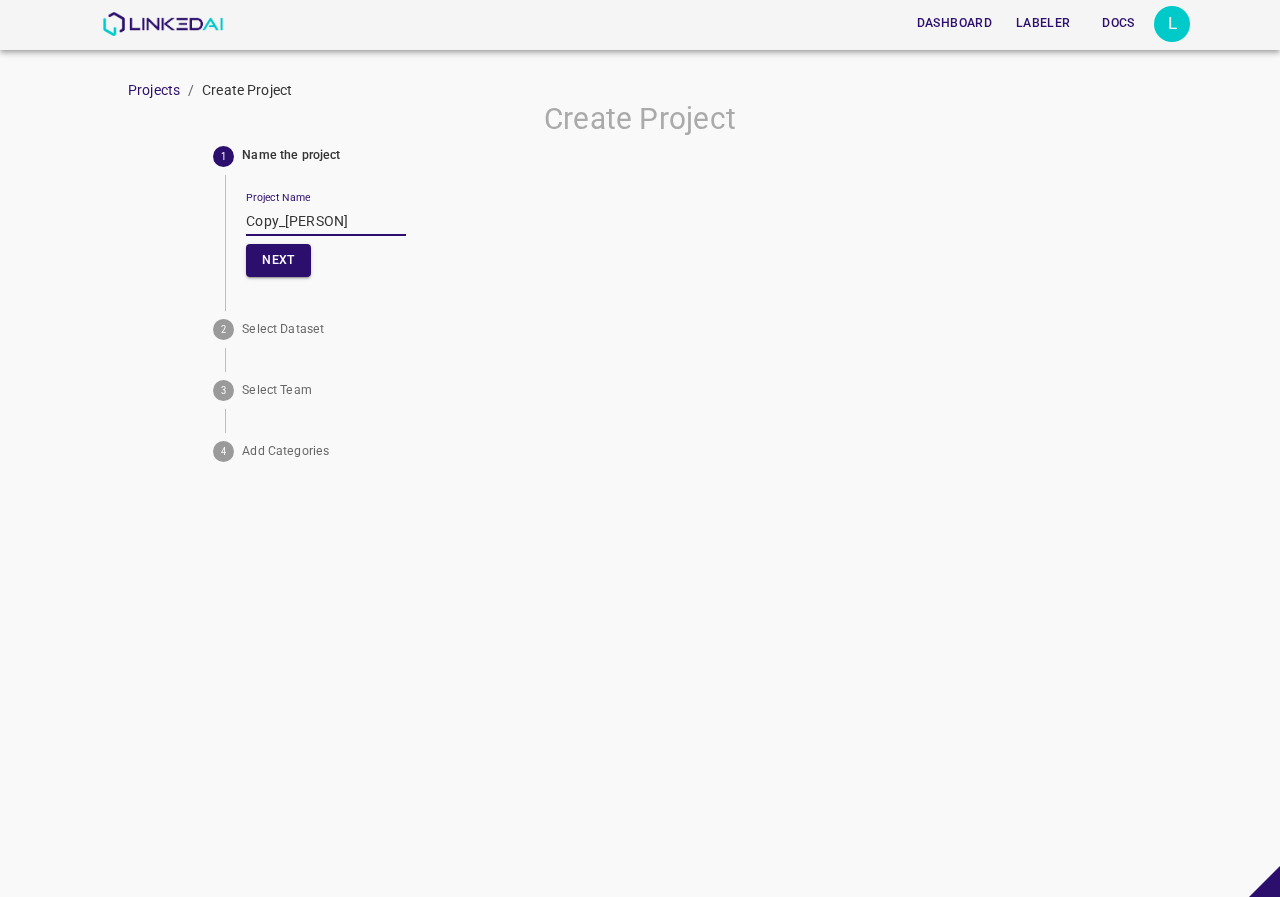scroll, scrollTop: 0, scrollLeft: 44, axis: horizontal 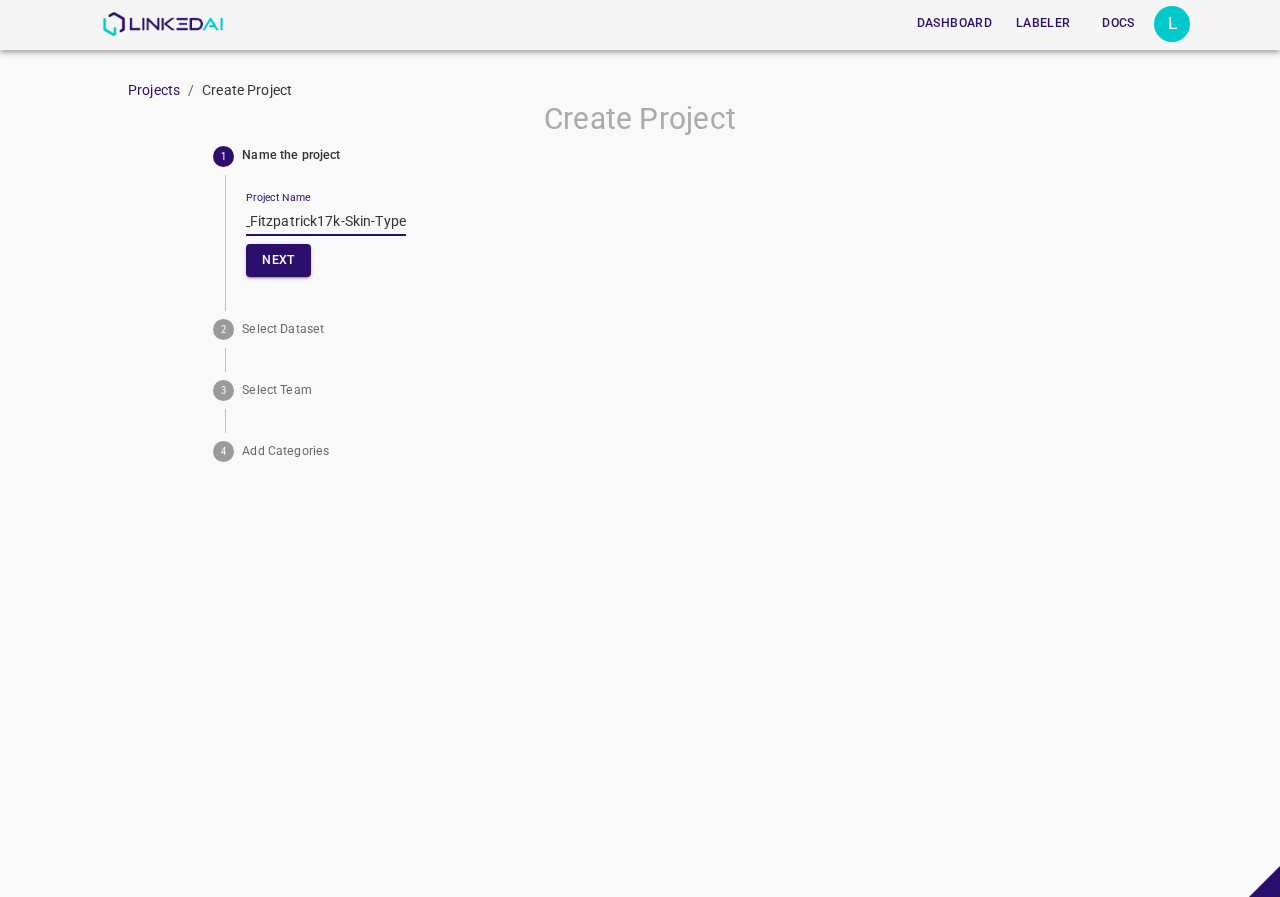 click on "Copy_Legit_Fitzpatrick17k-Skin-Type" at bounding box center [326, 221] 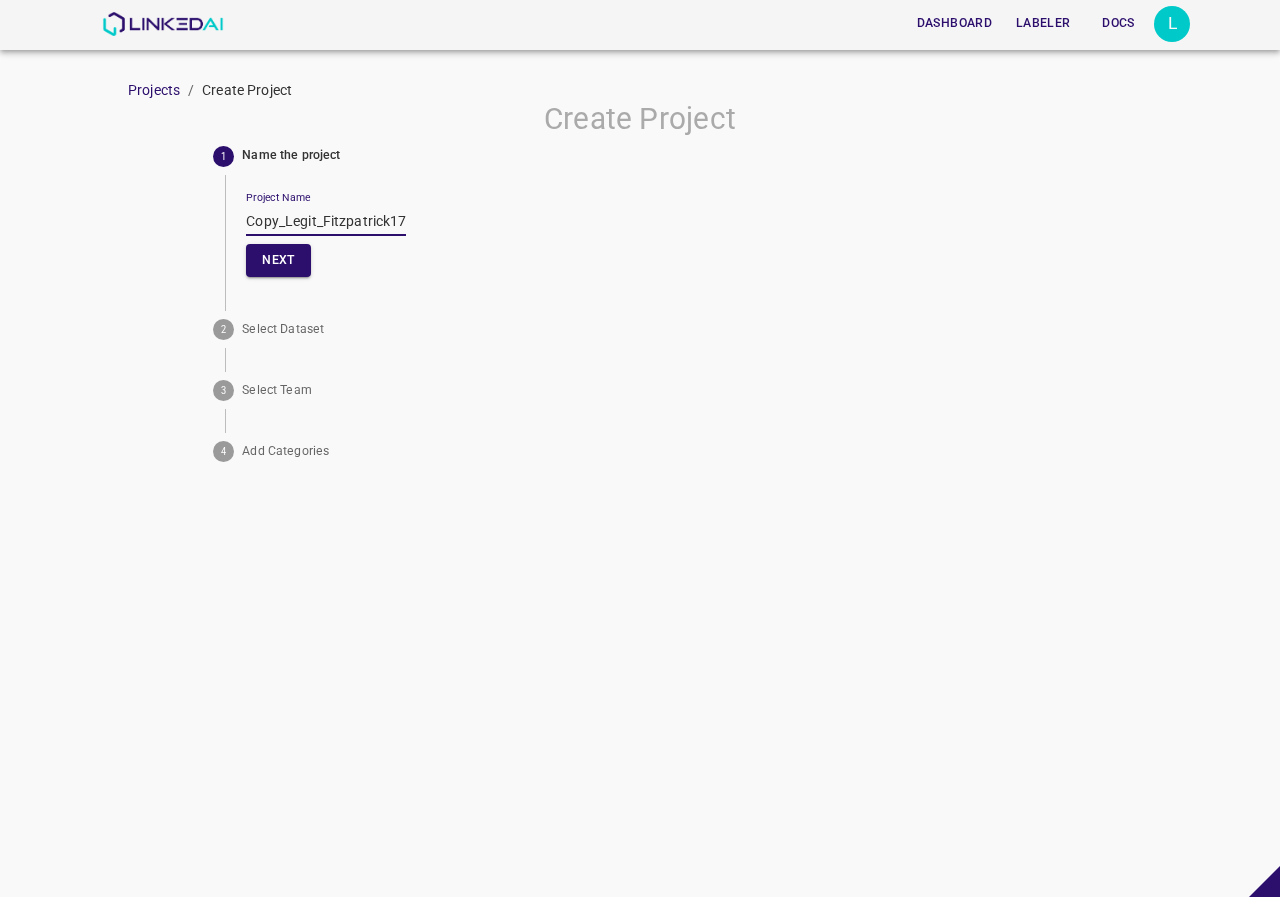 click on "Copy_Legit_Fitzpatrick17k-Skin-Type" at bounding box center (326, 221) 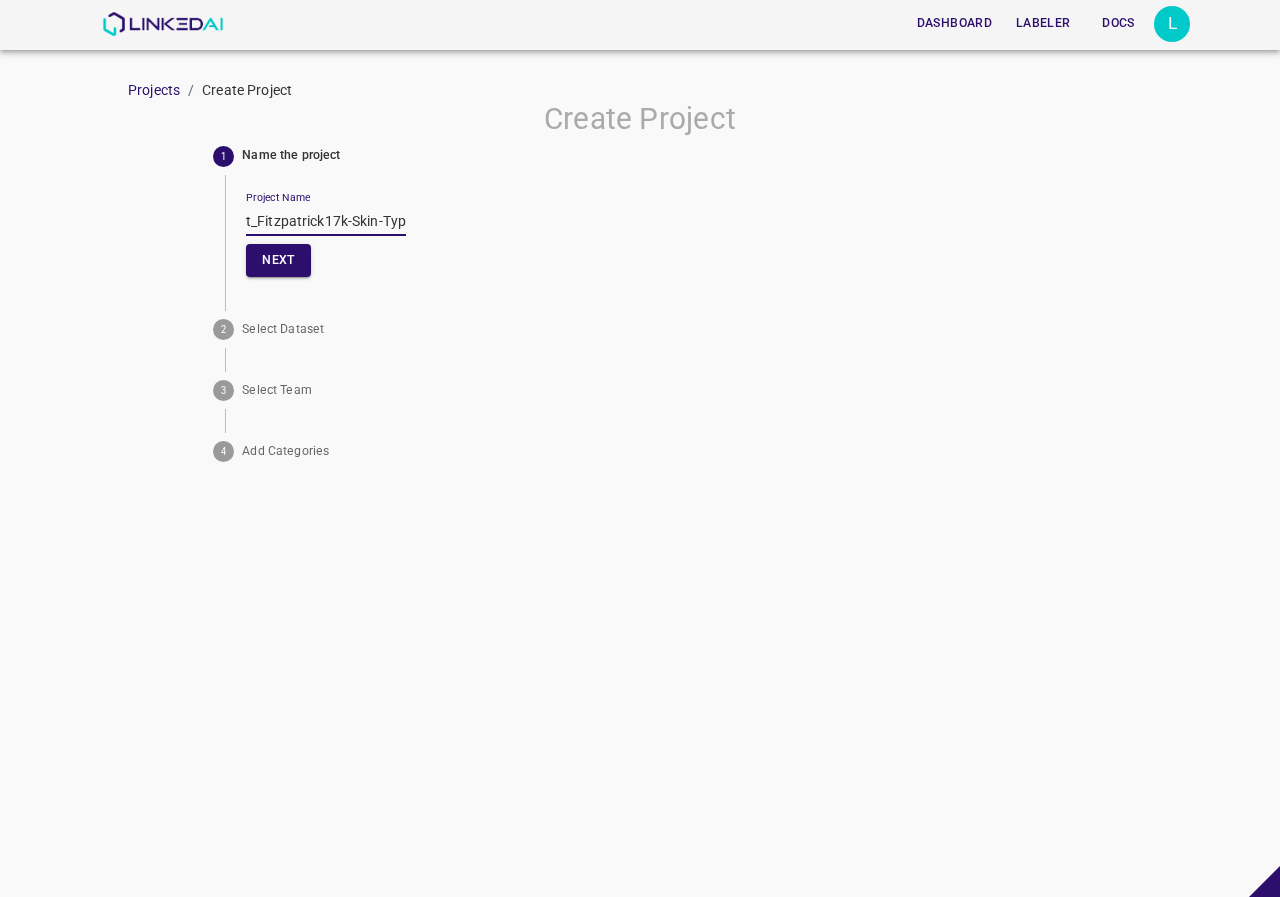scroll, scrollTop: 0, scrollLeft: 41, axis: horizontal 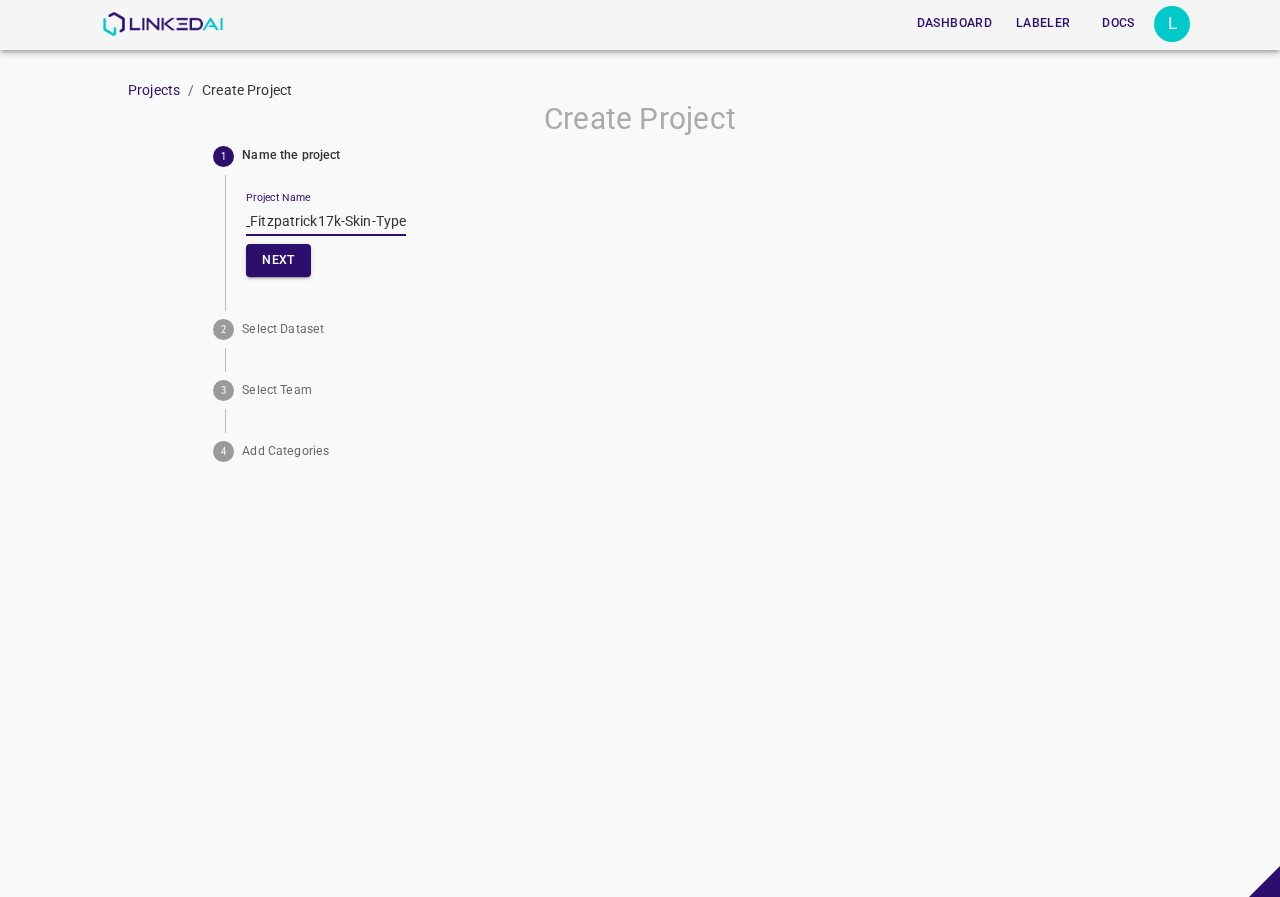 click on "Legit_Fitzpatrick17k-Skin-Type" at bounding box center [326, 221] 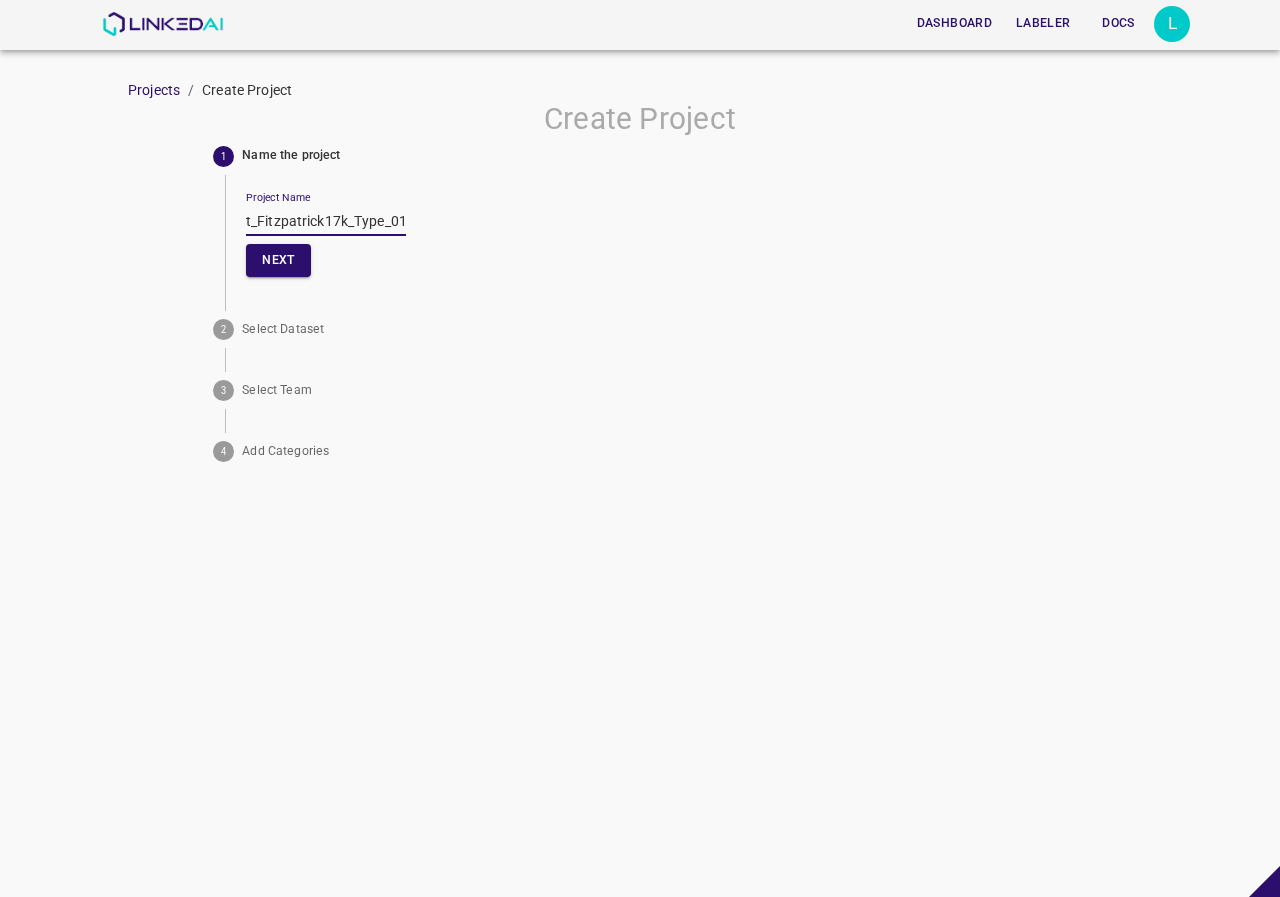 scroll, scrollTop: 0, scrollLeft: 35, axis: horizontal 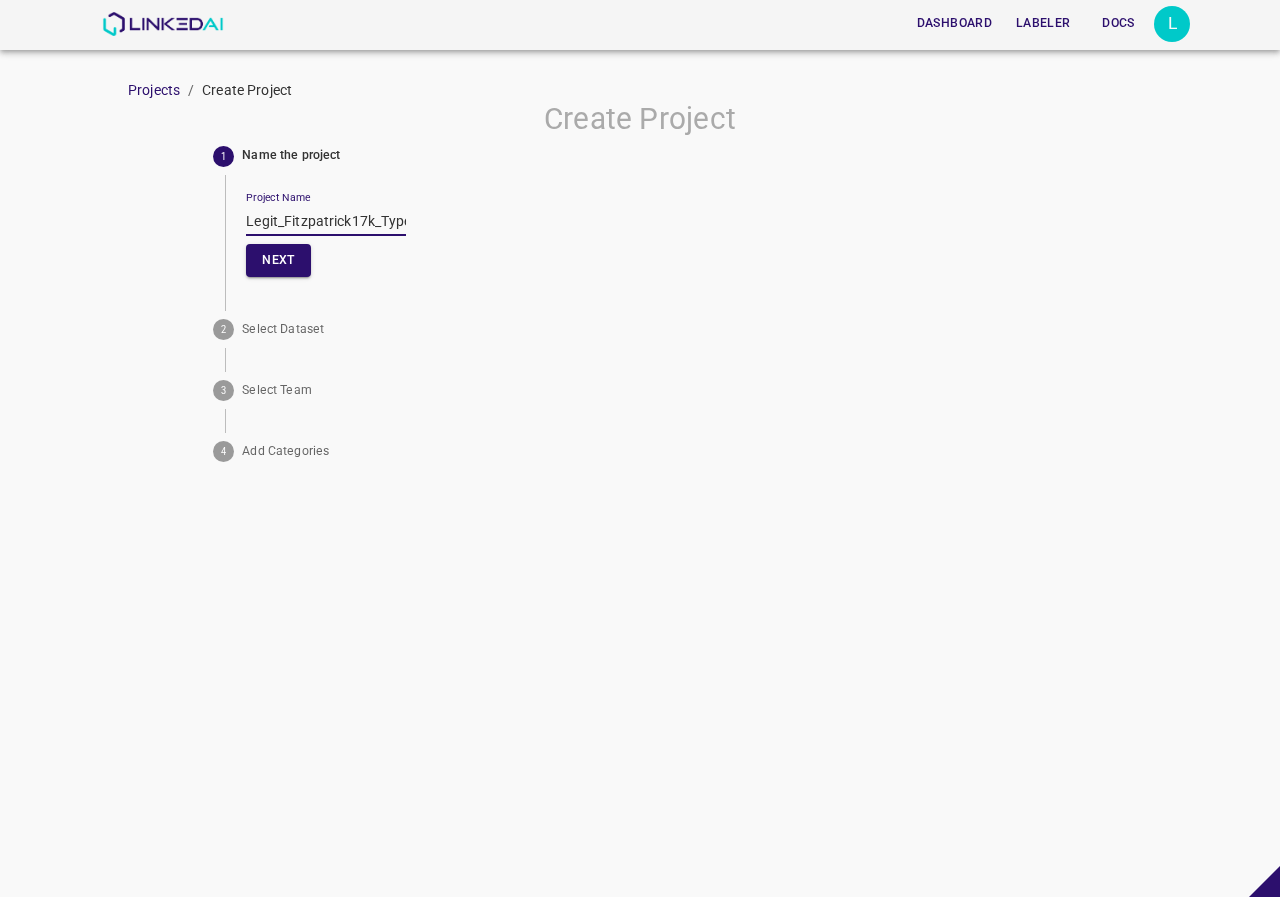 drag, startPoint x: 397, startPoint y: 222, endPoint x: 116, endPoint y: 238, distance: 281.45514 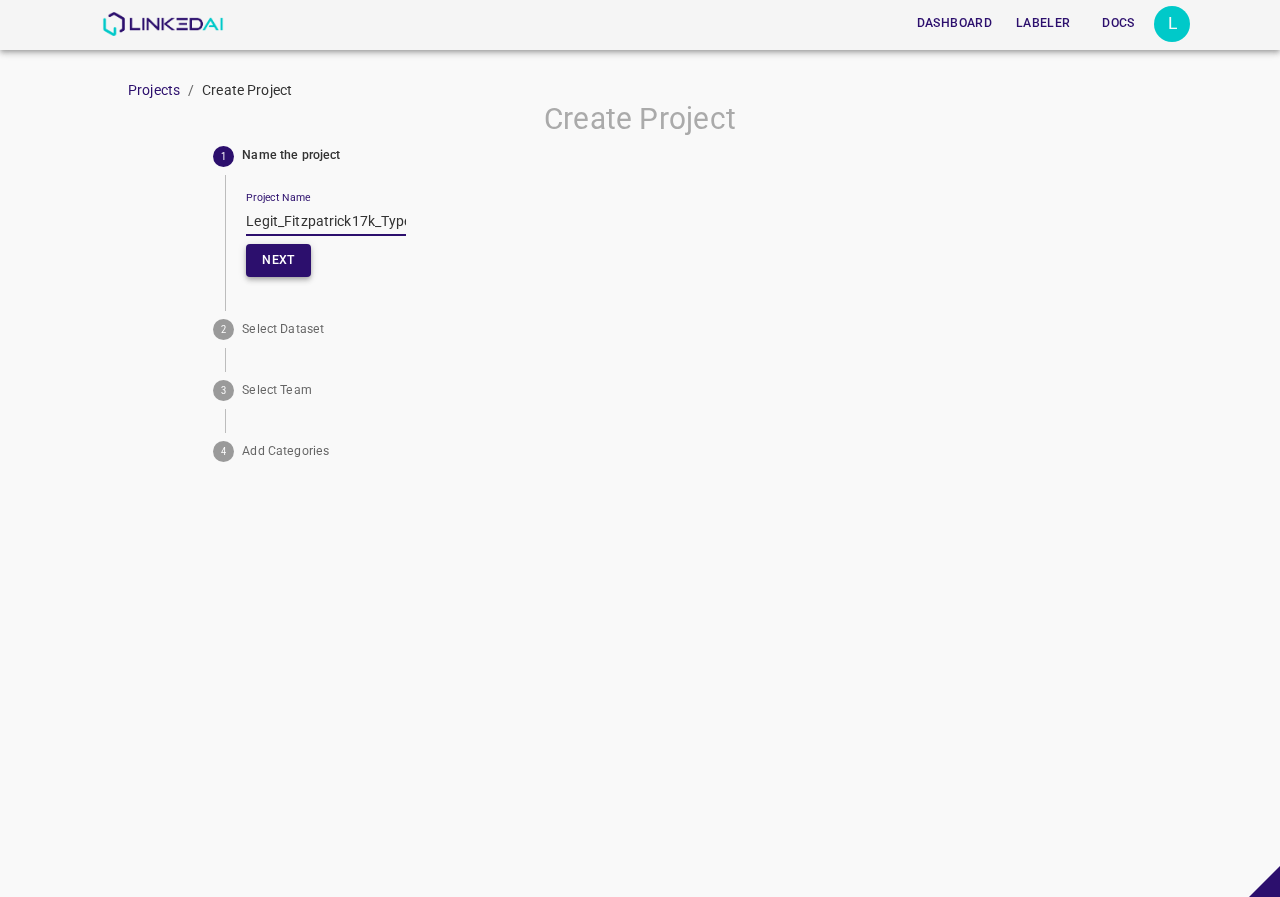 type on "Legit_Fitzpatrick17k_Type_01" 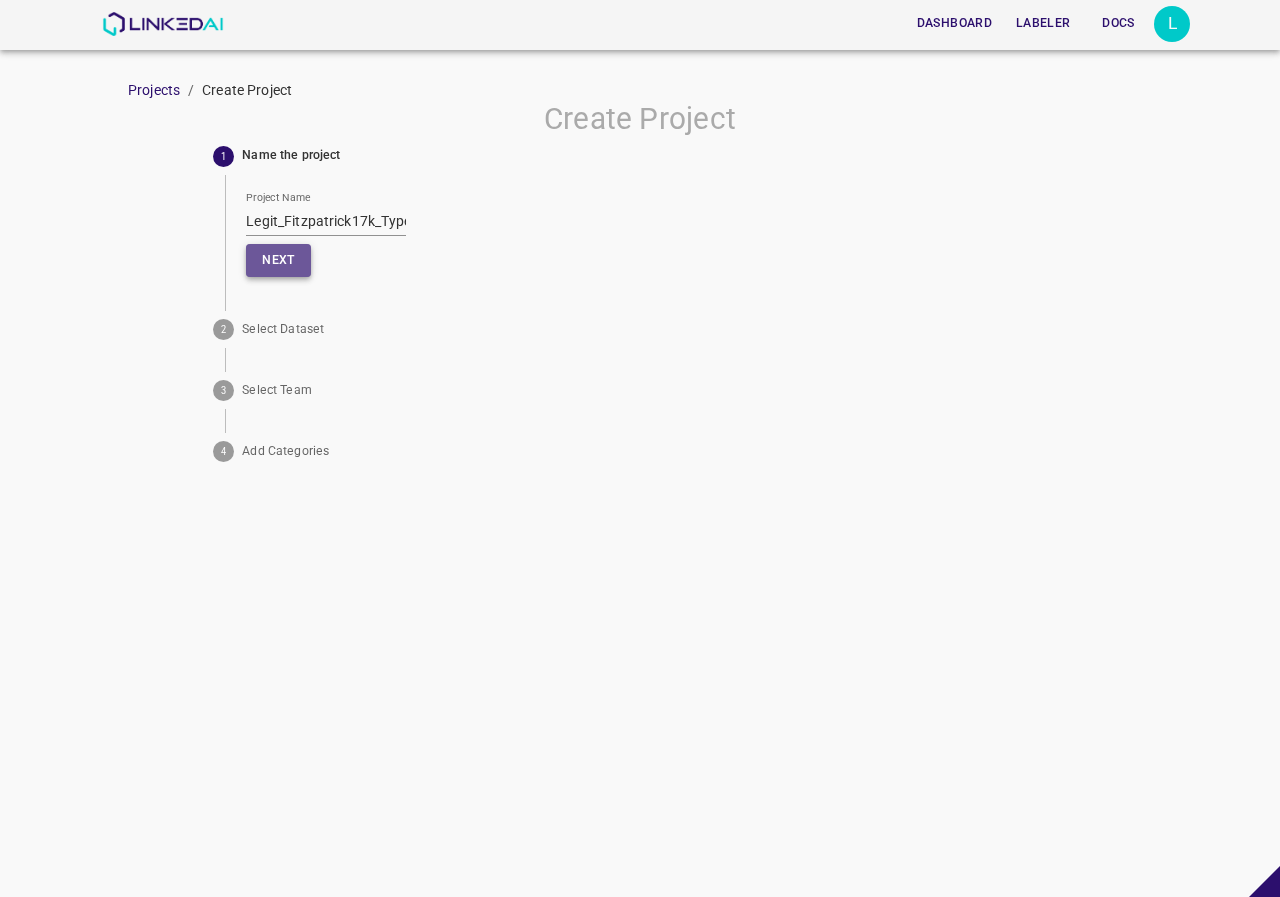 click on "Next" at bounding box center (278, 260) 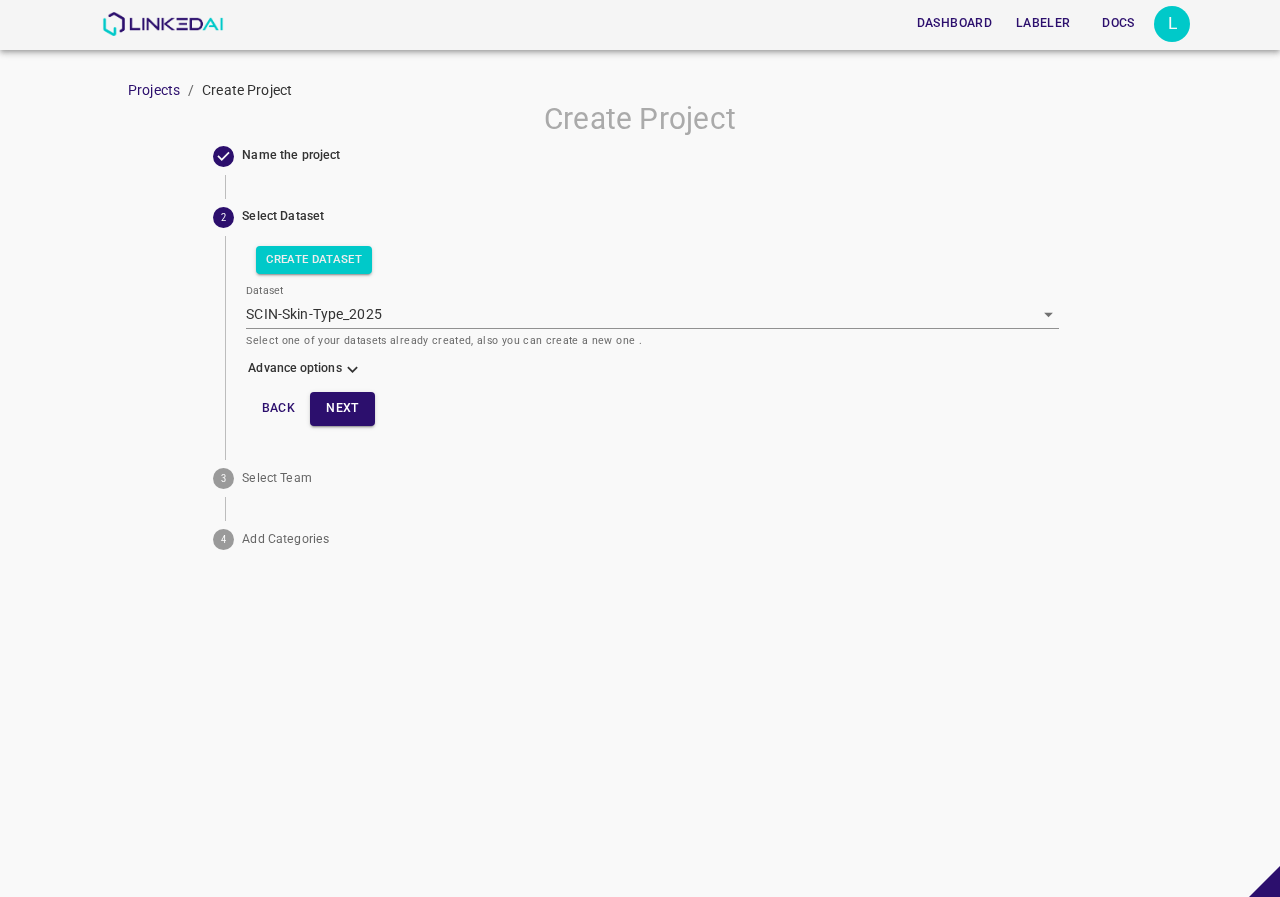 click on "Dashboard Labeler Docs L Projects / Create Project Create Project Name the project 2 Select Dataset Create Dataset Dataset [TEXT] [object Object] Select one of your datasets already created, also you can create a new one . Advance options Back Next 3 Select Team 4 Add Categories Dashboard Labeler Docs Account Dark Mode Logout v.[NUMBER].[NUMBER].[NUMBER]" at bounding box center (640, 448) 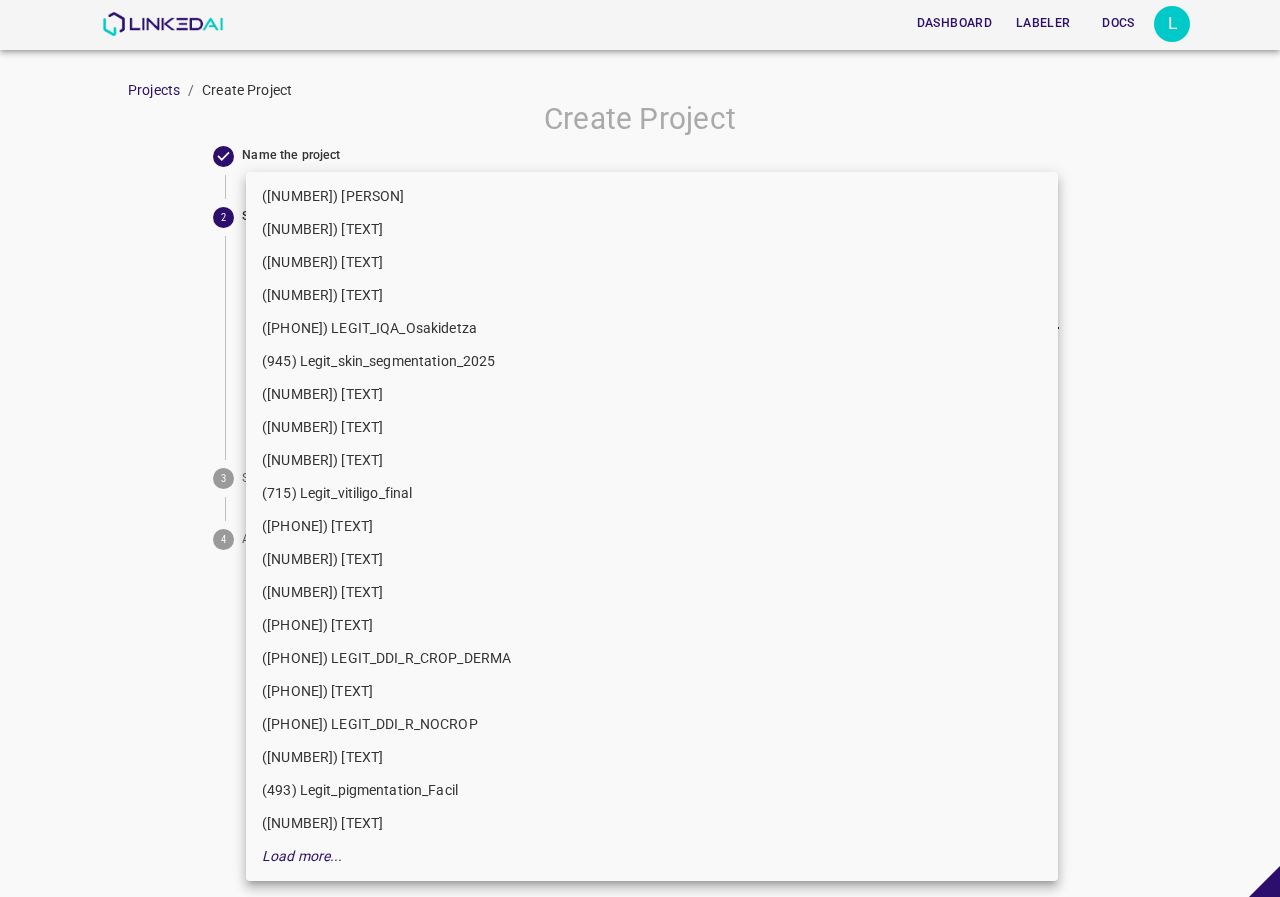 click on "([NUMBER]) [PERSON]" at bounding box center (652, 196) 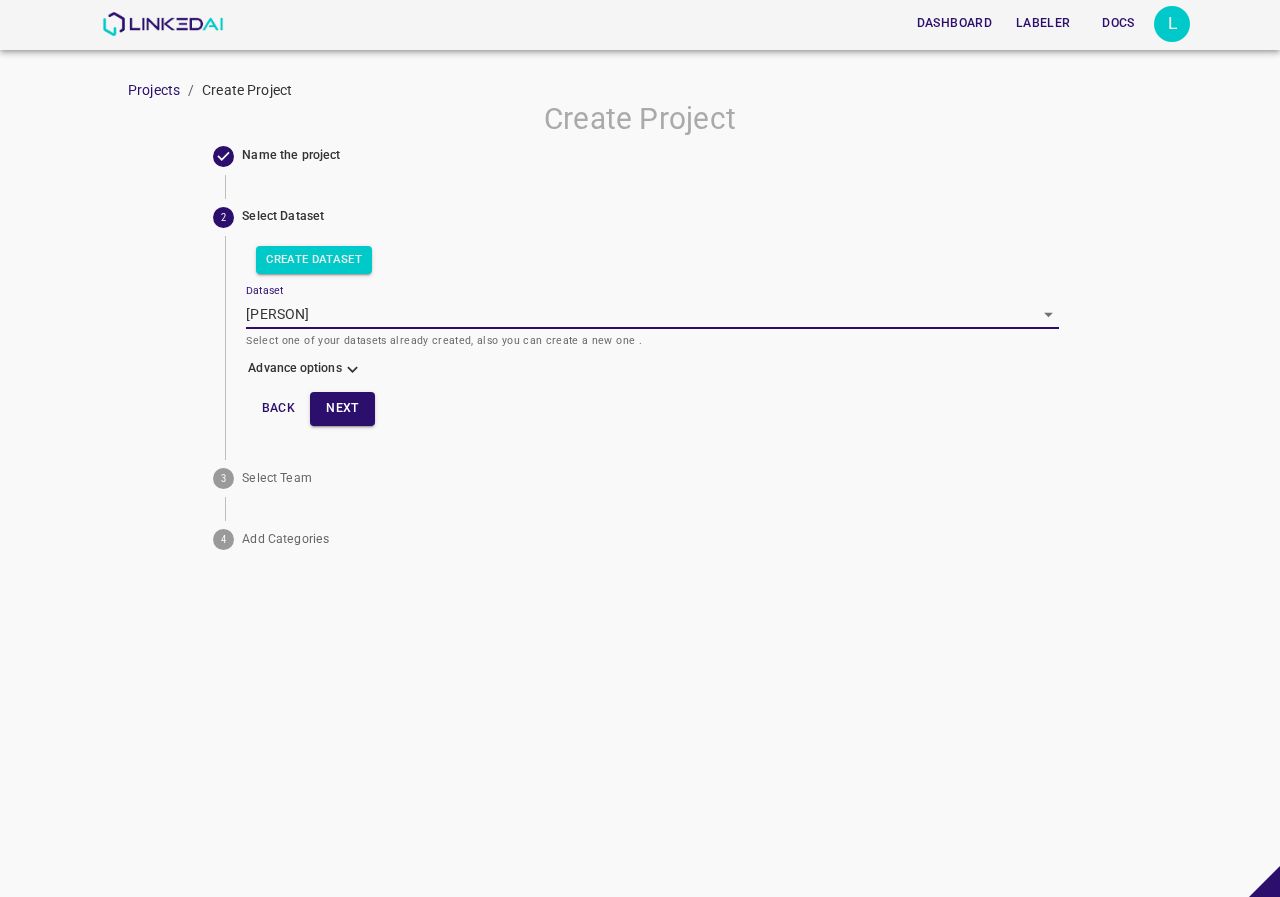 click at bounding box center [352, 369] 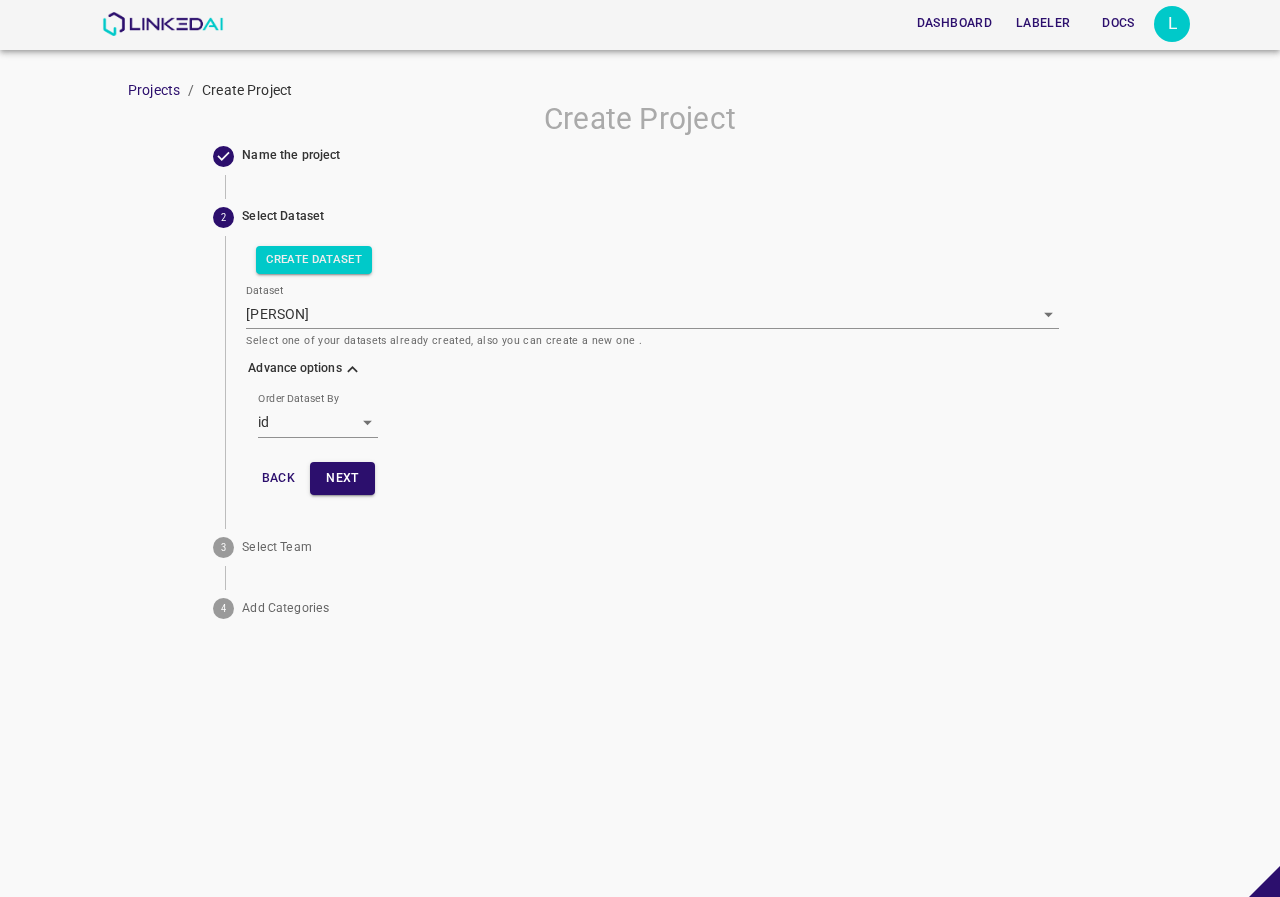 click at bounding box center [352, 369] 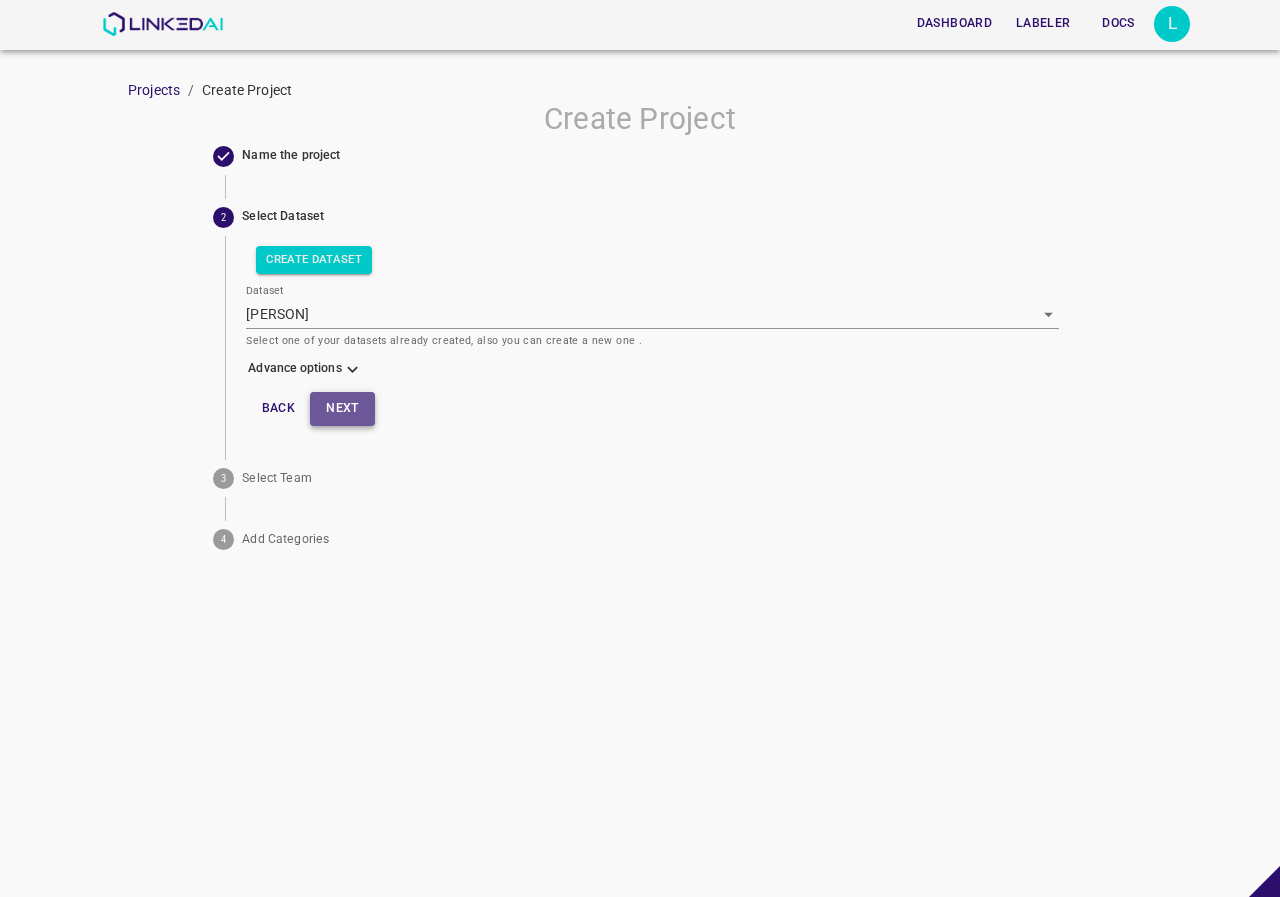 click on "Next" at bounding box center (342, 408) 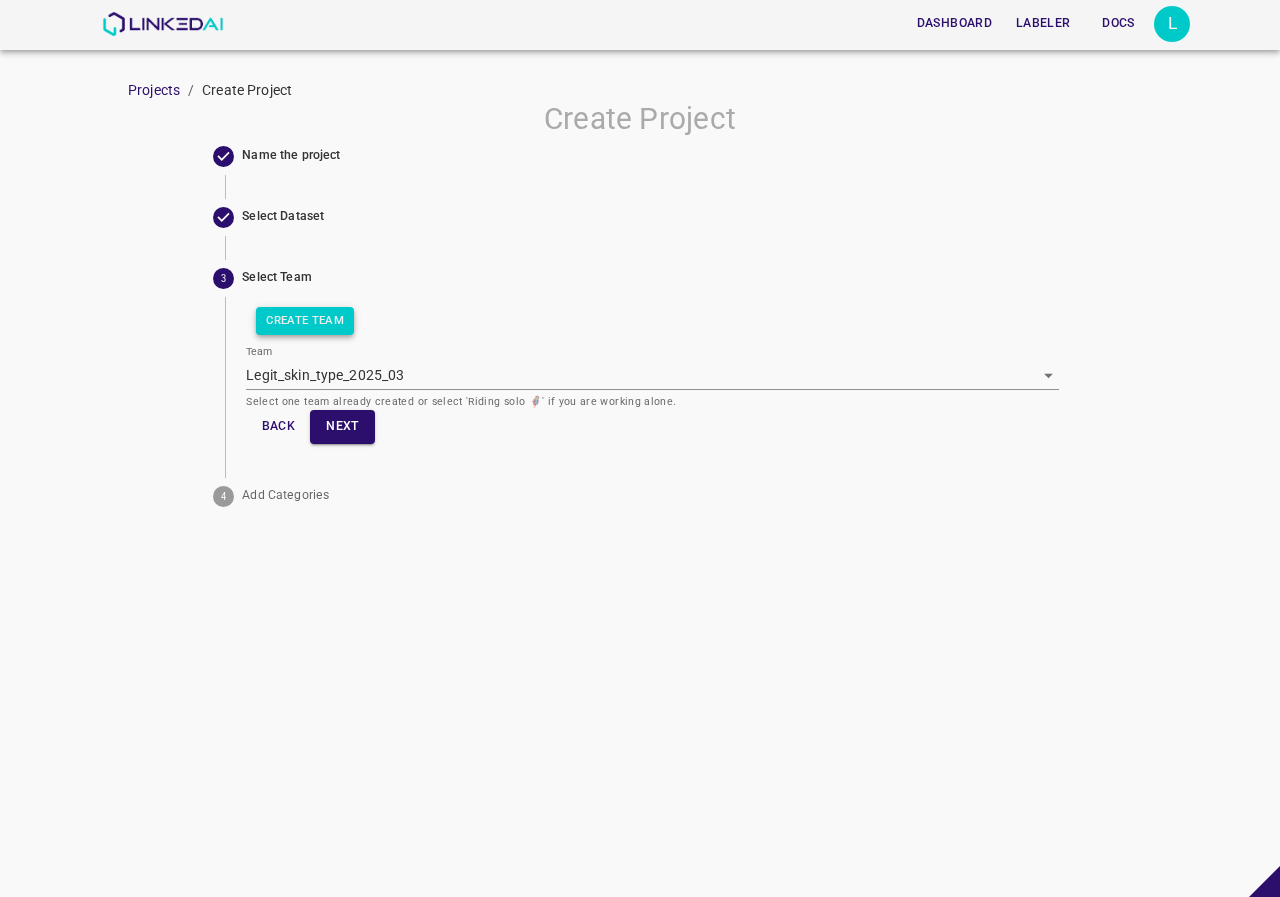 click on "Create Team" at bounding box center (305, 321) 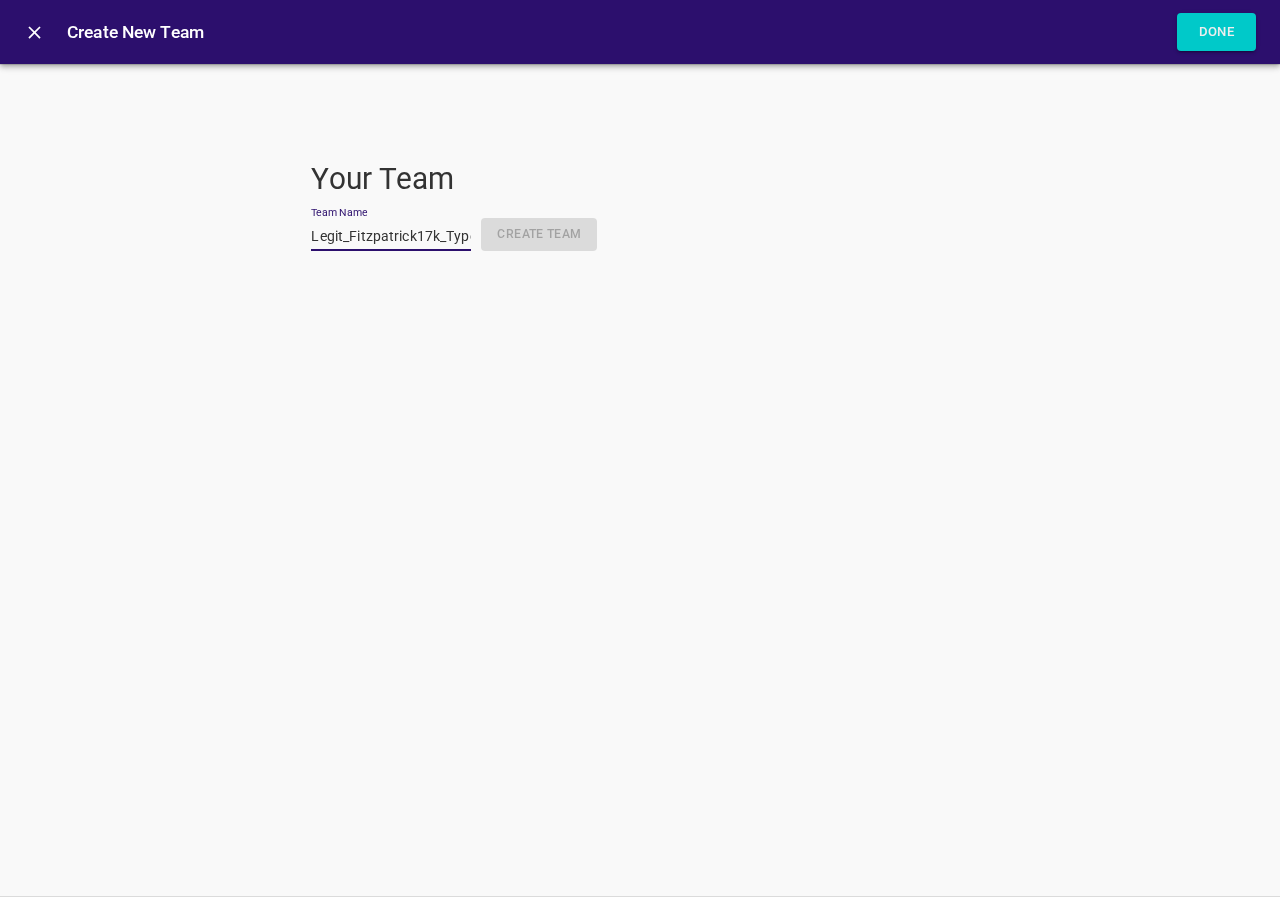 scroll, scrollTop: 0, scrollLeft: 35, axis: horizontal 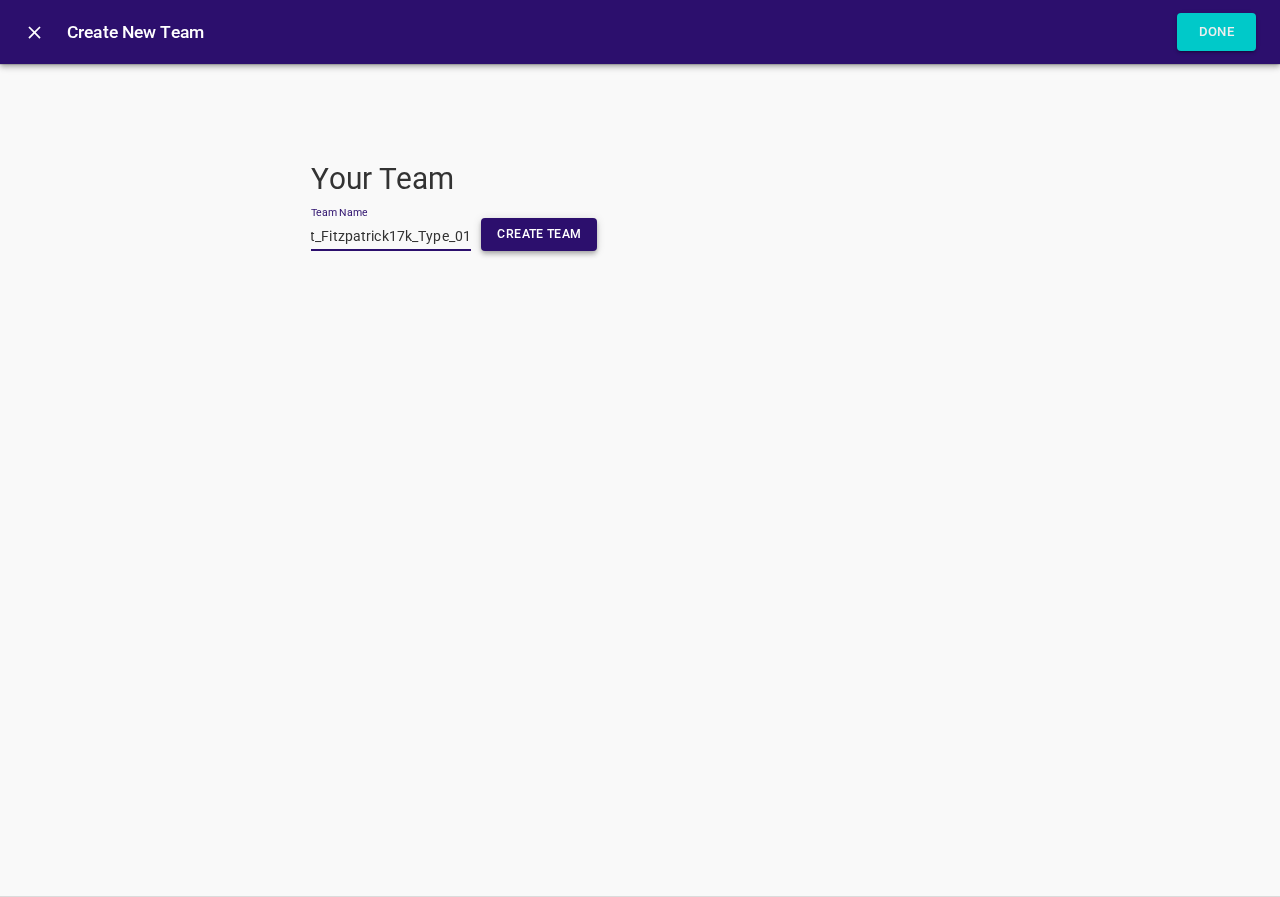 type on "Legit_Fitzpatrick17k_Type_01" 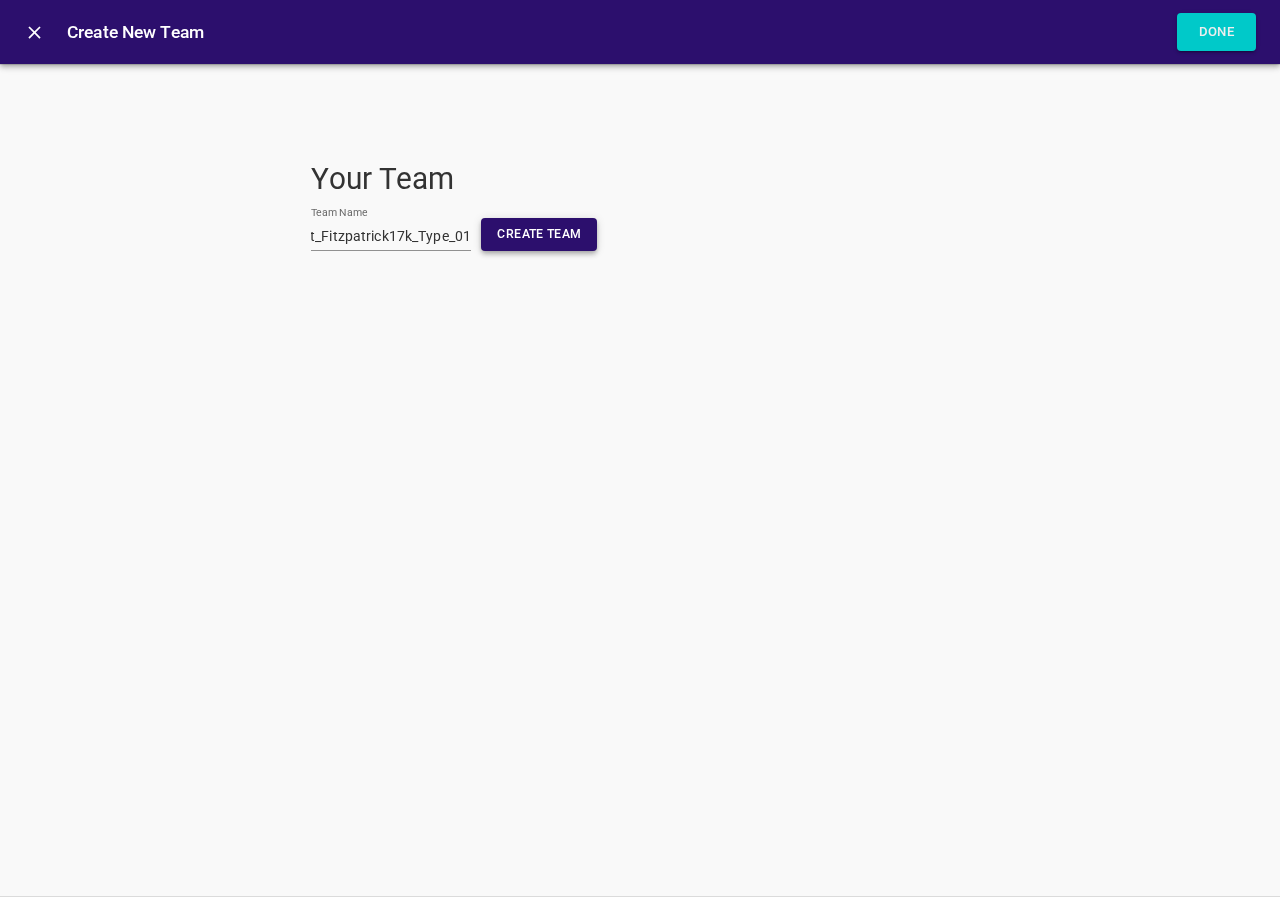 scroll, scrollTop: 0, scrollLeft: 0, axis: both 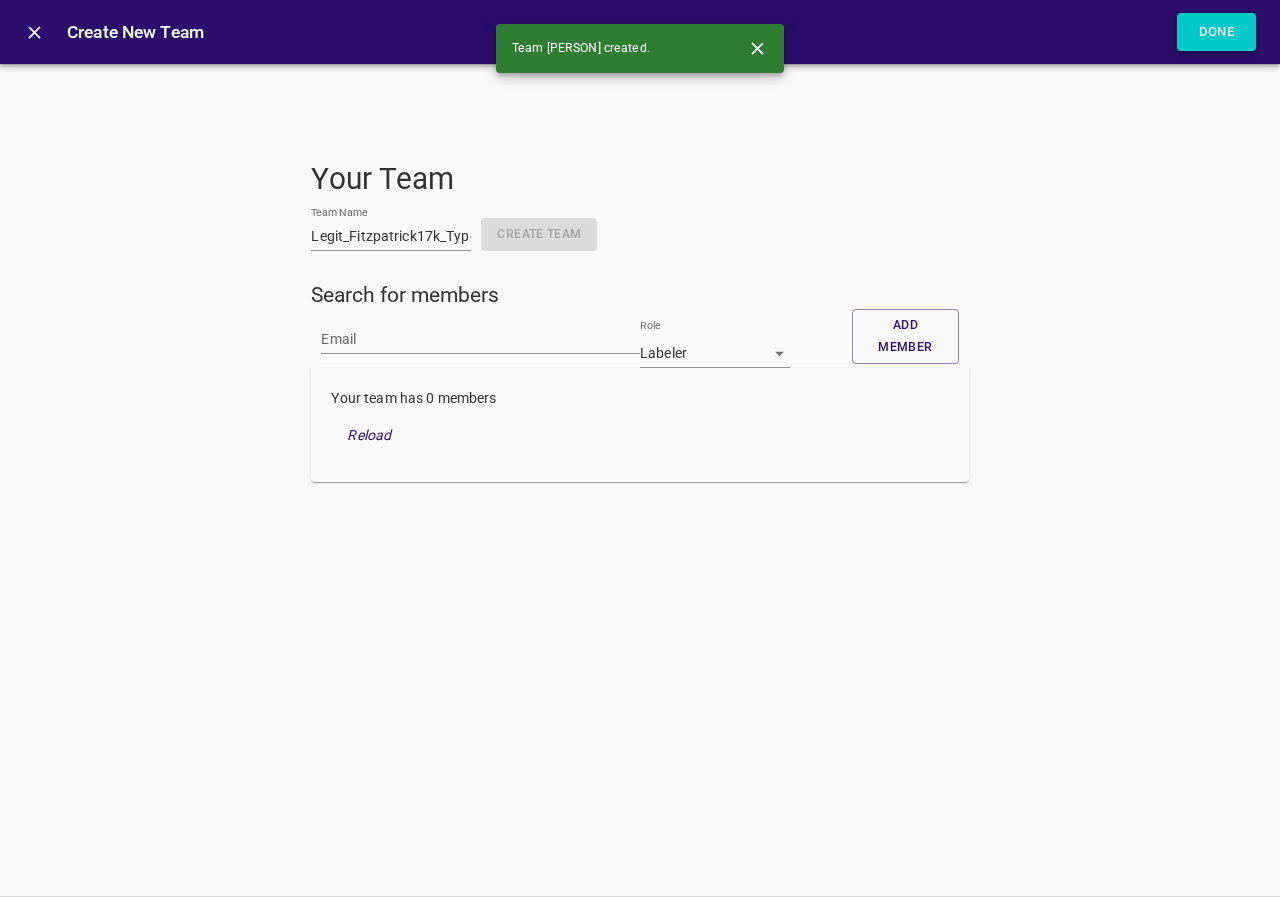click on "Done" at bounding box center [1217, 32] 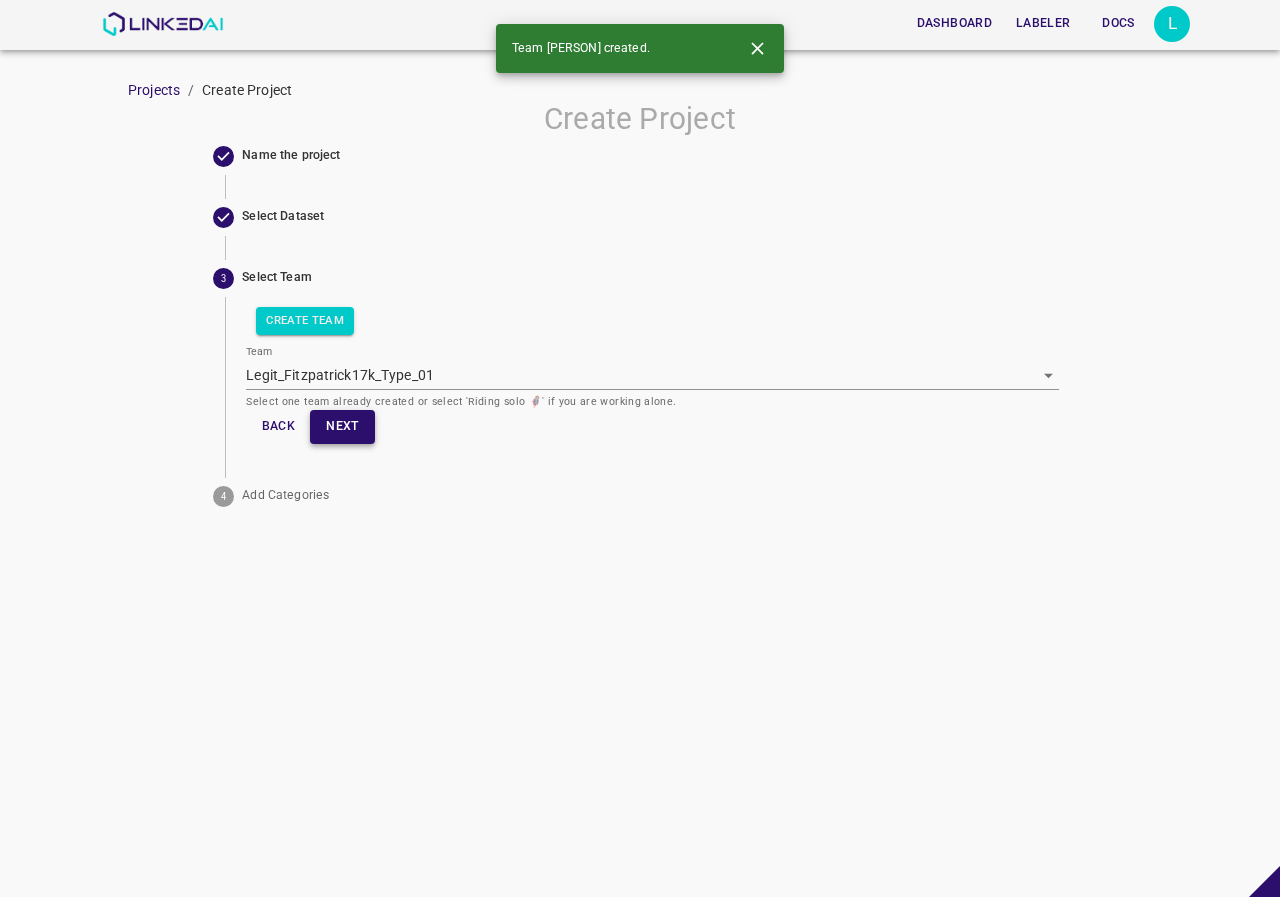 click on "Next" at bounding box center [342, 426] 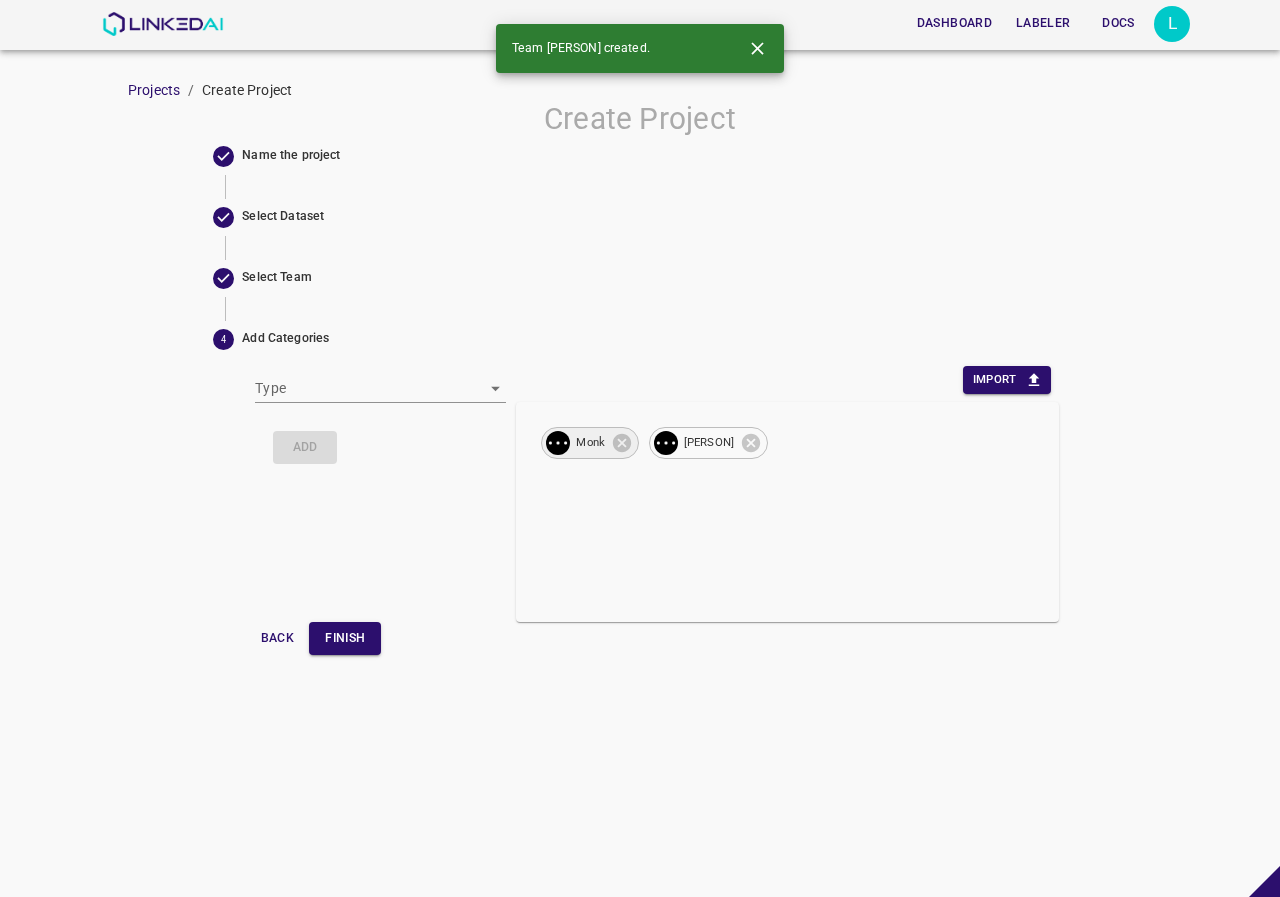 click at bounding box center (558, 443) 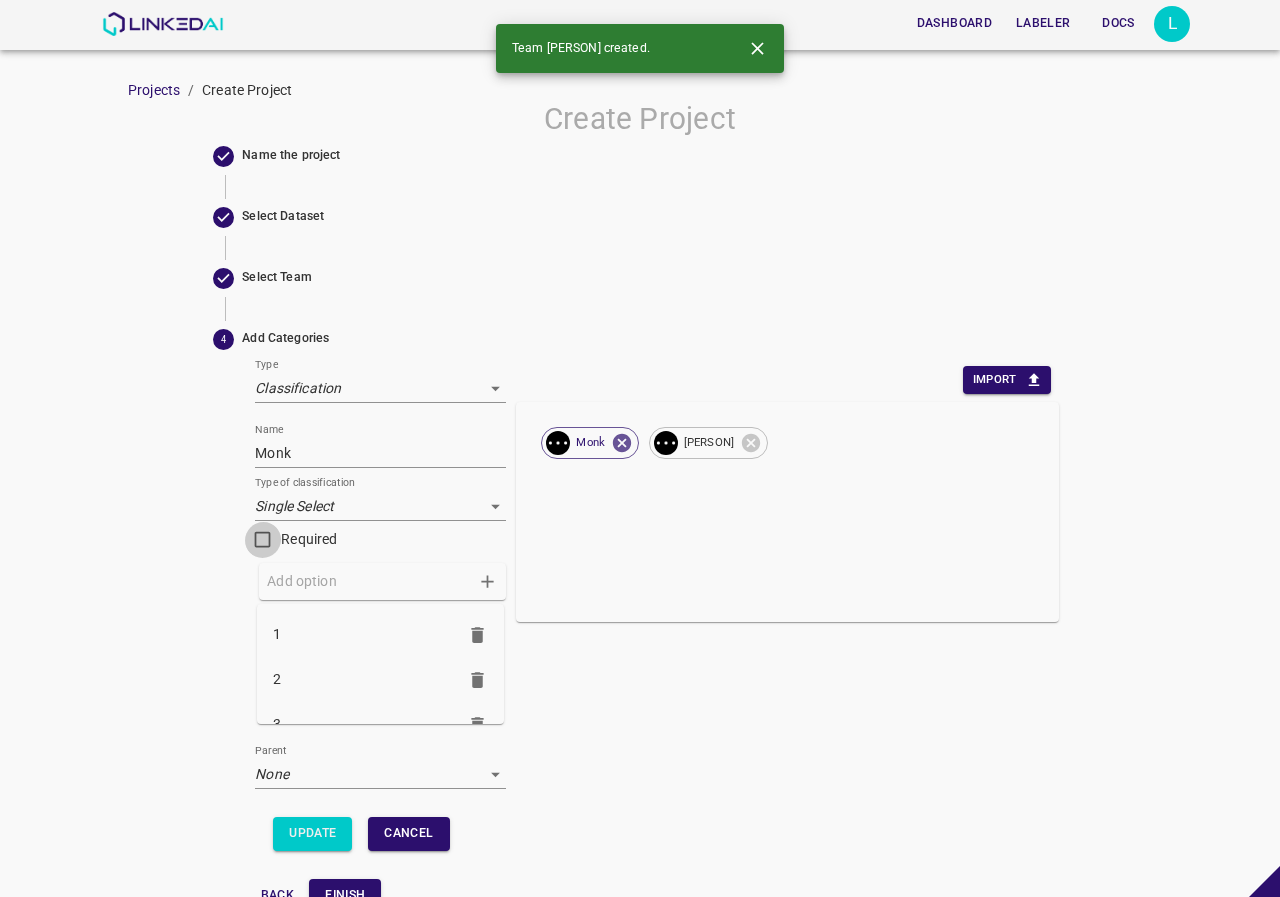 click on "Required" at bounding box center [262, 543] 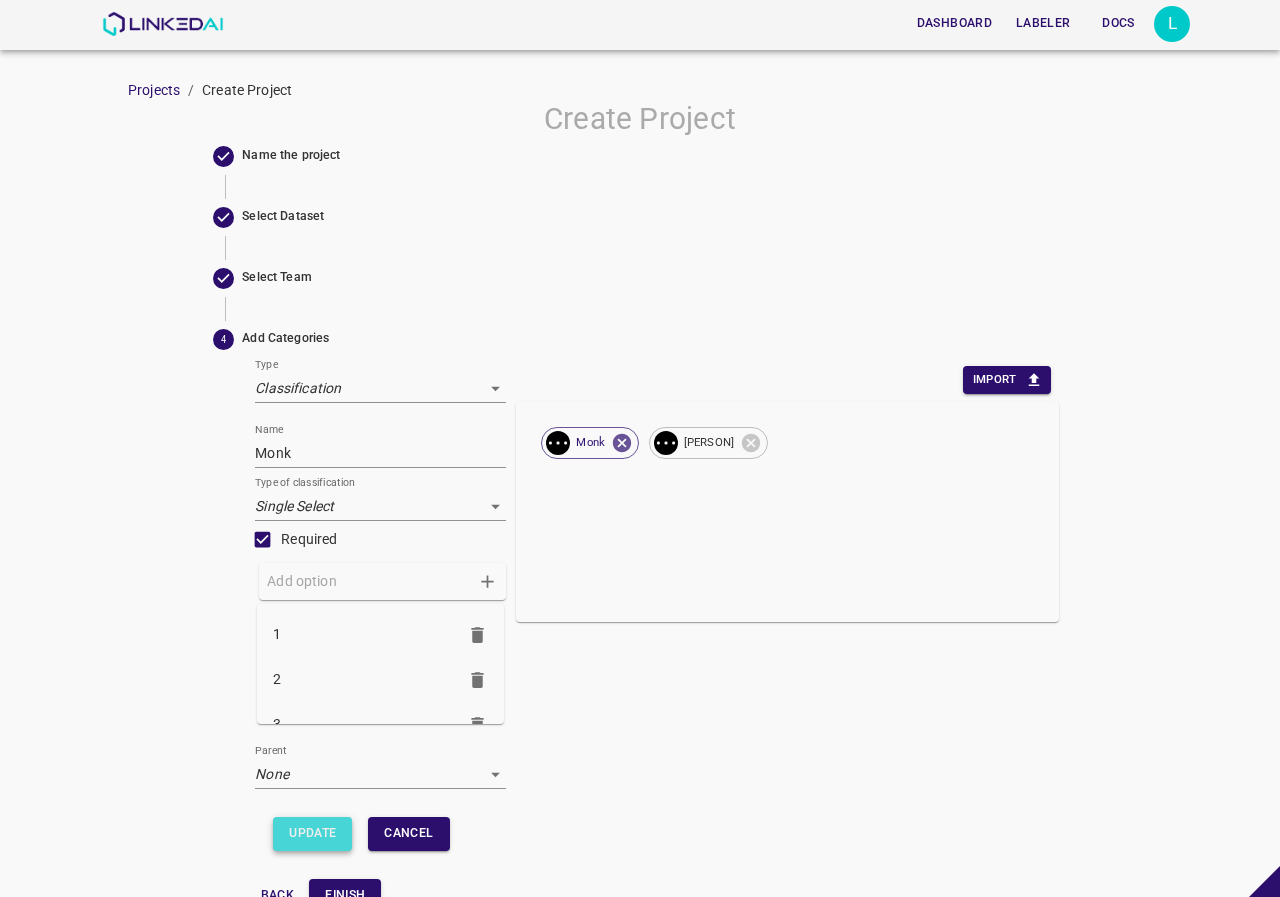 click on "Update" at bounding box center [312, 833] 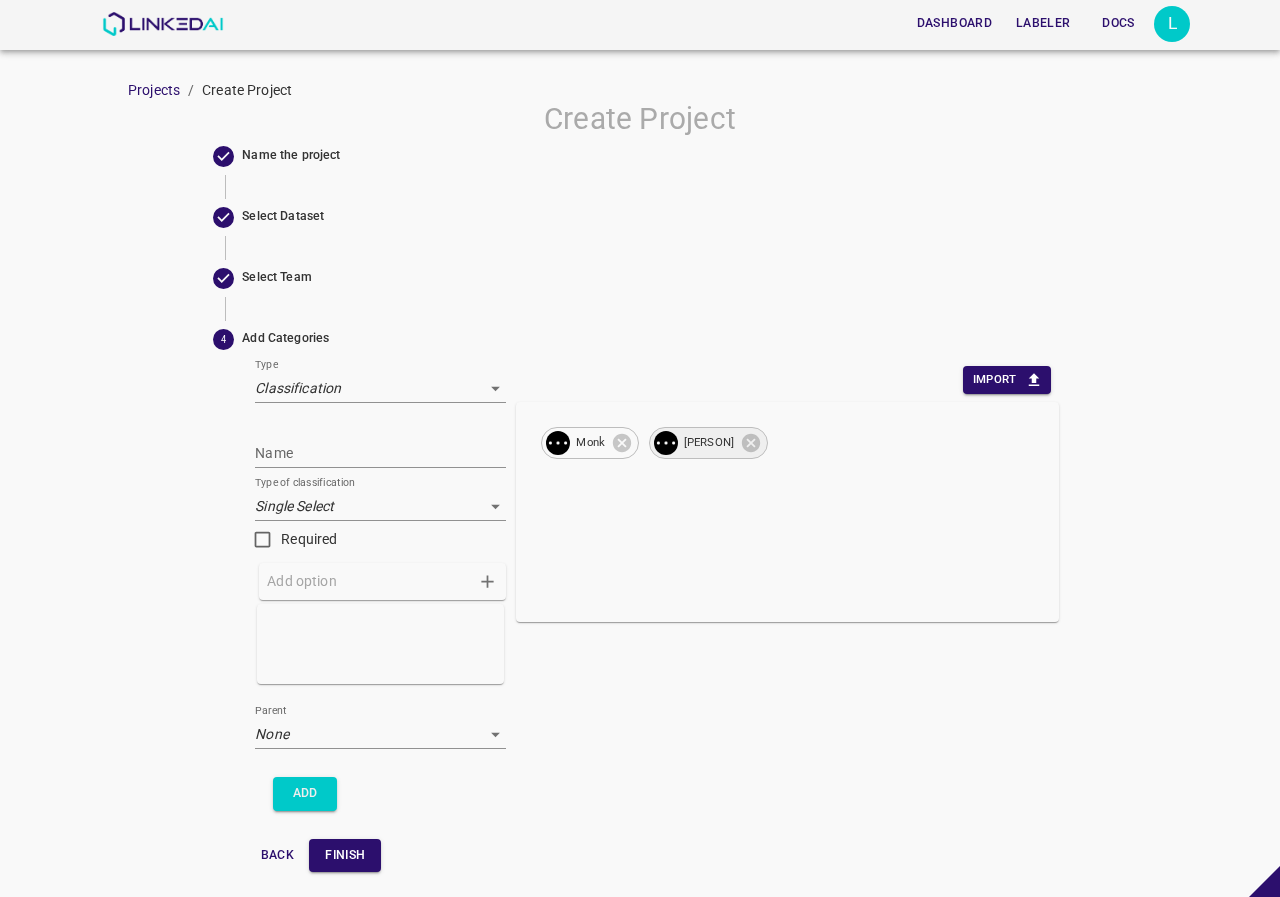 click on "[PERSON]" at bounding box center (708, 443) 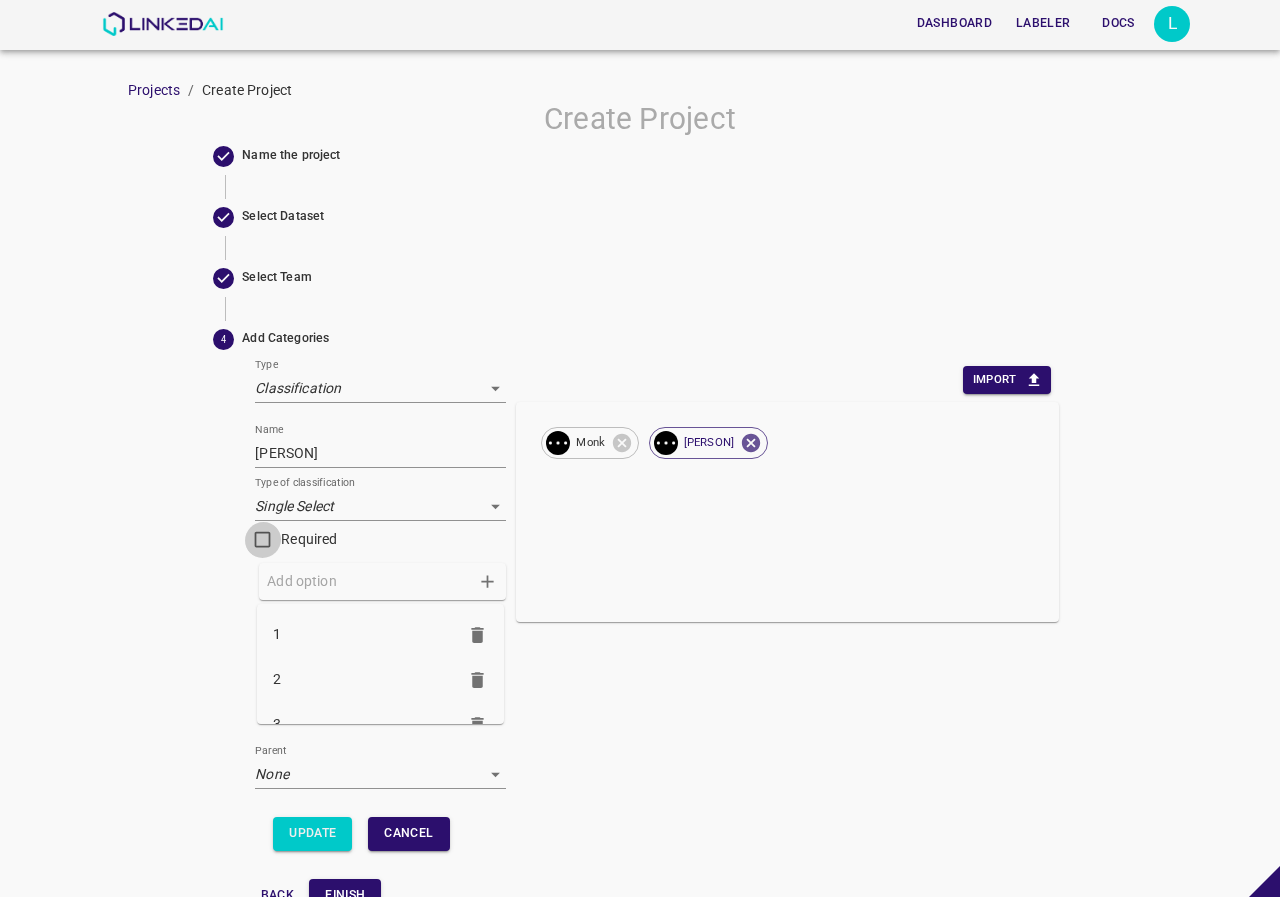 click on "Required" at bounding box center [262, 543] 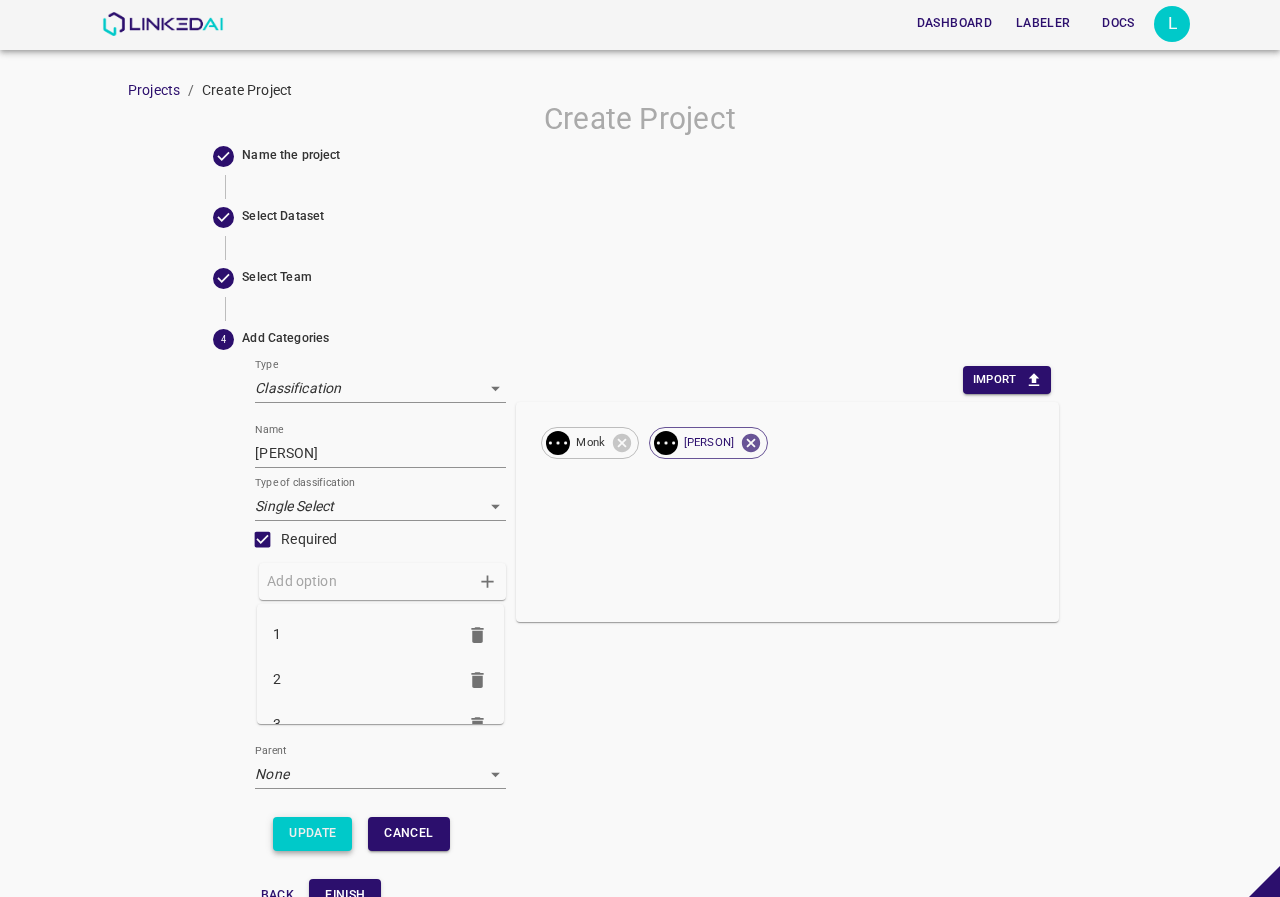 click on "Update" at bounding box center [312, 833] 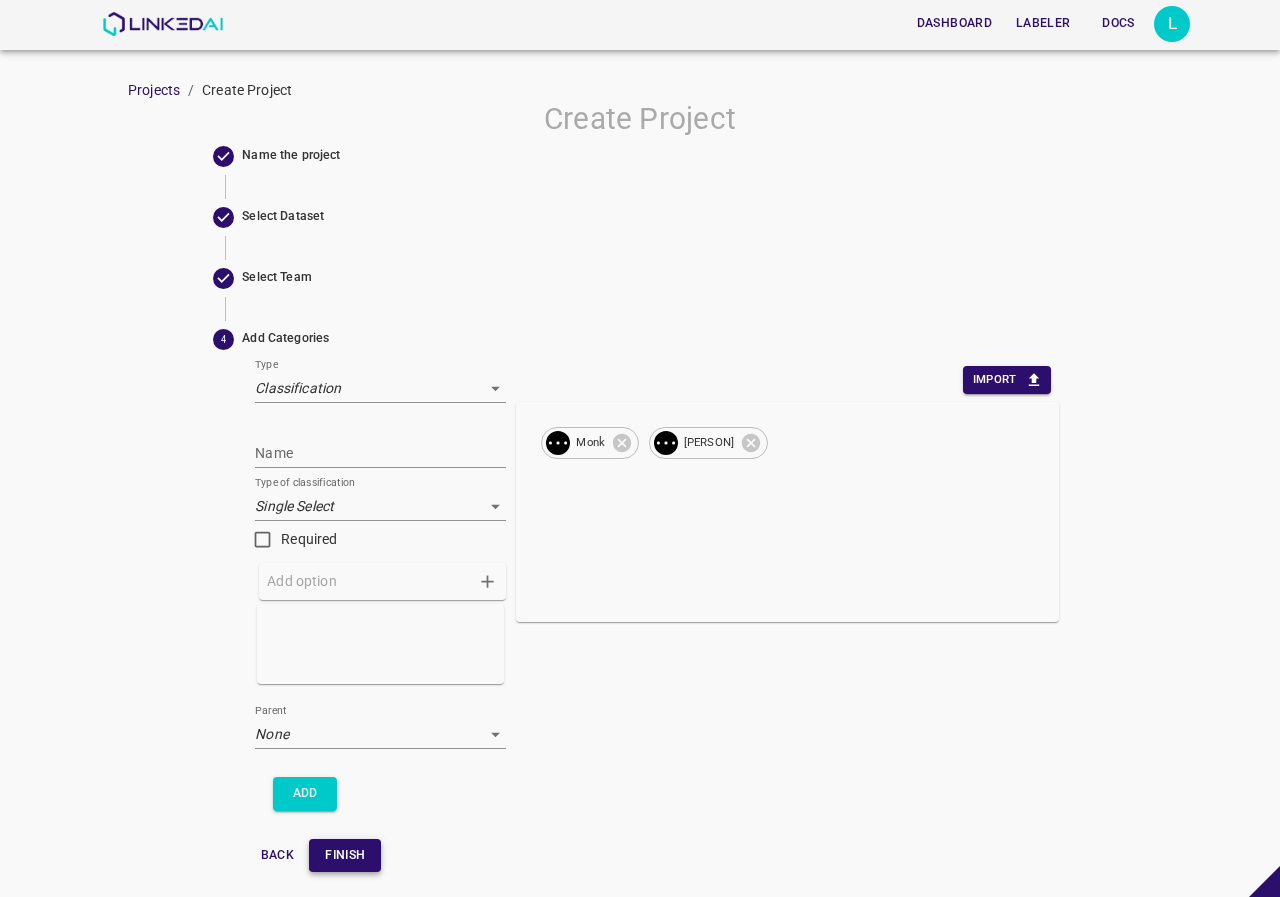 click on "Finish" at bounding box center (345, 855) 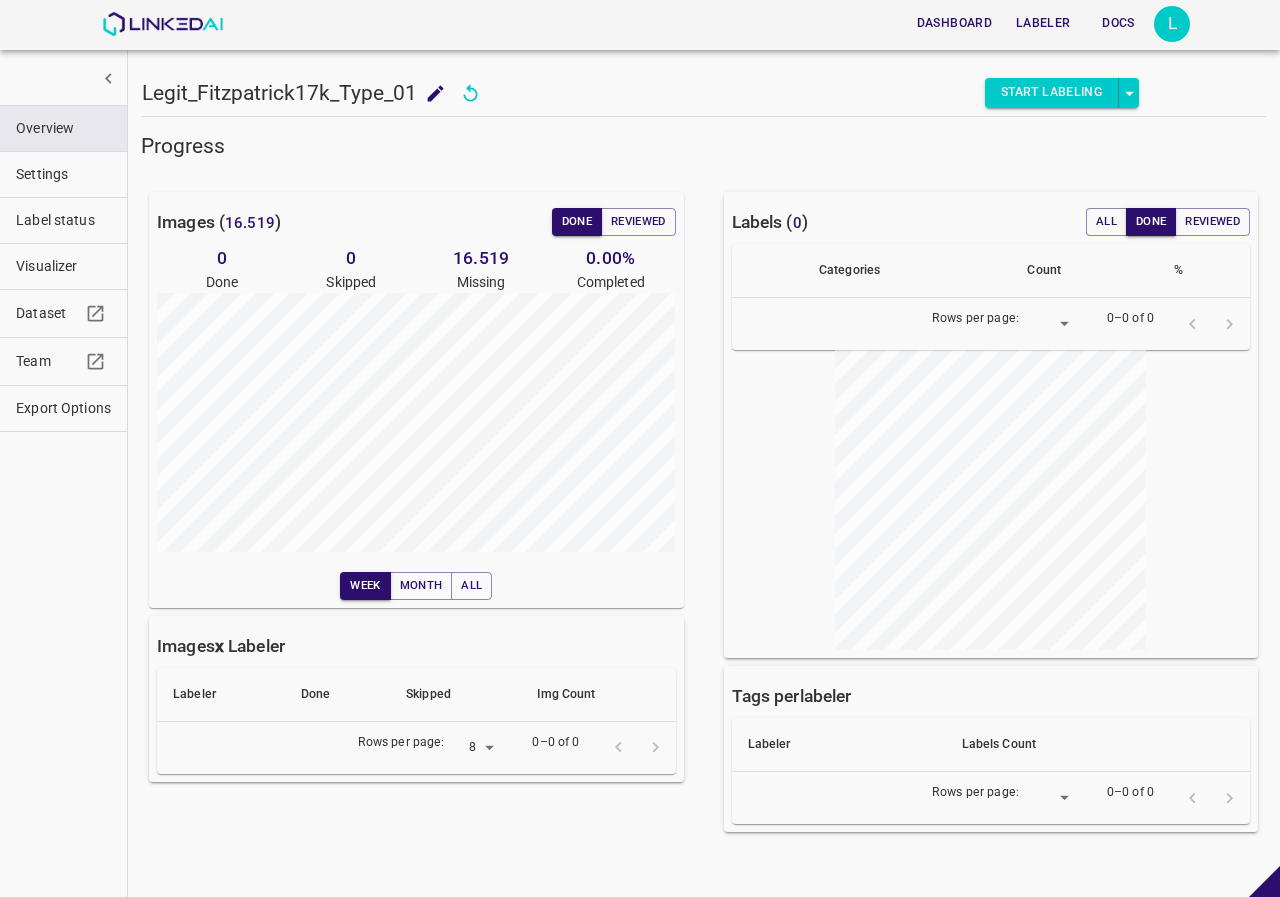 click on "Start Labeling" at bounding box center [1052, 93] 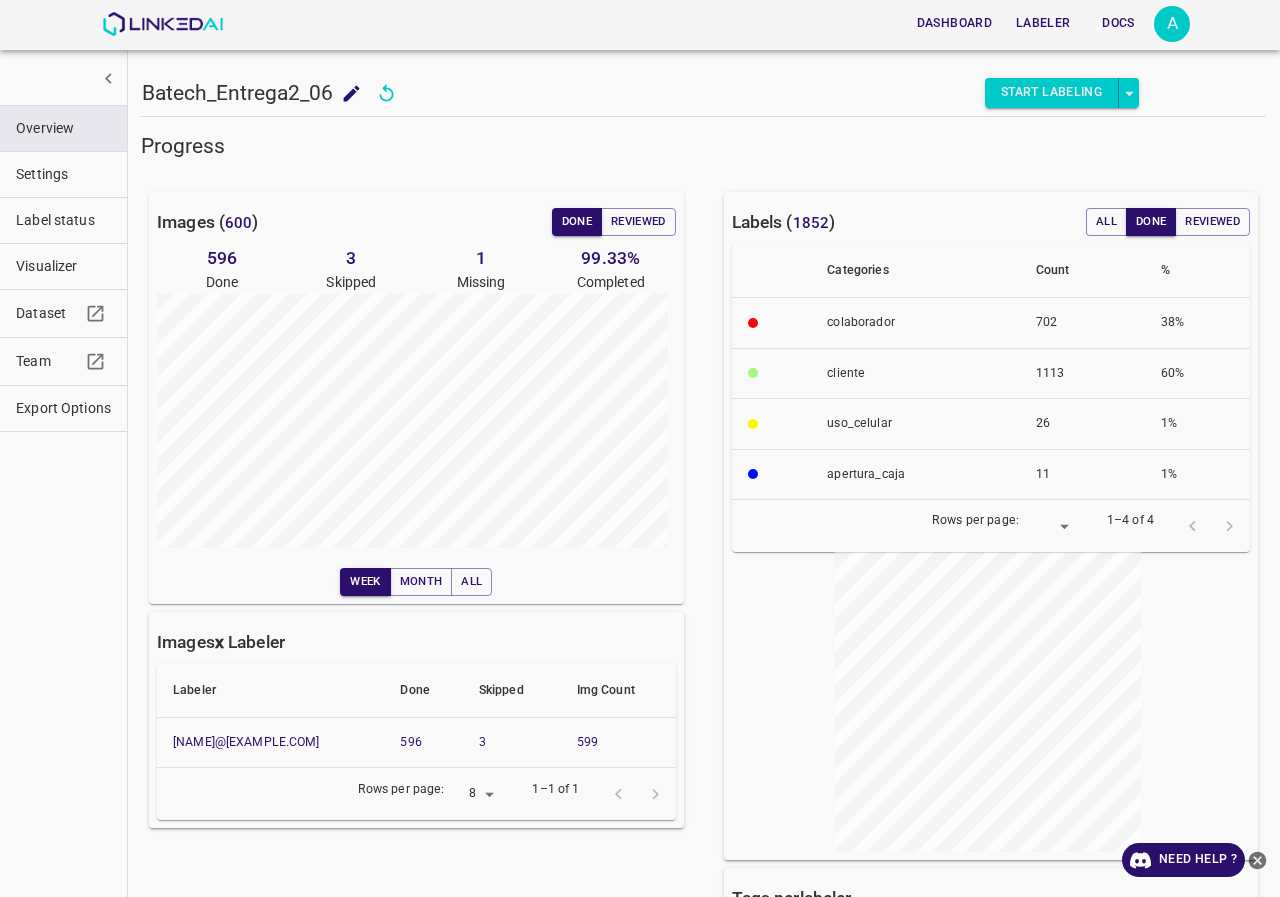 scroll, scrollTop: 0, scrollLeft: 0, axis: both 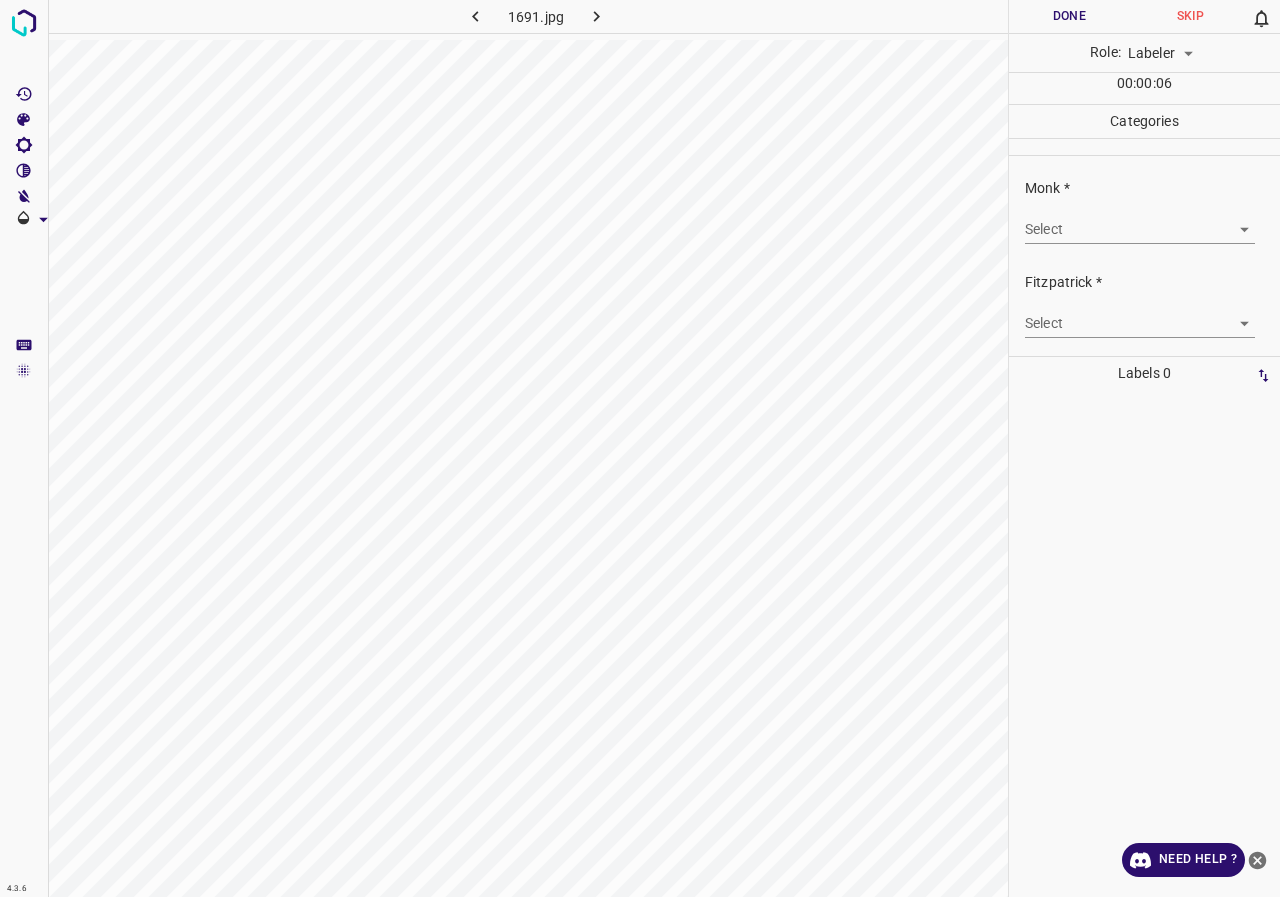 click on "4.3.6  1691.jpg Done Skip 0 Role: Labeler labeler 00   : 00   : 06   Categories Monk *  Select ​  Fitzpatrick *  Select ​ Labels   0 Categories 1 Monk 2  Fitzpatrick Tools Space Change between modes (Draw & Edit) I Auto labeling R Restore zoom M Zoom in N Zoom out Delete Delete selecte label Filters Z Restore filters X Saturation filter C Brightness filter V Contrast filter B Gray scale filter General O Download Need Help ? - Text - Hide - Delete" at bounding box center (640, 448) 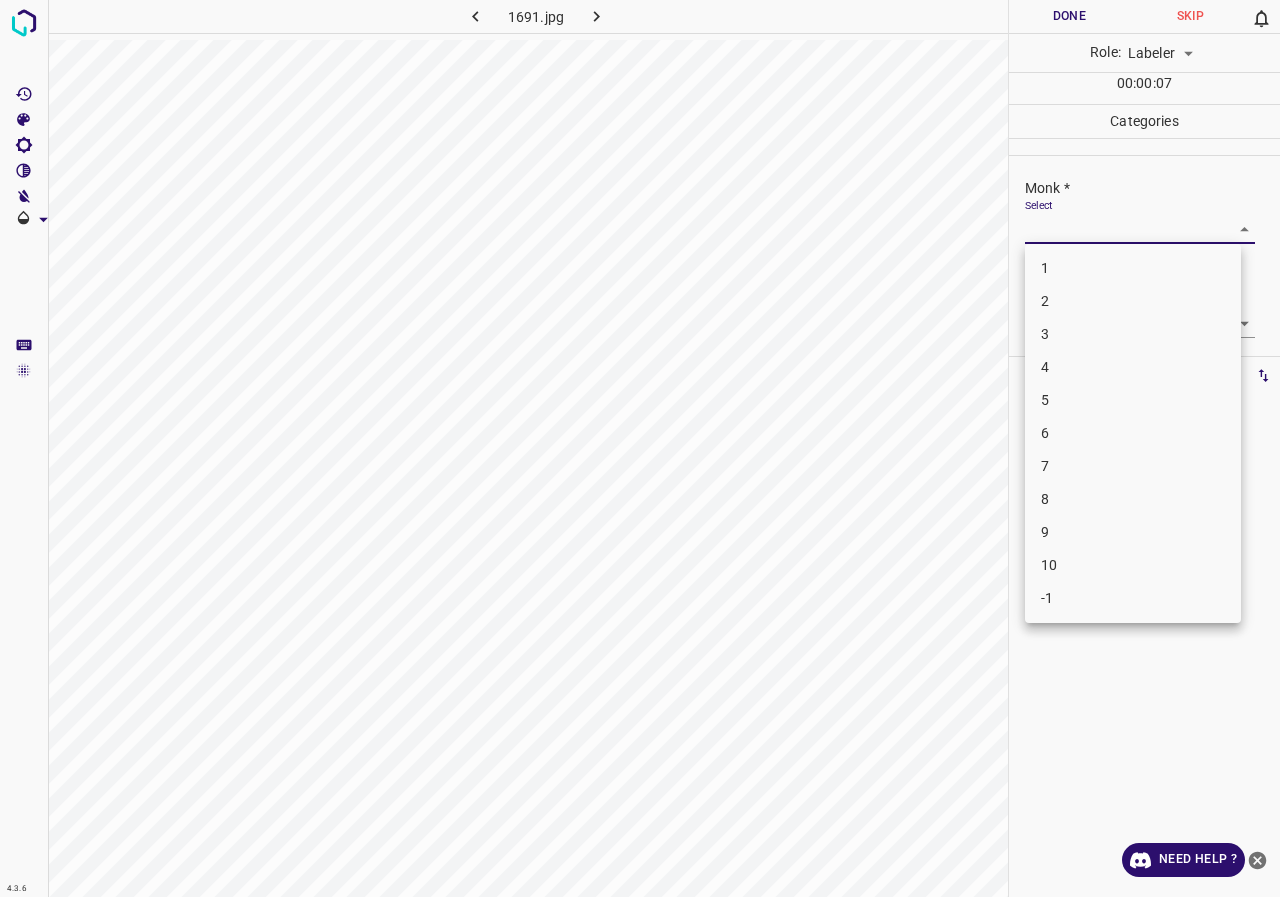 click at bounding box center (640, 448) 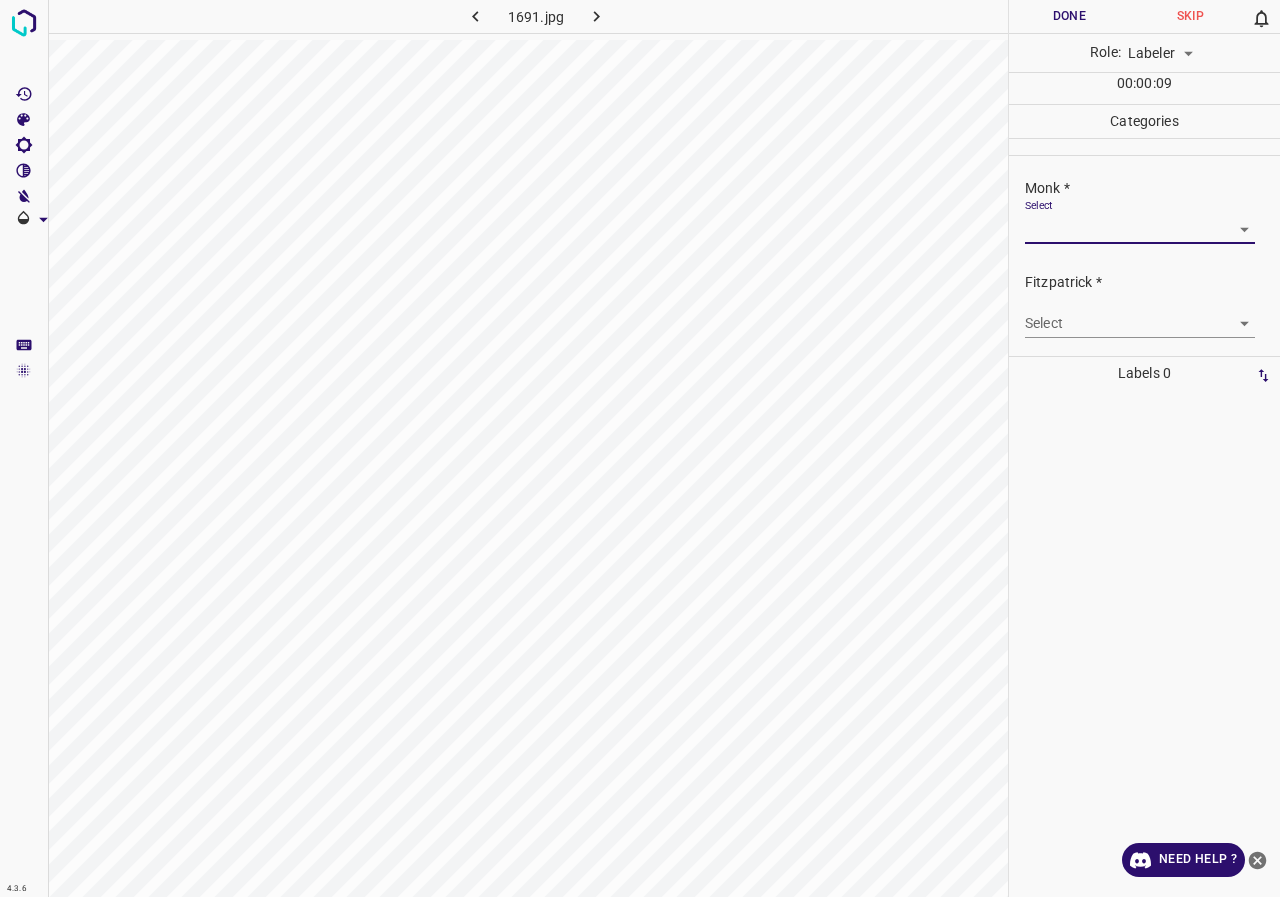 click on "4.3.6  1691.jpg Done Skip 0 Role: Labeler labeler 00   : 00   : 09   Categories Monk *  Select ​  Fitzpatrick *  Select ​ Labels   0 Categories 1 Monk 2  Fitzpatrick Tools Space Change between modes (Draw & Edit) I Auto labeling R Restore zoom M Zoom in N Zoom out Delete Delete selecte label Filters Z Restore filters X Saturation filter C Brightness filter V Contrast filter B Gray scale filter General O Download Need Help ? - Text - Hide - Delete" at bounding box center [640, 448] 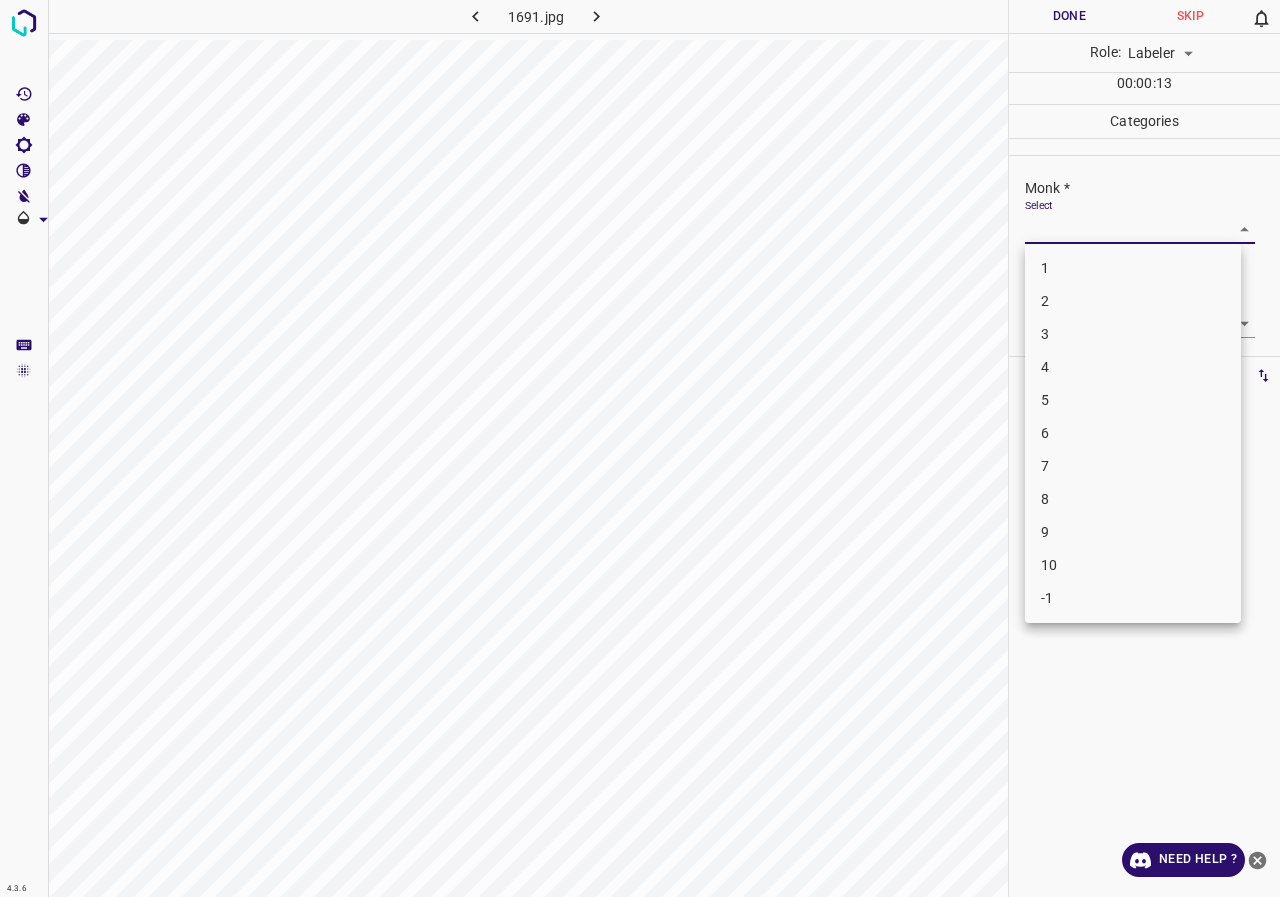 click at bounding box center [640, 448] 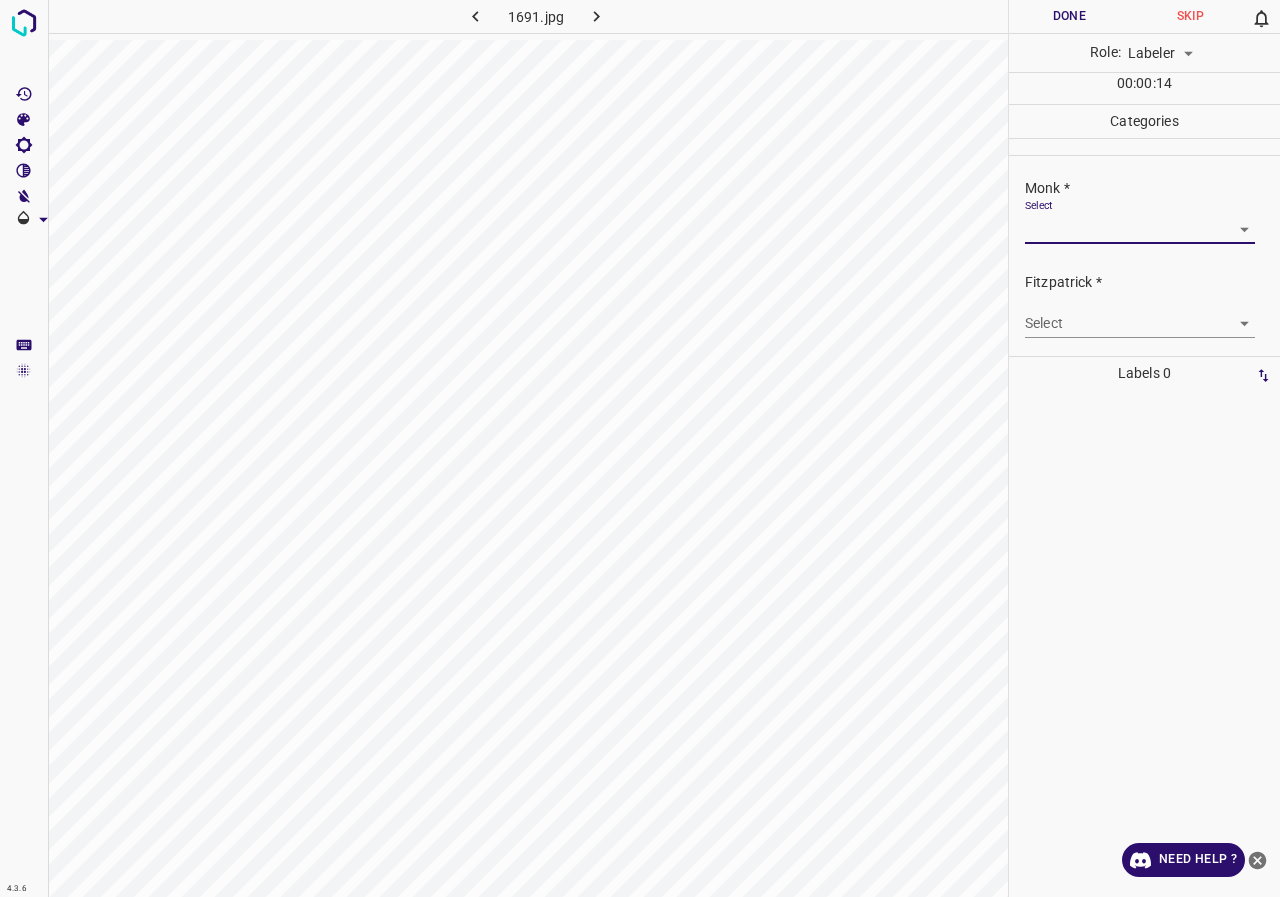 click on "4.3.6  1691.jpg Done Skip 0 Role: Labeler labeler 00   : 00   : 14   Categories Monk *  Select ​  Fitzpatrick *  Select ​ Labels   0 Categories 1 Monk 2  Fitzpatrick Tools Space Change between modes (Draw & Edit) I Auto labeling R Restore zoom M Zoom in N Zoom out Delete Delete selecte label Filters Z Restore filters X Saturation filter C Brightness filter V Contrast filter B Gray scale filter General O Download Need Help ? - Text - Hide - Delete" at bounding box center [640, 448] 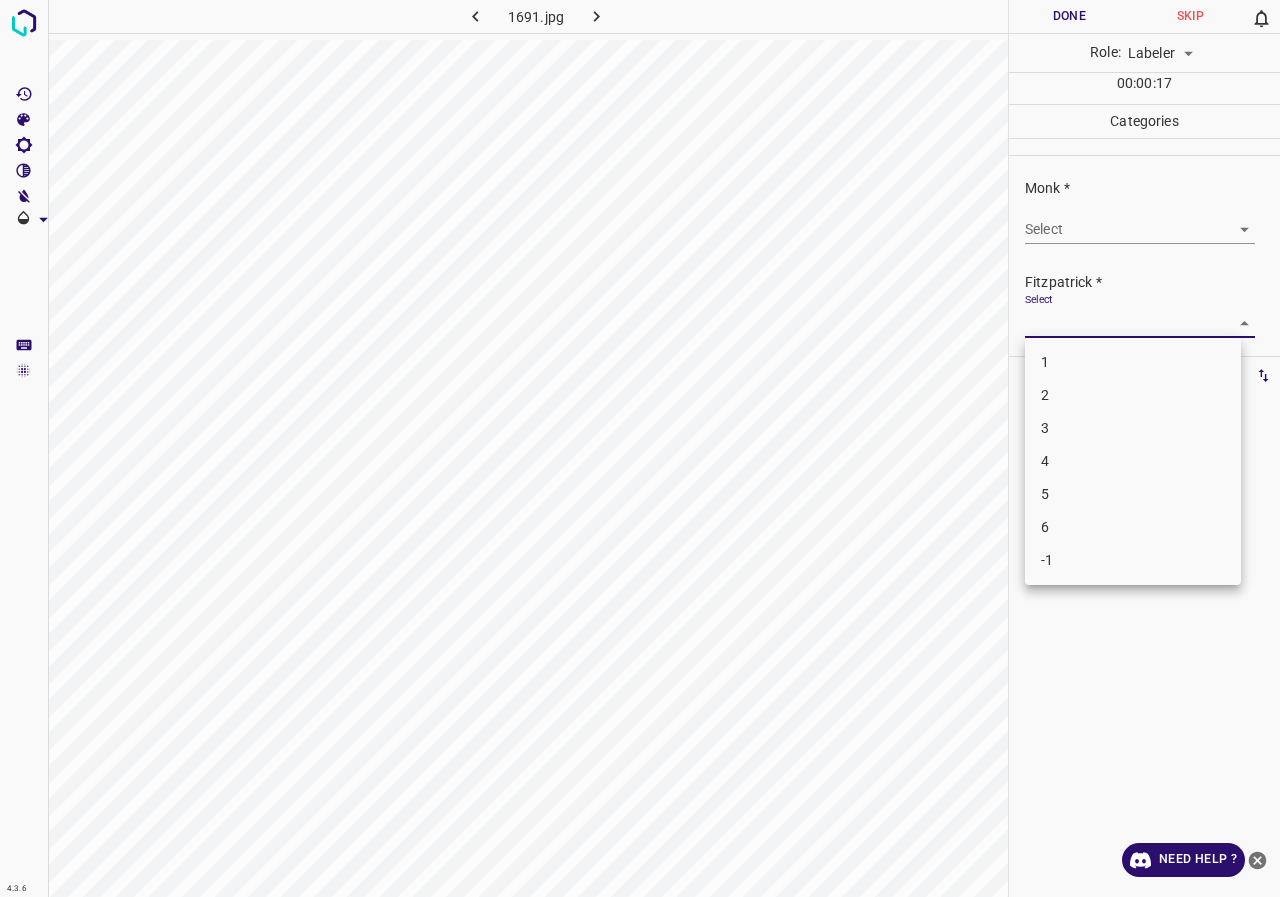 drag, startPoint x: 1108, startPoint y: 651, endPoint x: 1279, endPoint y: 601, distance: 178.16003 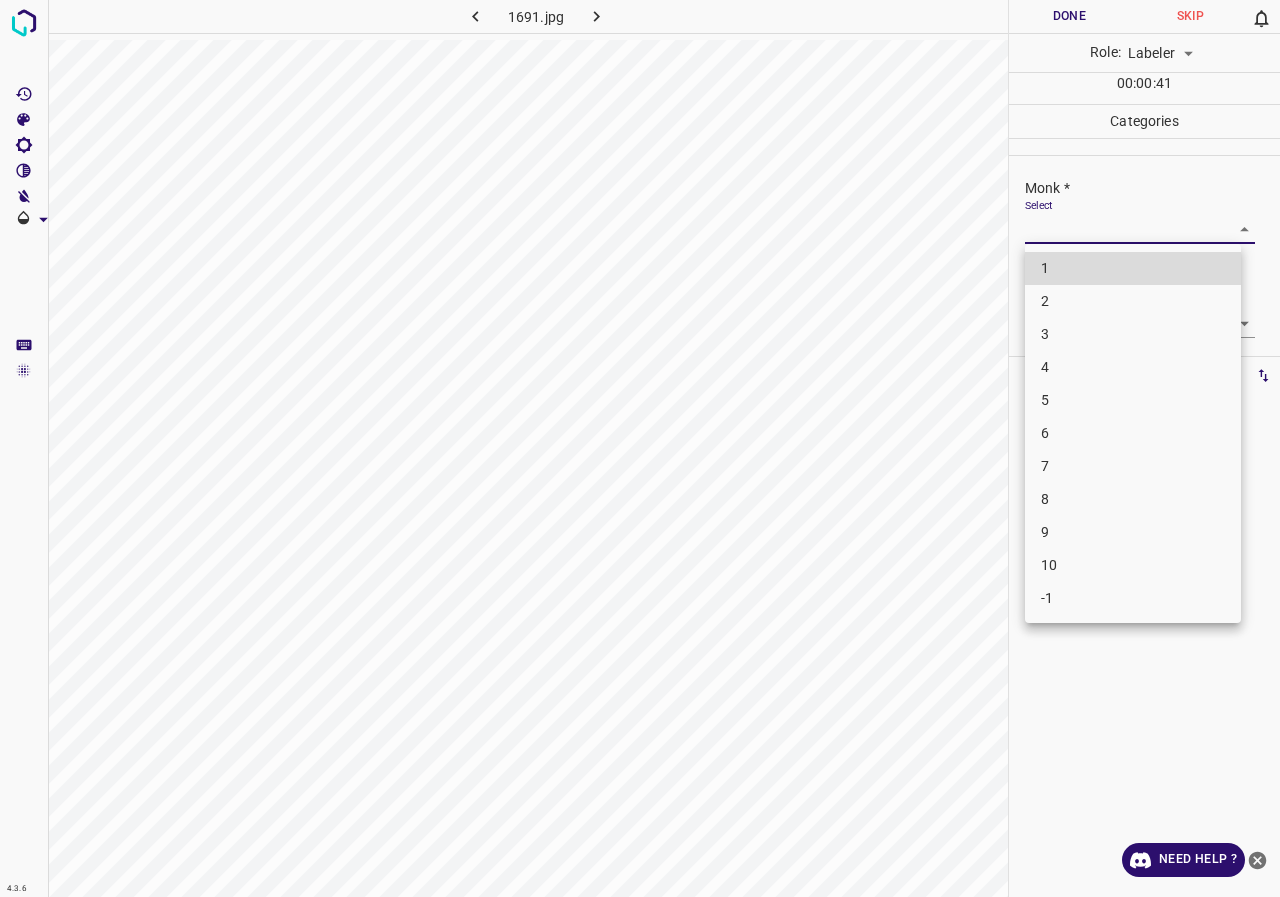 click on "4.3.6  1691.jpg Done Skip 0 Role: Labeler labeler 00   : 00   : 41   Categories Monk *  Select ​  Fitzpatrick *  Select ​ Labels   0 Categories 1 Monk 2  Fitzpatrick Tools Space Change between modes (Draw & Edit) I Auto labeling R Restore zoom M Zoom in N Zoom out Delete Delete selecte label Filters Z Restore filters X Saturation filter C Brightness filter V Contrast filter B Gray scale filter General O Download Need Help ? - Text - Hide - Delete 1 2 3 4 5 6 7 8 9 10 -1" at bounding box center [640, 448] 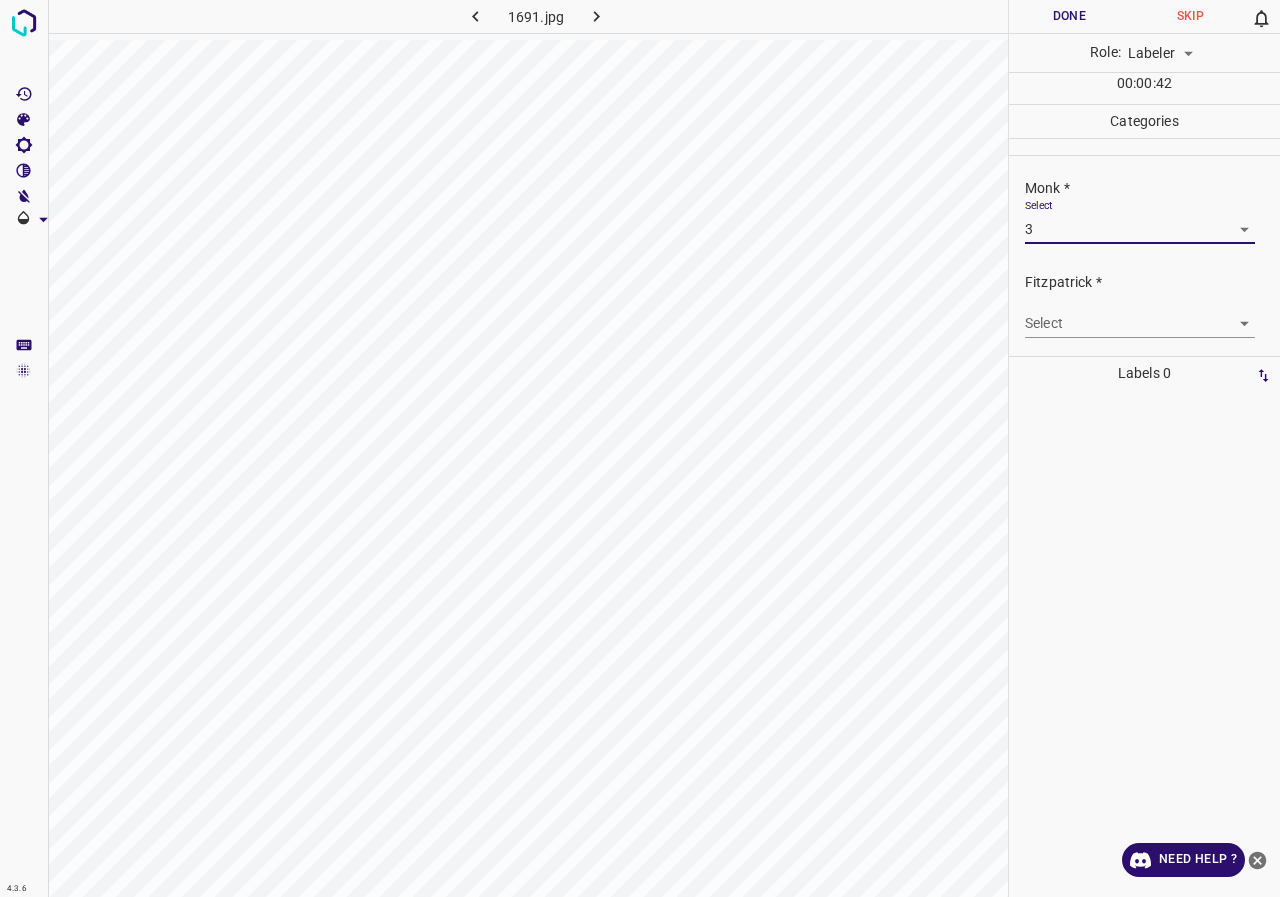click at bounding box center (1144, 643) 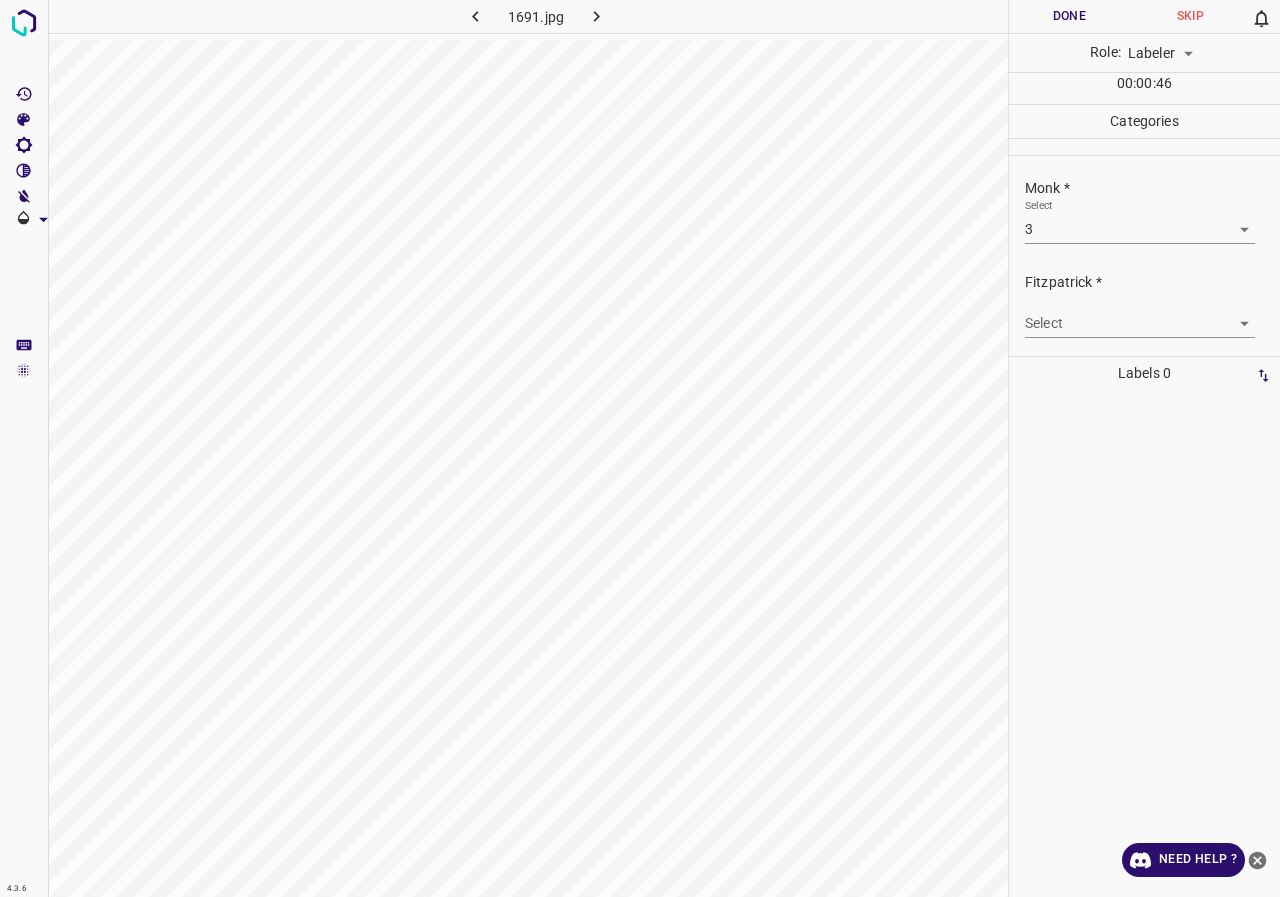 click on "4.3.6  1691.jpg Done Skip 0 Role: Labeler labeler 00   : 00   : 46   Categories Monk *  Select 3 3  Fitzpatrick *  Select ​ Labels   0 Categories 1 Monk 2  Fitzpatrick Tools Space Change between modes (Draw & Edit) I Auto labeling R Restore zoom M Zoom in N Zoom out Delete Delete selecte label Filters Z Restore filters X Saturation filter C Brightness filter V Contrast filter B Gray scale filter General O Download Need Help ? - Text - Hide - Delete" at bounding box center [640, 448] 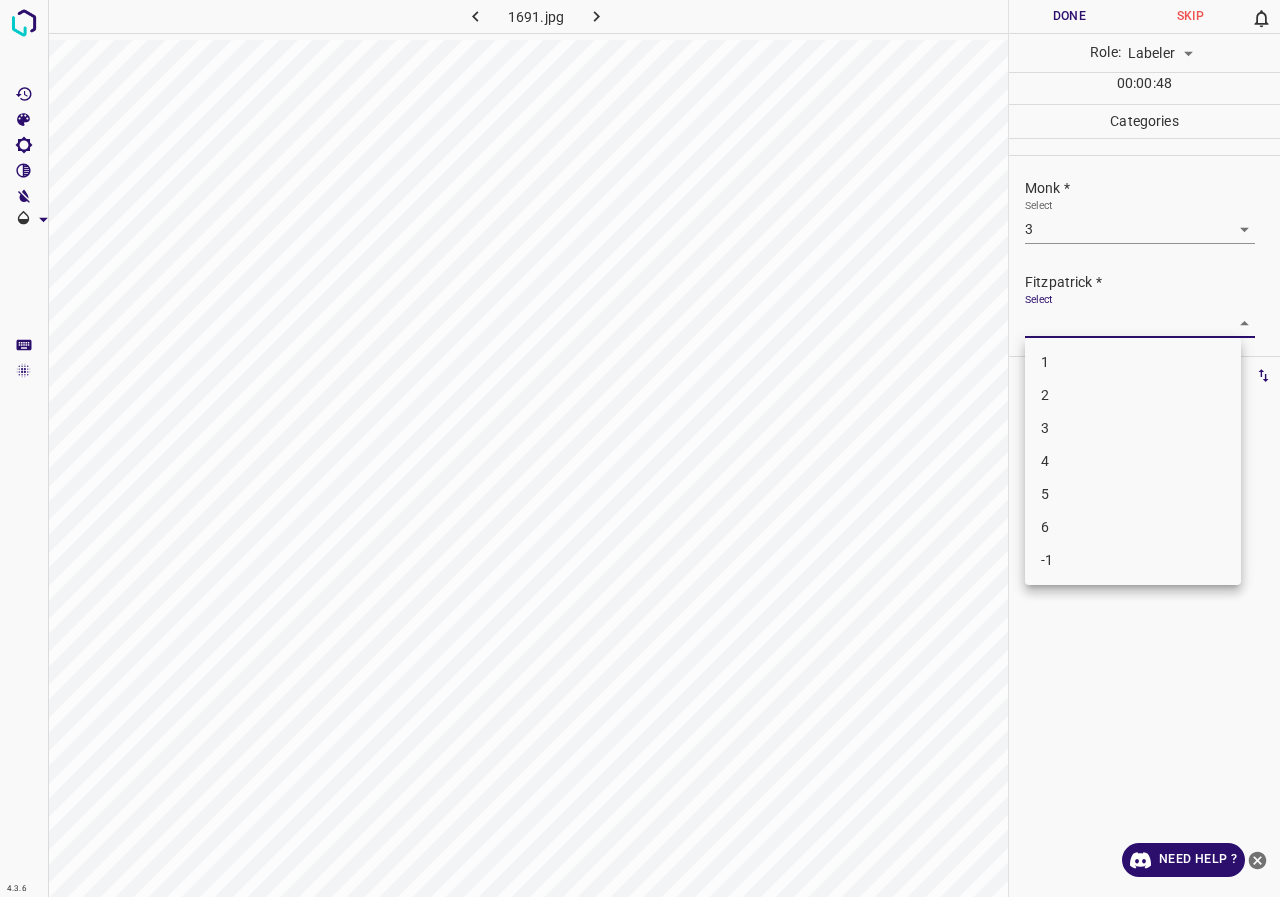 type 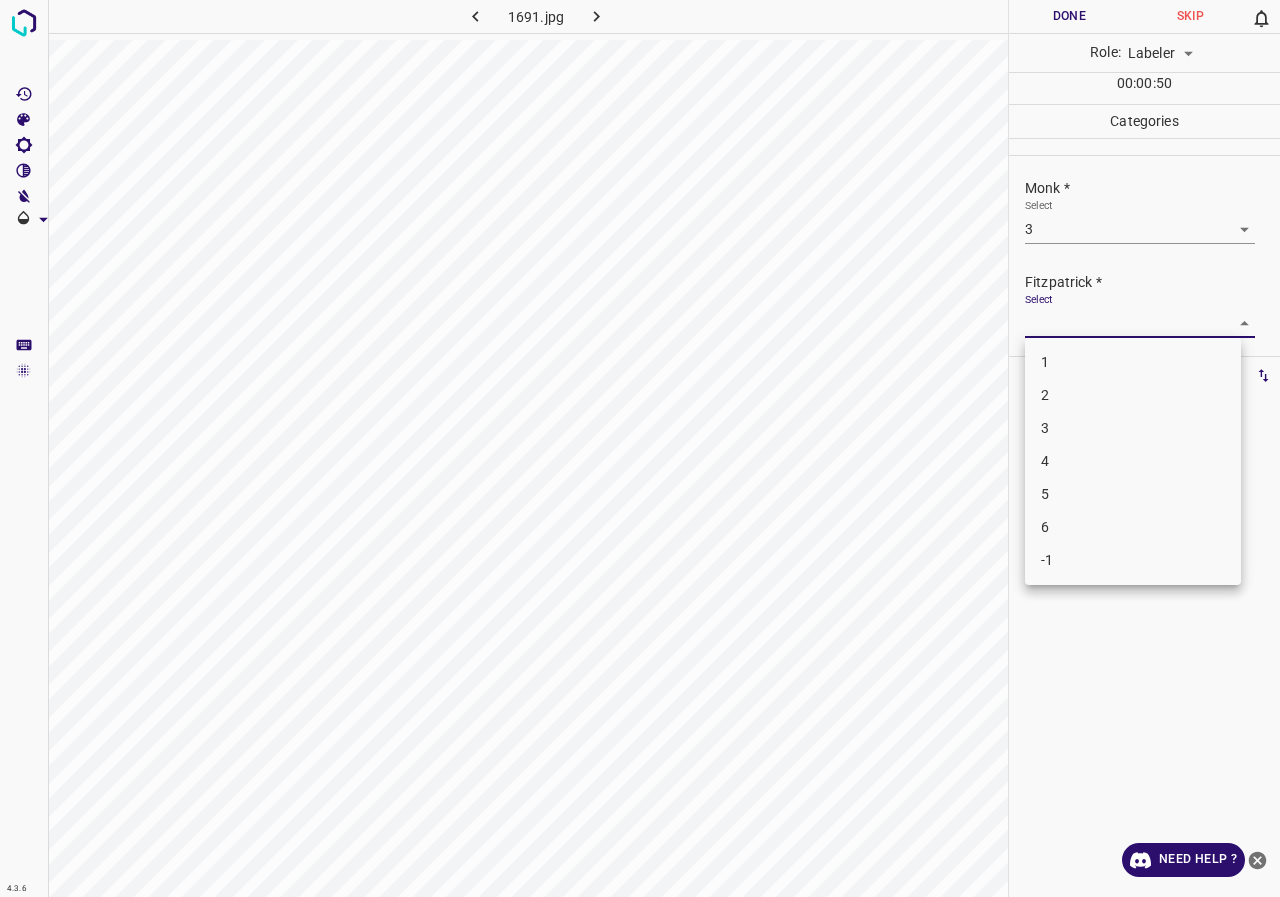 click on "1" at bounding box center (1133, 362) 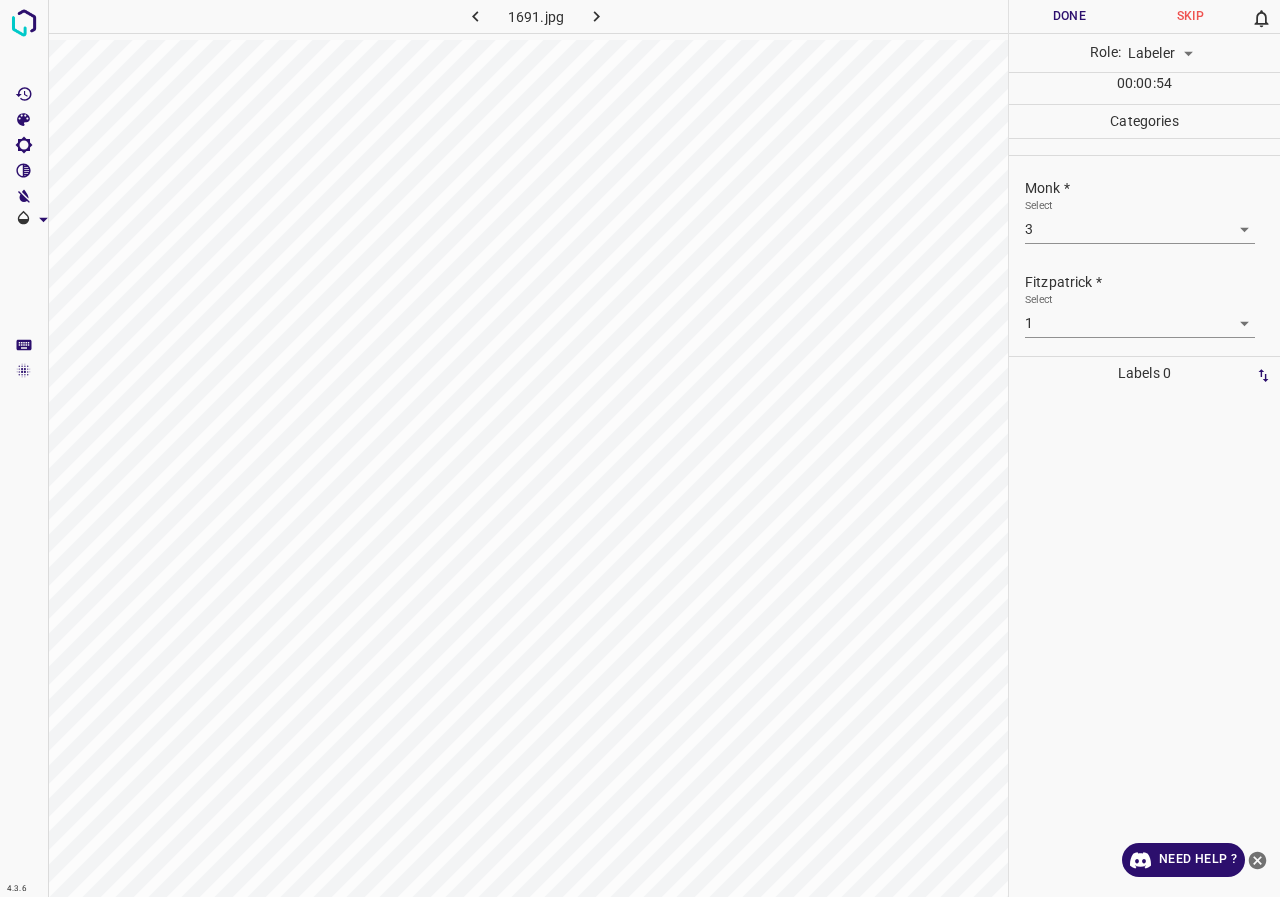 click on "Done" at bounding box center [1069, 16] 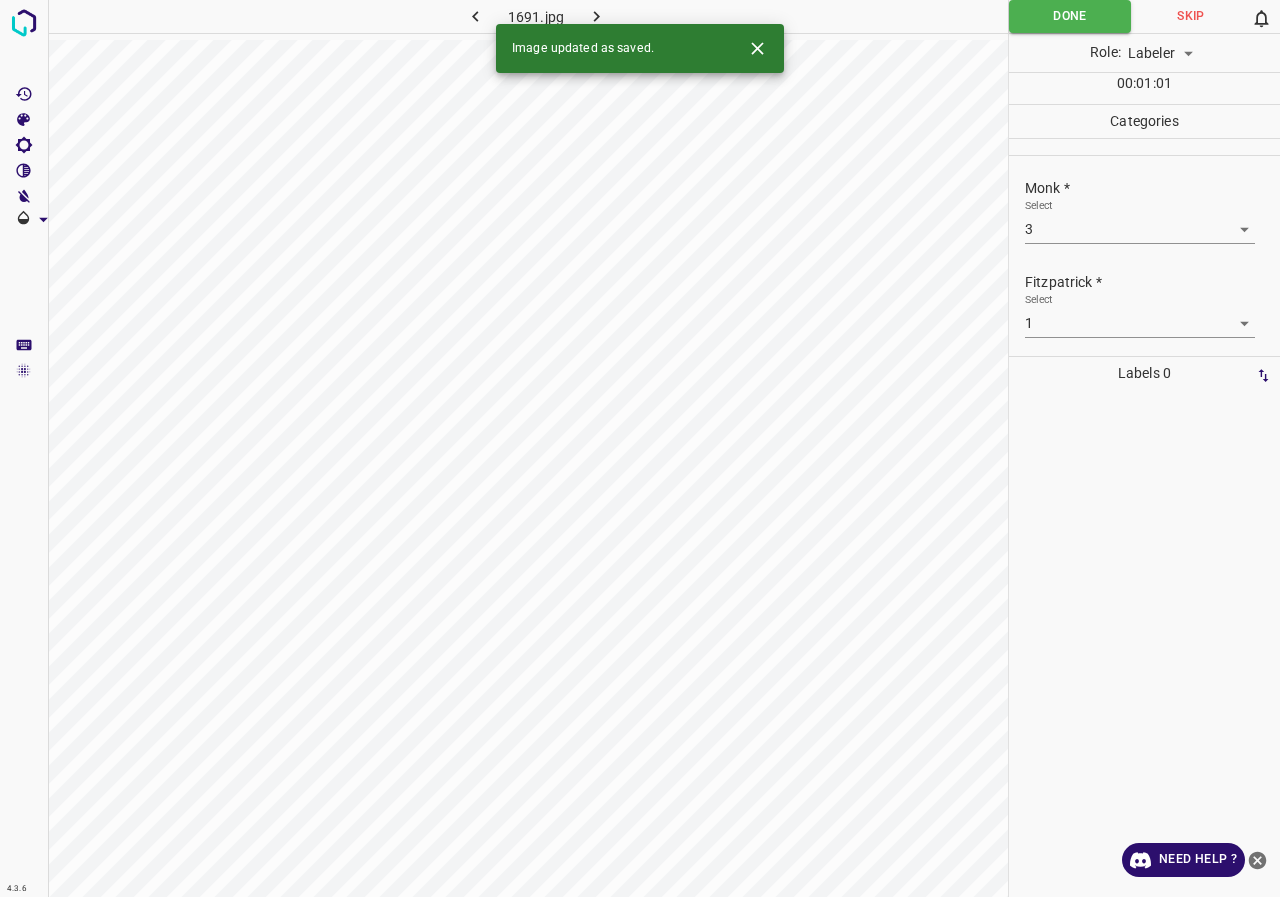 click at bounding box center (596, 16) 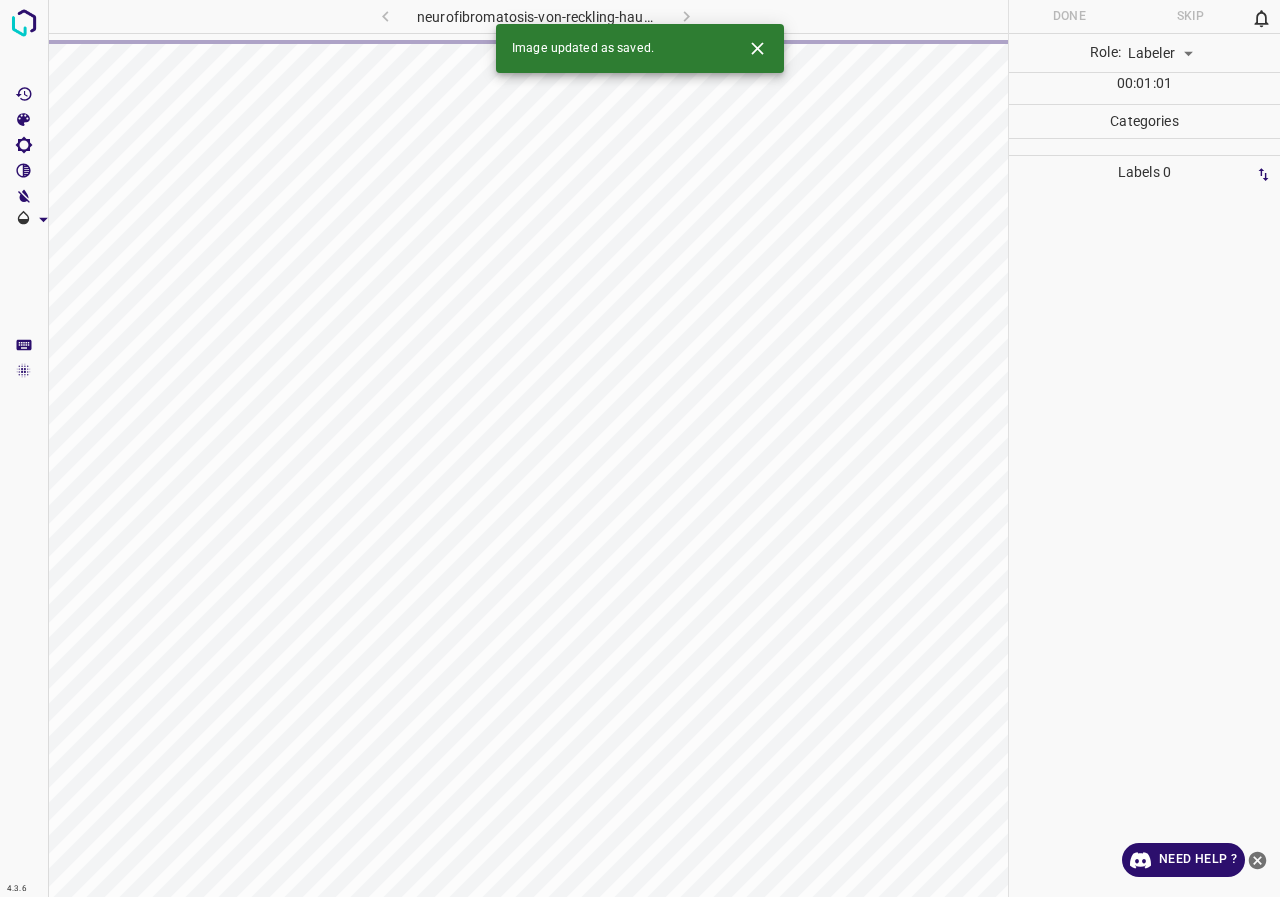 click at bounding box center (757, 48) 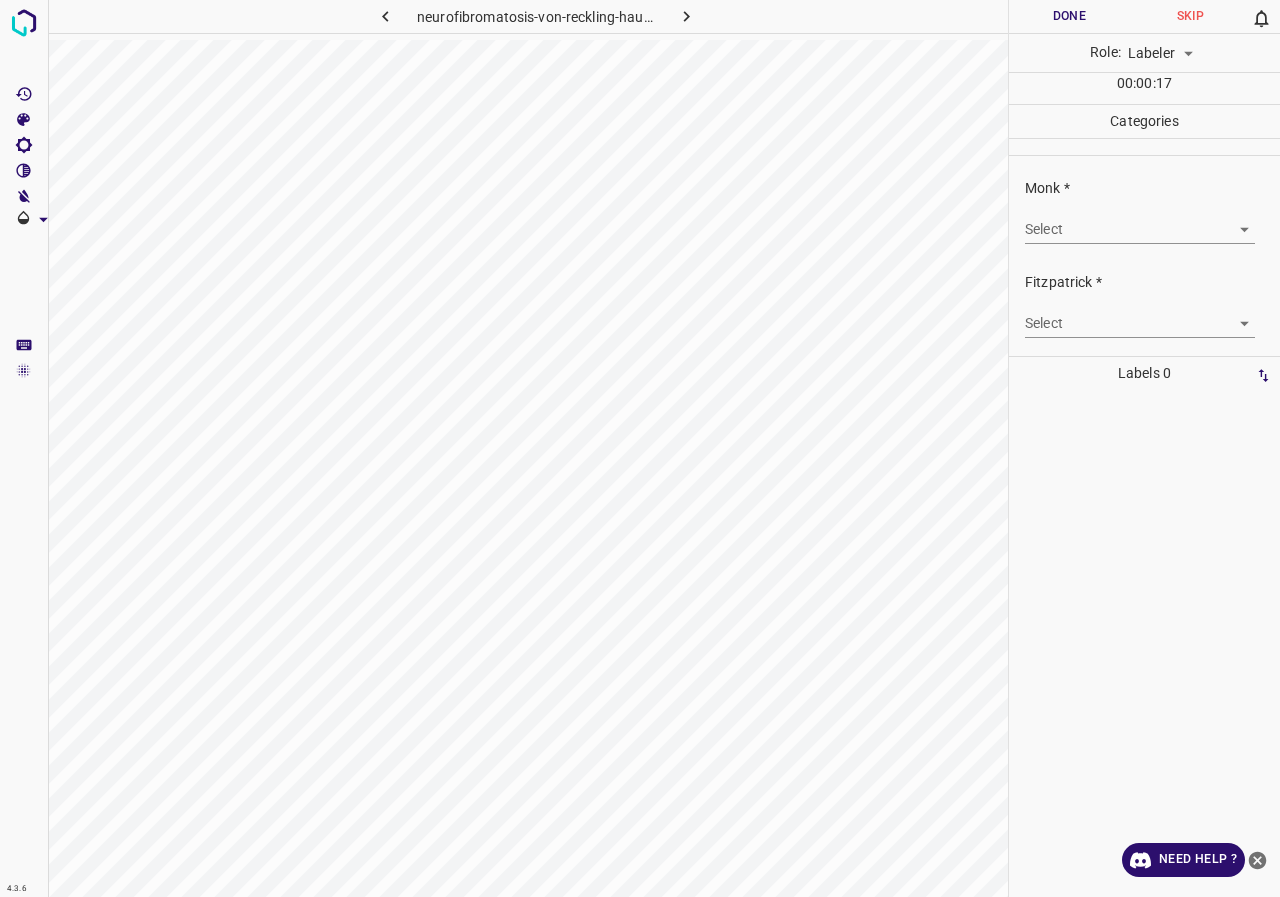 click on "4.3.6  neurofibromatosis-von-reckling-hausen-syndrome3.jpg Done Skip 0 Role: Labeler labeler 00   : 00   : 17   Categories Monk *  Select ​  Fitzpatrick *  Select ​ Labels   0 Categories 1 Monk 2  Fitzpatrick Tools Space Change between modes (Draw & Edit) I Auto labeling R Restore zoom M Zoom in N Zoom out Delete Delete selecte label Filters Z Restore filters X Saturation filter C Brightness filter V Contrast filter B Gray scale filter General O Download Need Help ? - Text - Hide - Delete" at bounding box center [640, 448] 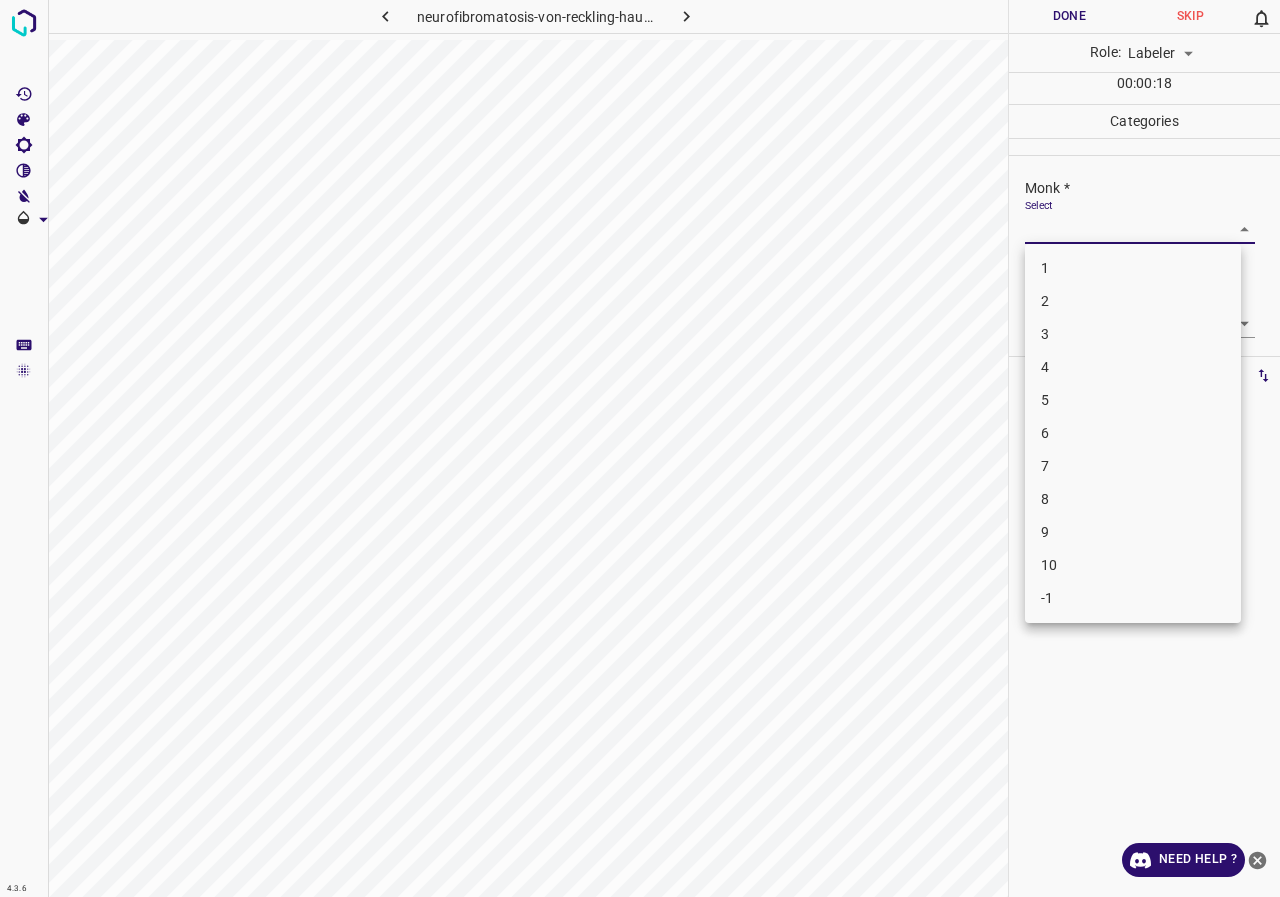 click on "7" at bounding box center [1133, 466] 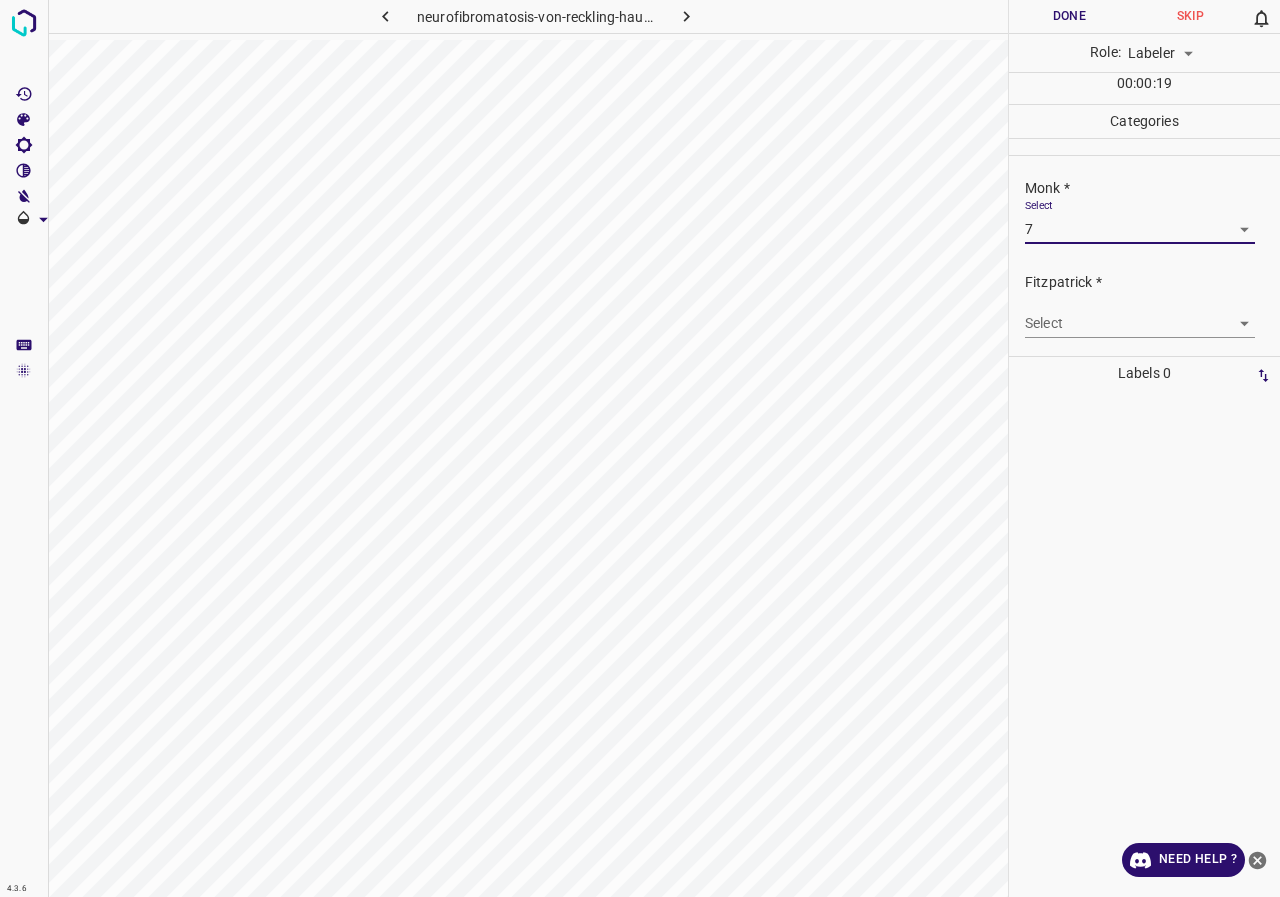 click on "Labels   0" at bounding box center [1144, 373] 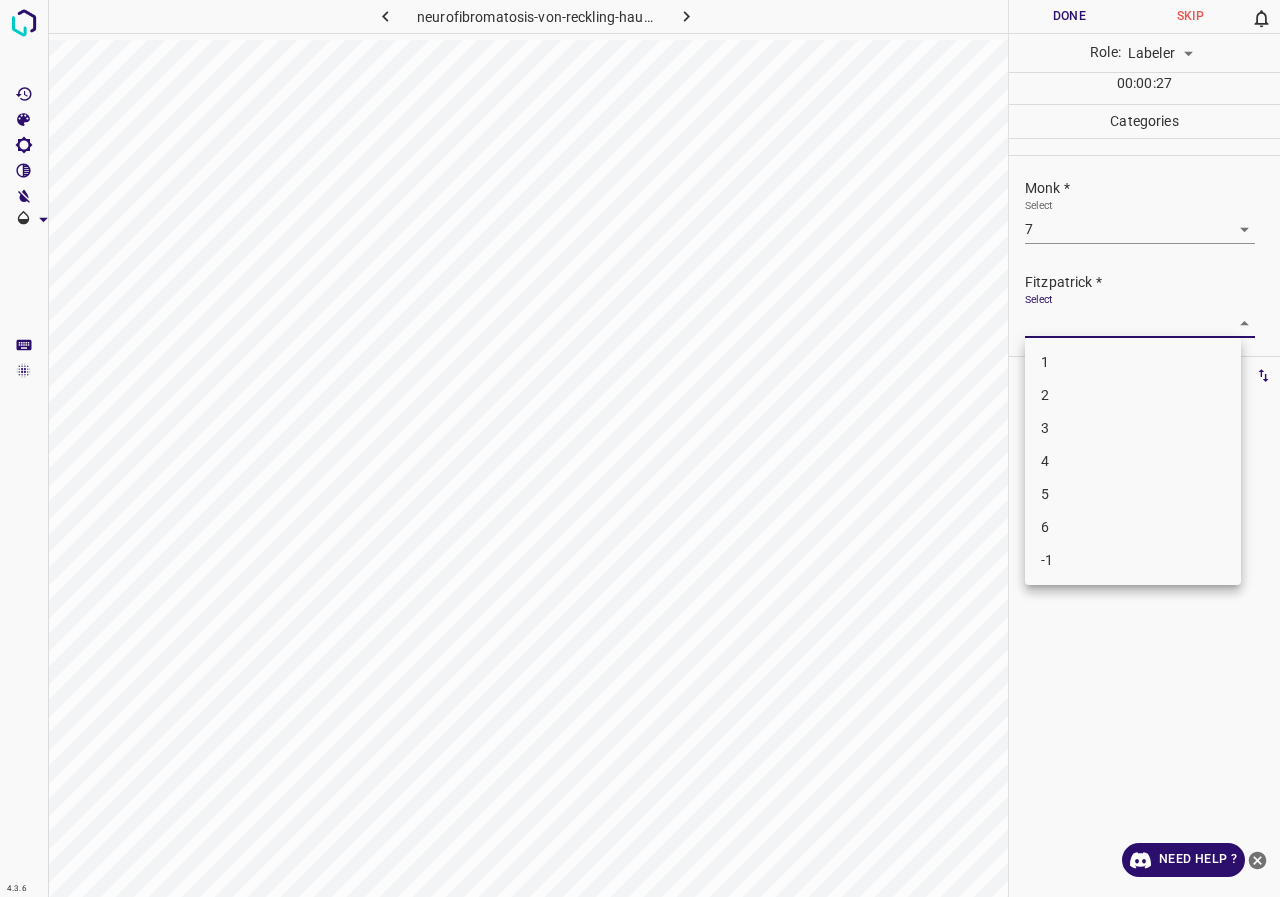 click on "4.3.6  neurofibromatosis-von-reckling-hausen-syndrome3.jpg Done Skip 0 Role: Labeler labeler 00   : 00   : 27   Categories Monk *  Select 7 7  Fitzpatrick *  Select ​ Labels   0 Categories 1 Monk 2  Fitzpatrick Tools Space Change between modes (Draw & Edit) I Auto labeling R Restore zoom M Zoom in N Zoom out Delete Delete selecte label Filters Z Restore filters X Saturation filter C Brightness filter V Contrast filter B Gray scale filter General O Download Need Help ? - Text - Hide - Delete 1 2 3 4 5 6 -1" at bounding box center [640, 448] 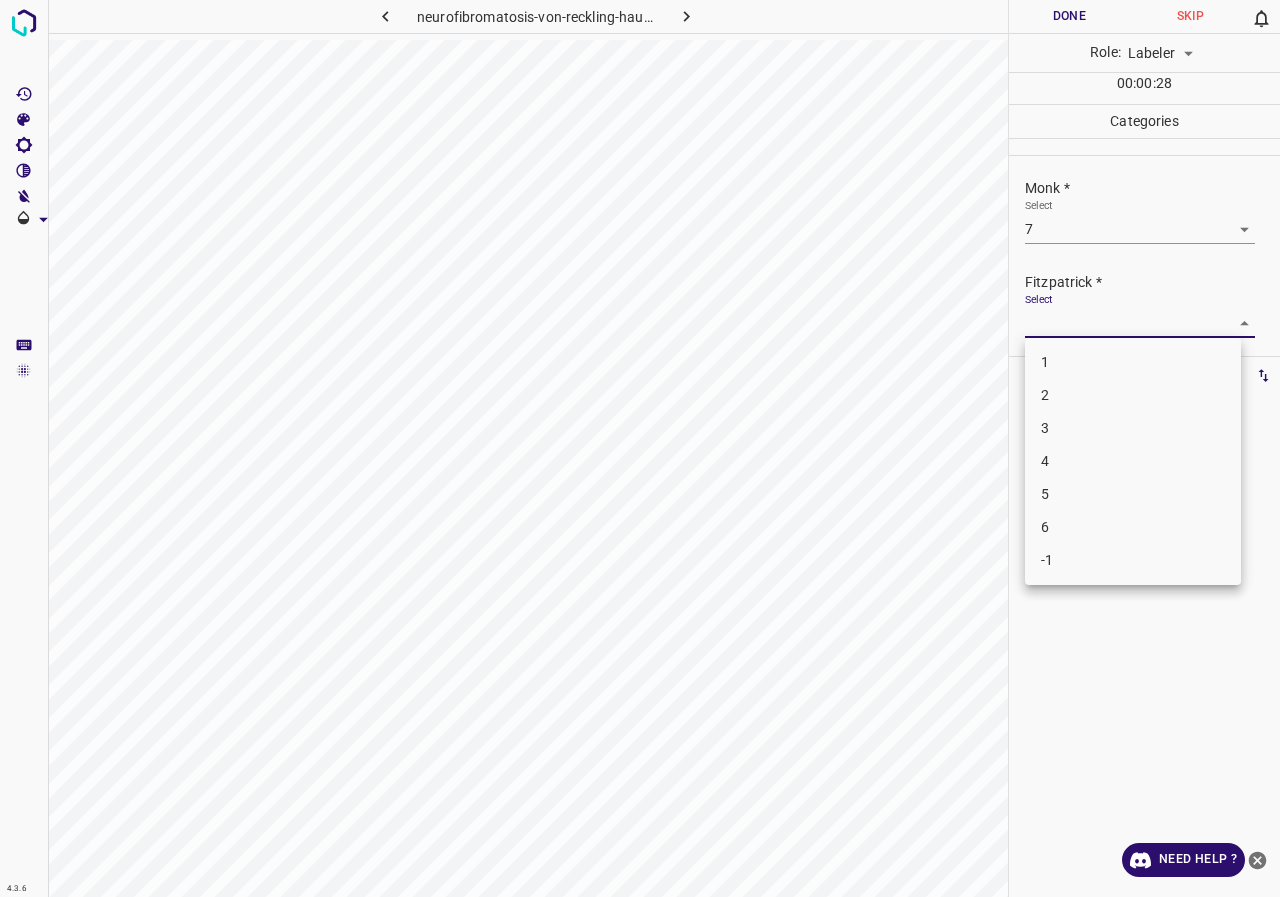 click on "5" at bounding box center [1133, 494] 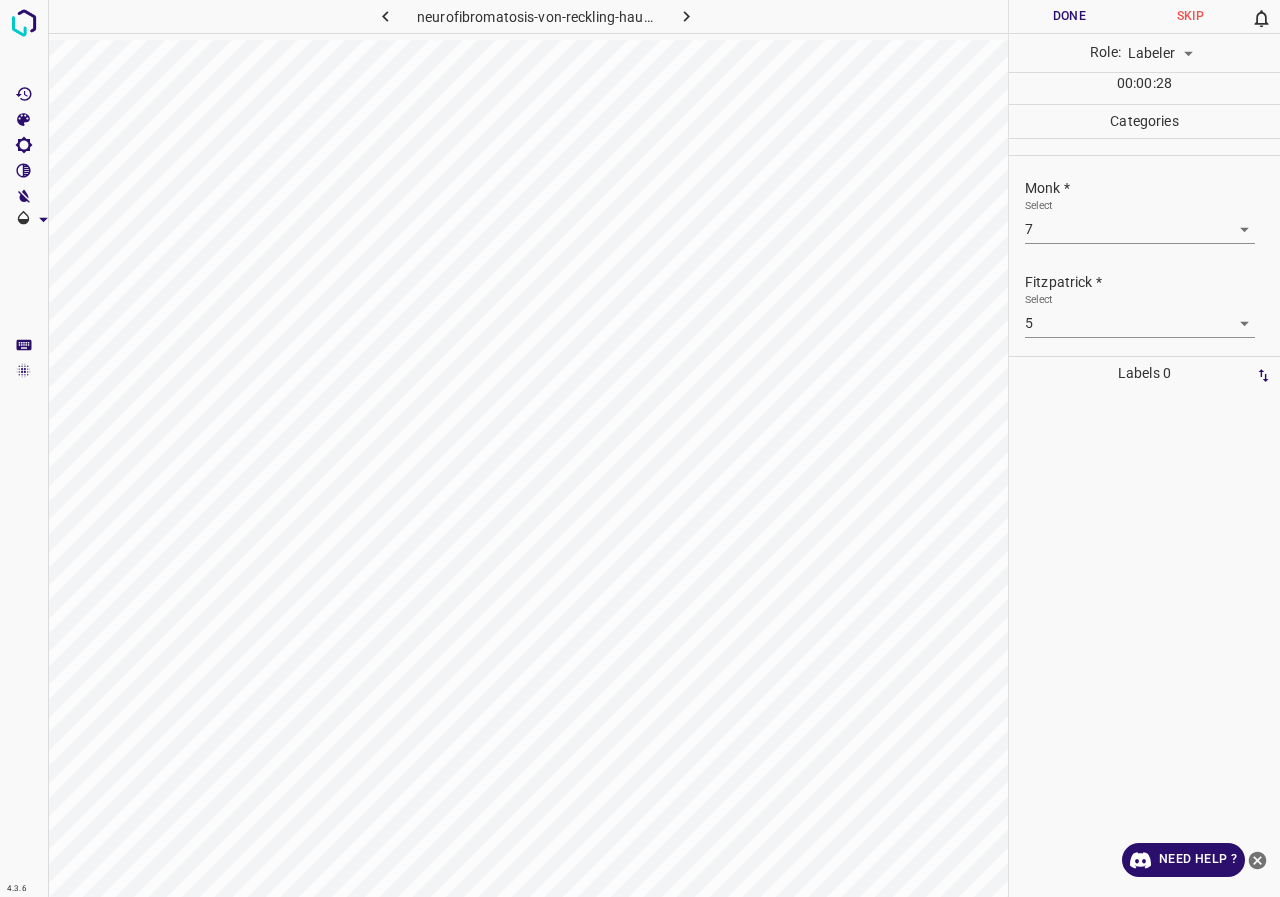 click at bounding box center (1144, 643) 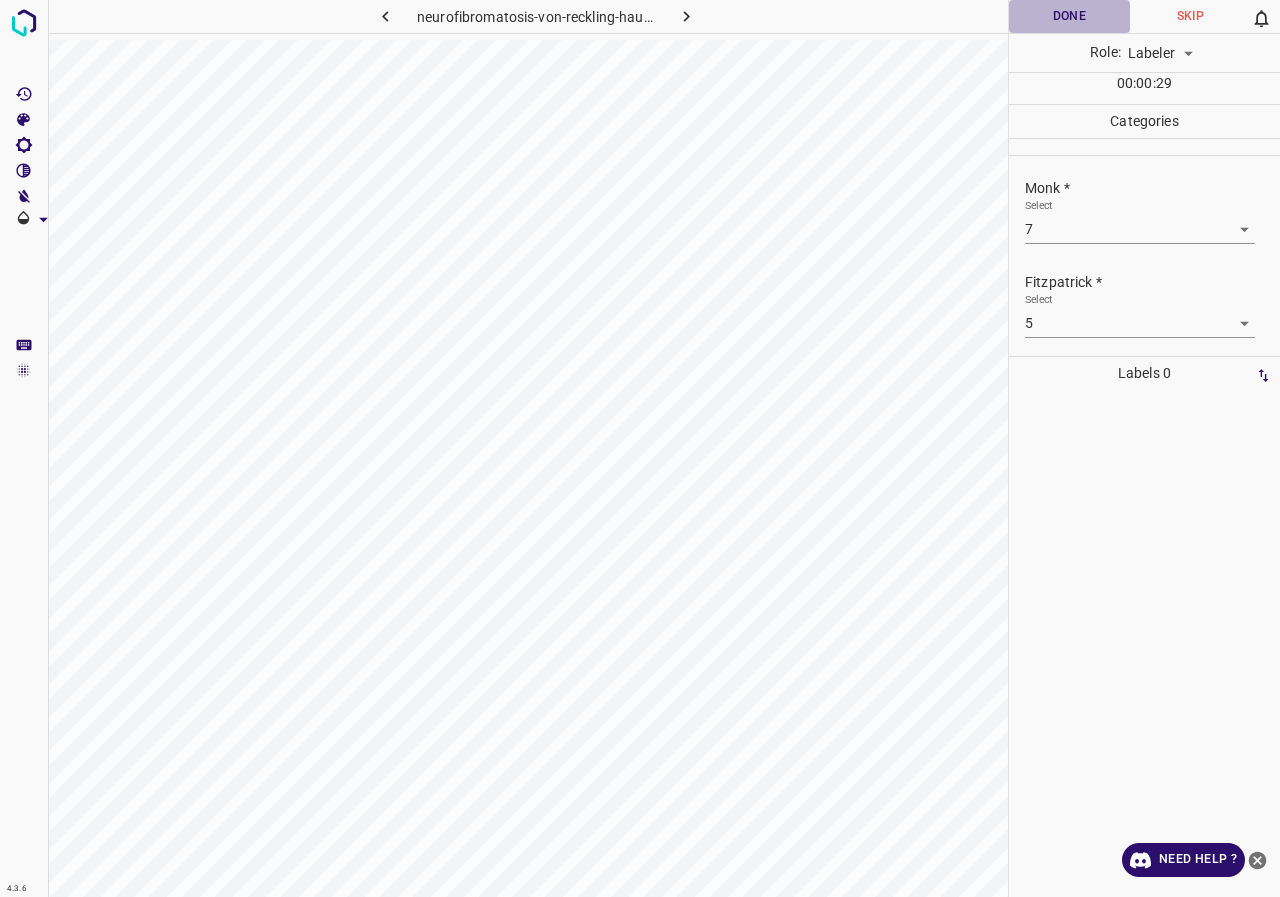 click on "Done" at bounding box center (1069, 16) 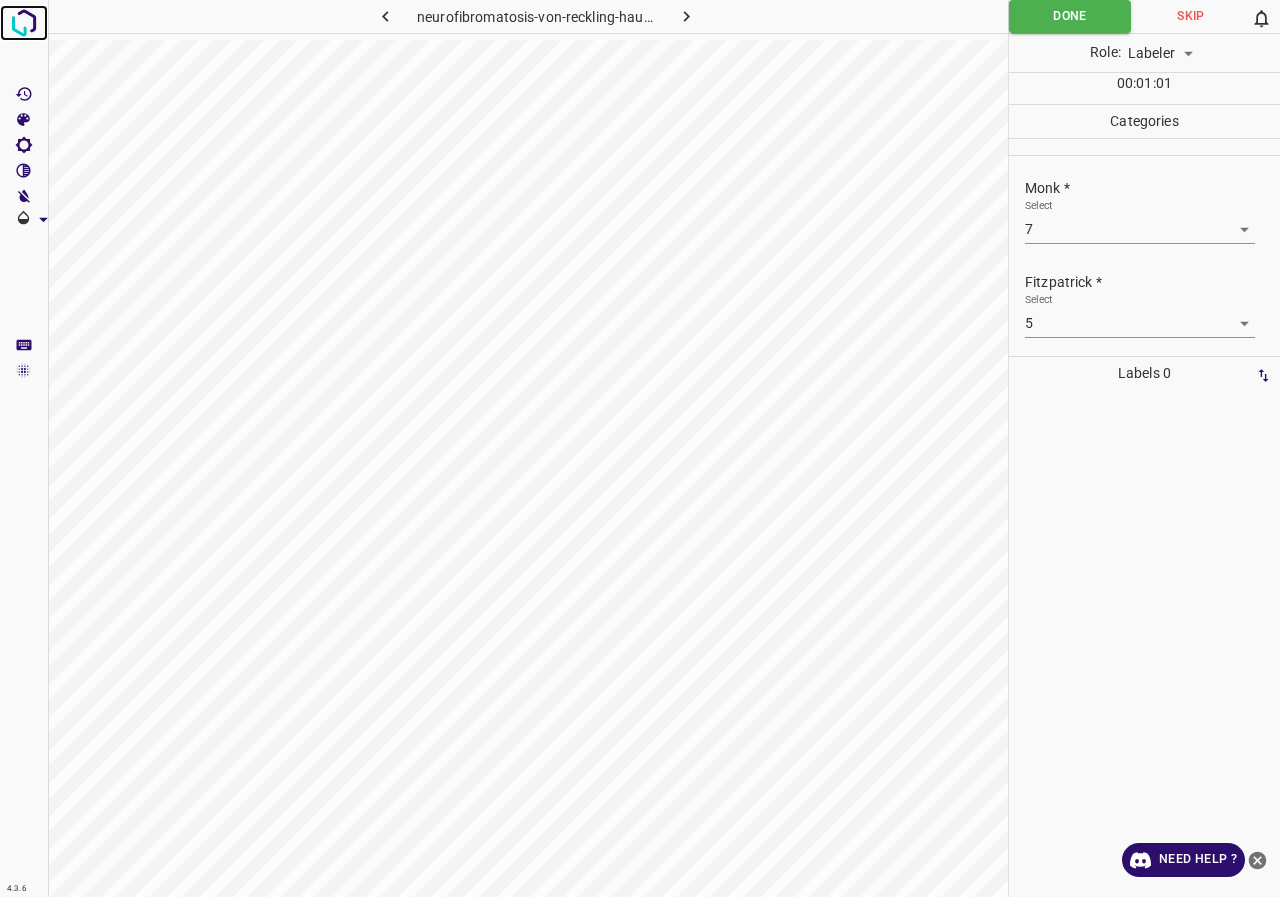 click at bounding box center [24, 23] 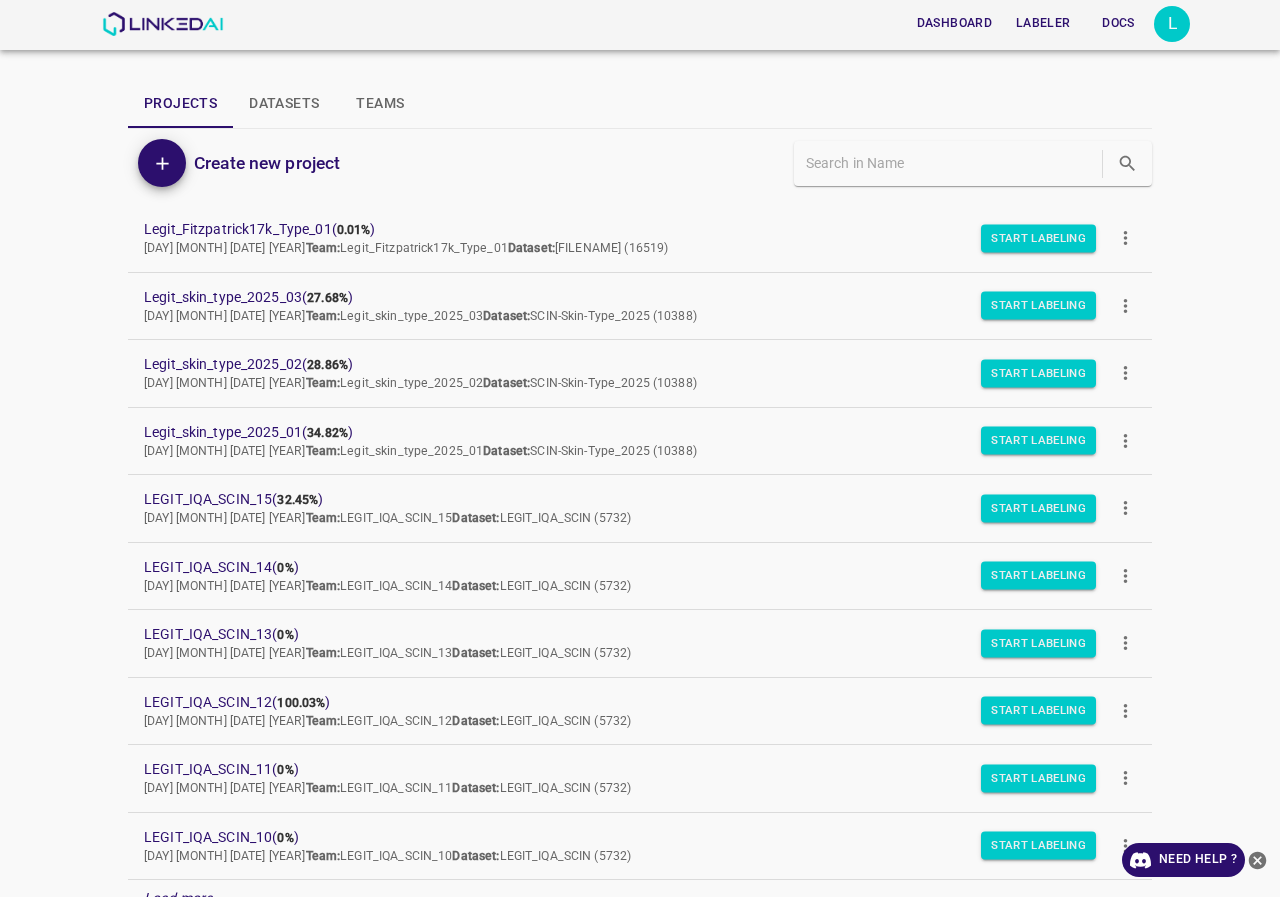 click at bounding box center (1258, 860) 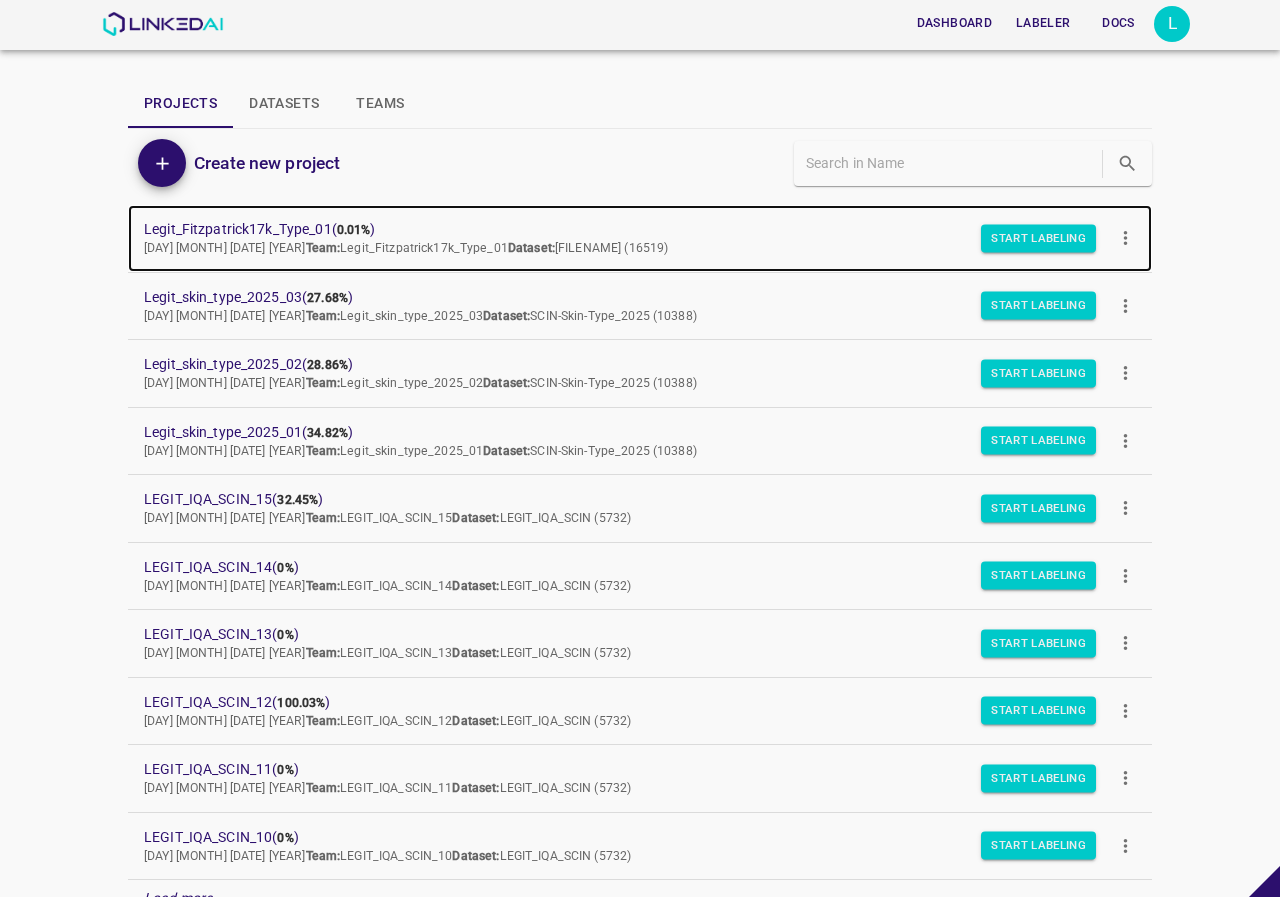 click on "Legit_Fitzpatrick17k_Type_01  ( 0.01% )  Thu Jul 03 2025  Team:  Legit_Fitzpatrick17k_Type_01  Dataset:  Fitzpatrick17-Skin-Type				 (16519)" at bounding box center (640, 238) 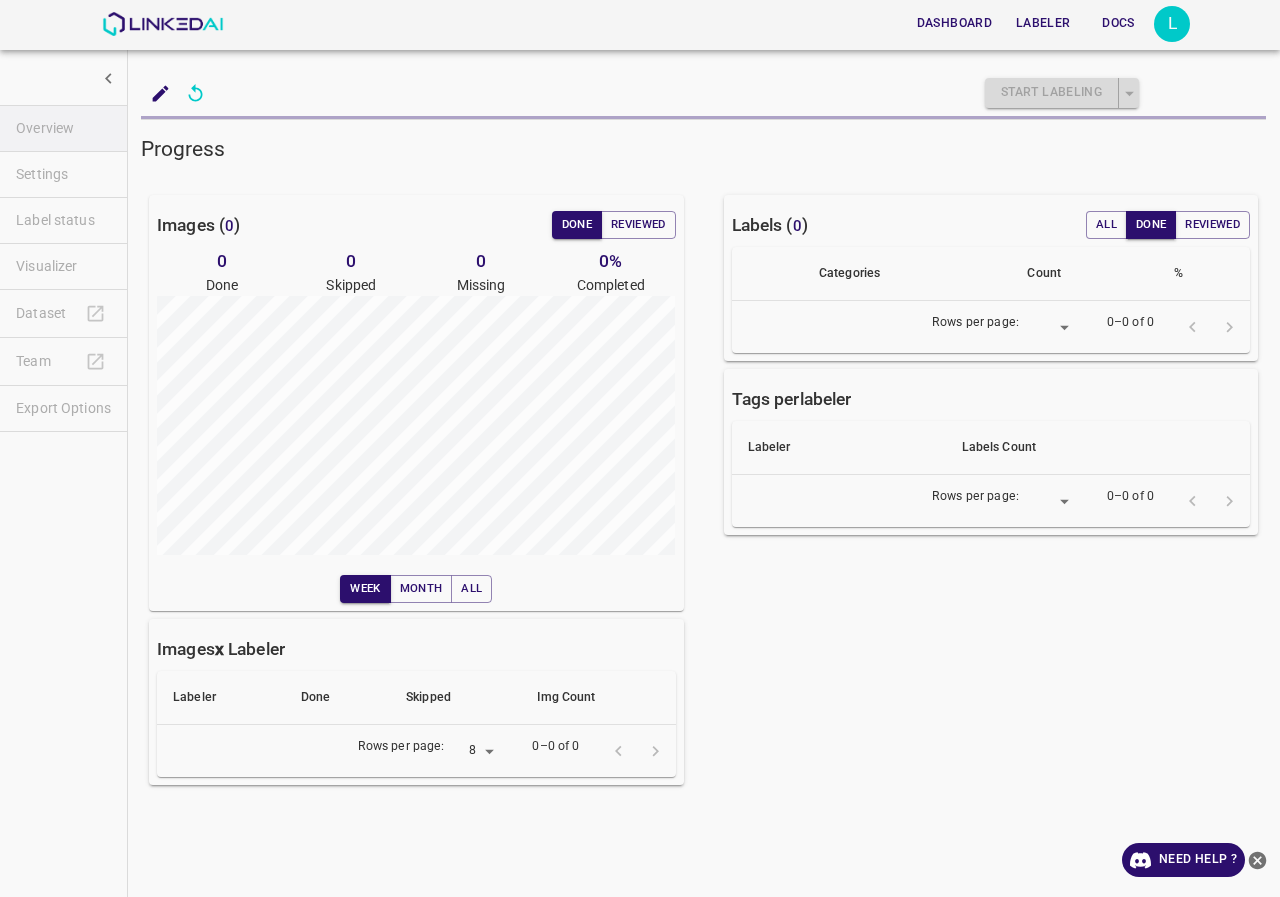 scroll, scrollTop: 0, scrollLeft: 0, axis: both 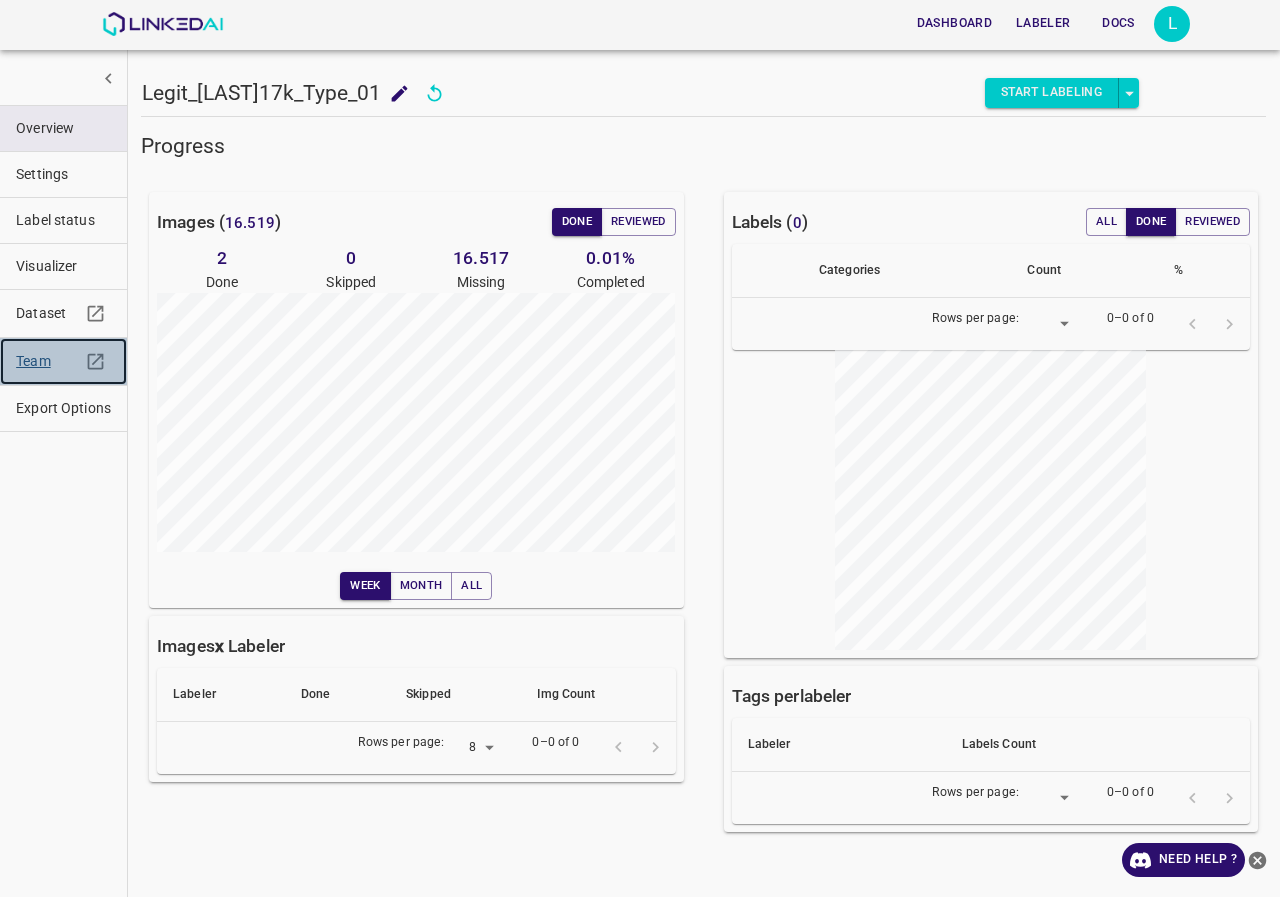 click on "Team" at bounding box center (48, 361) 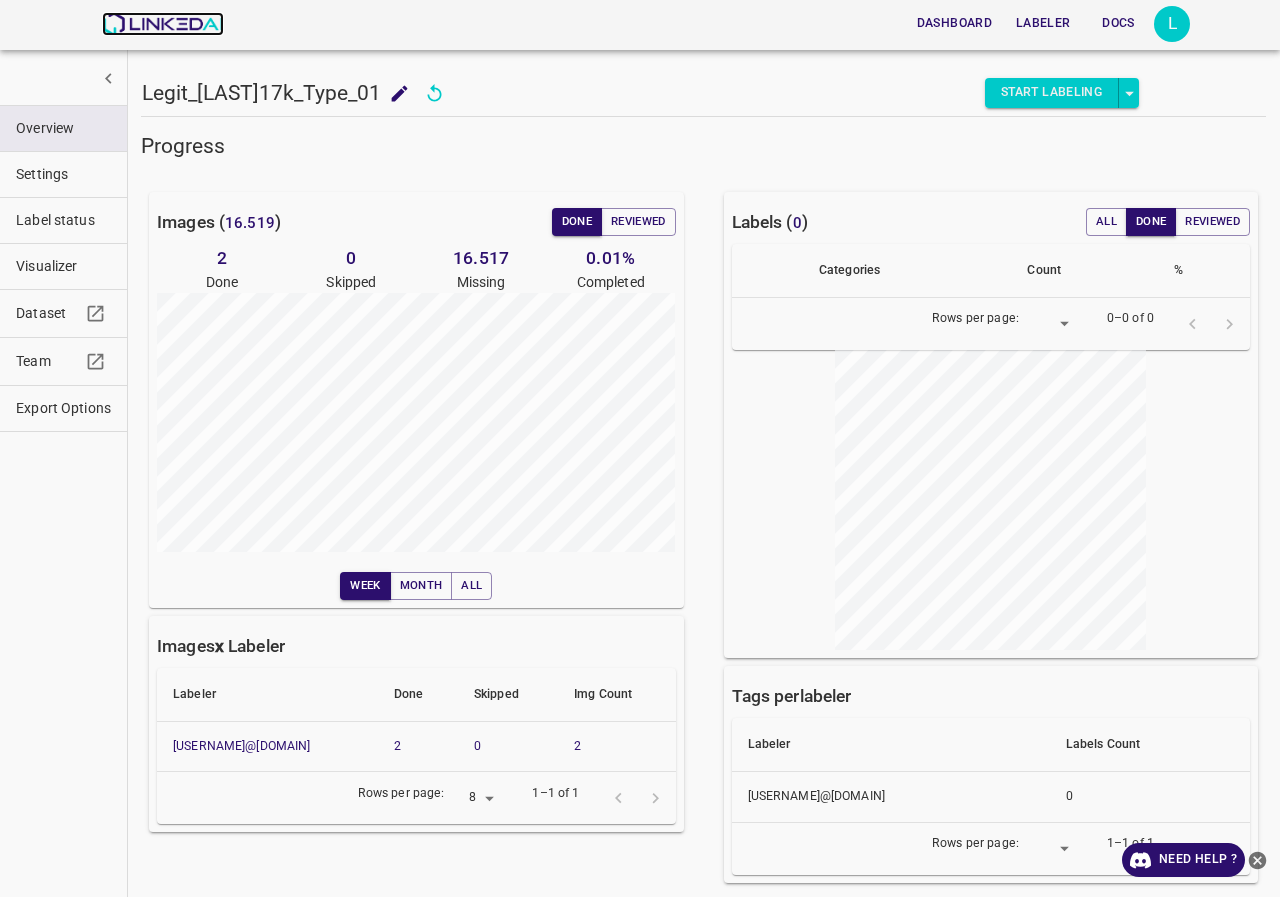 click at bounding box center [162, 24] 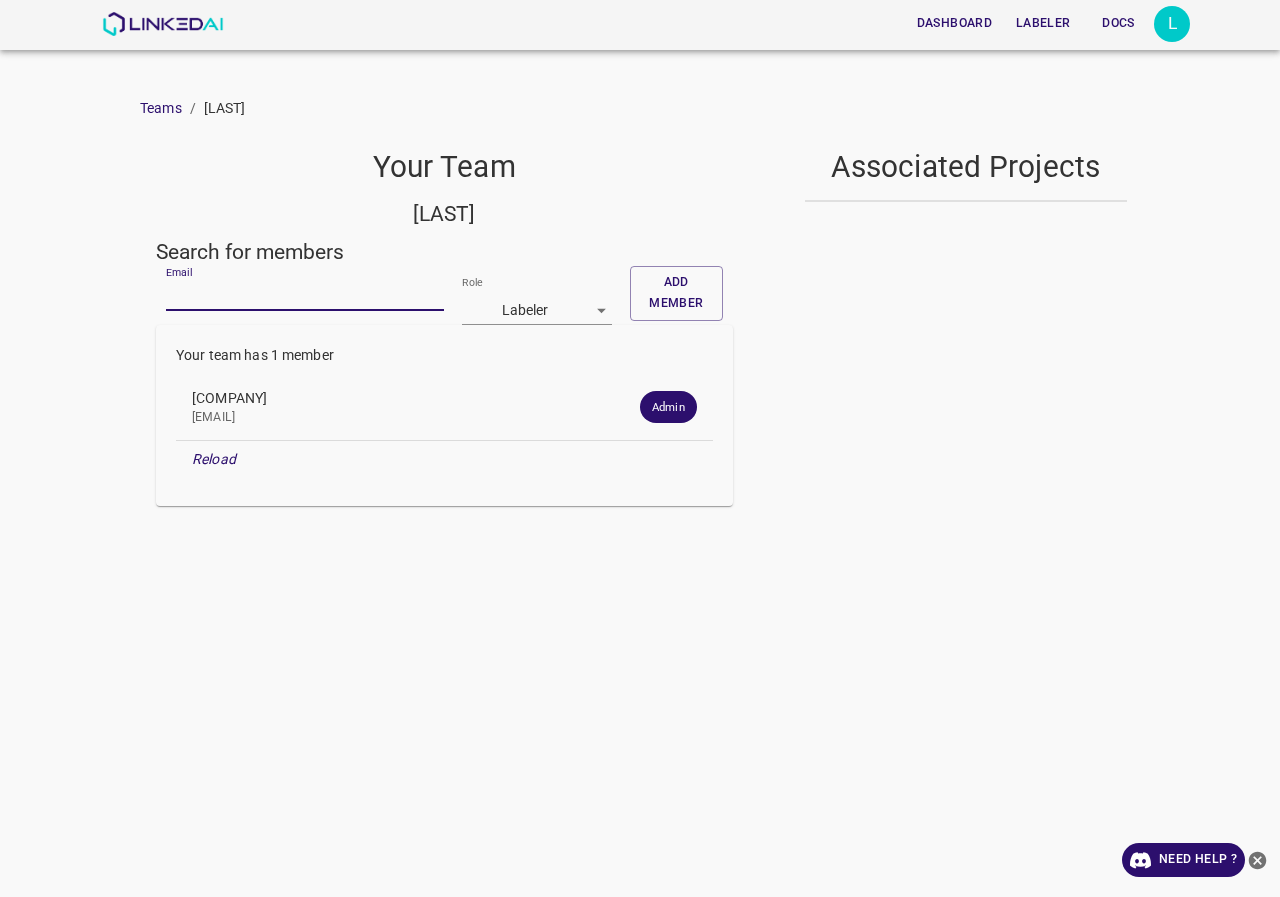 scroll, scrollTop: 0, scrollLeft: 0, axis: both 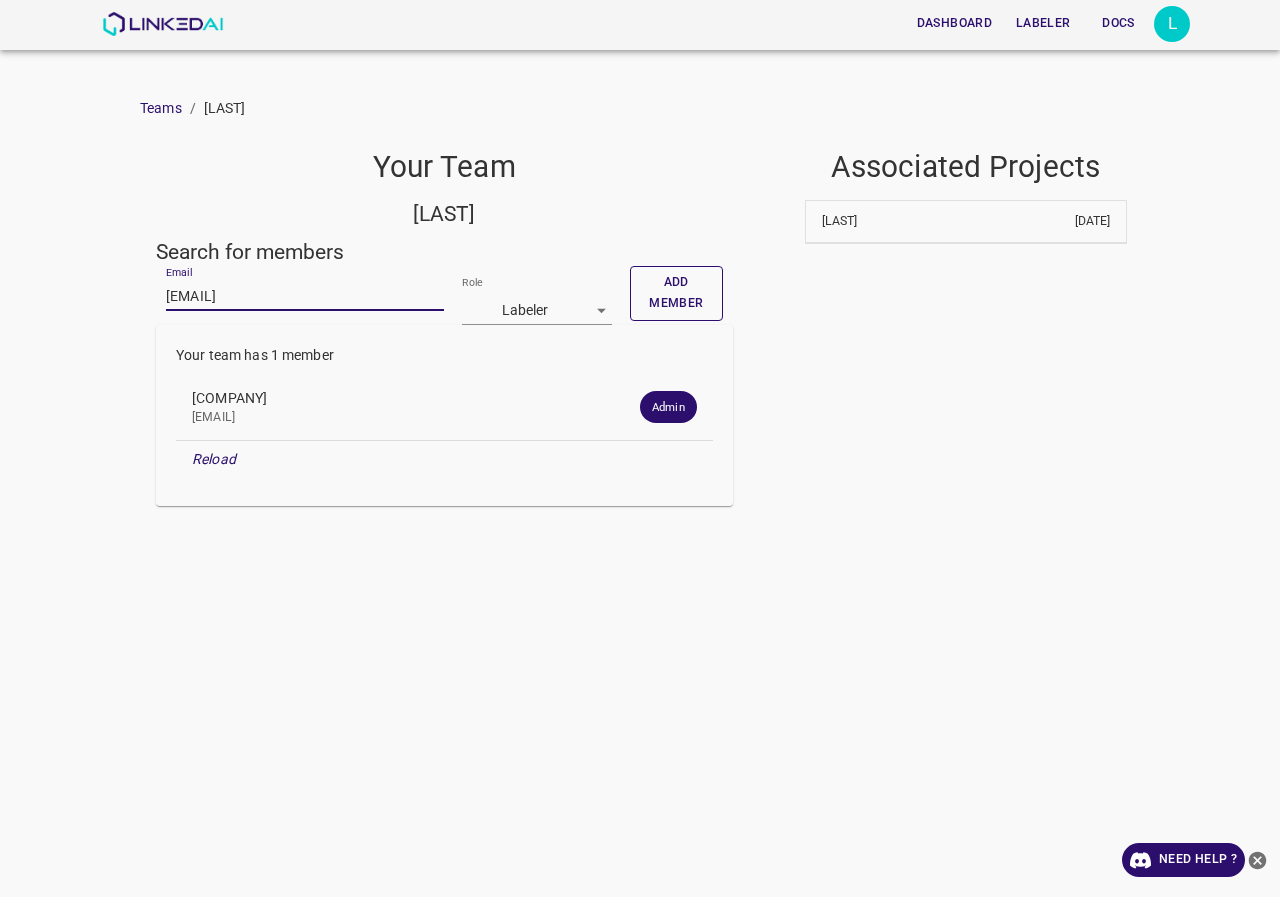 type on "snino708@gmail.com" 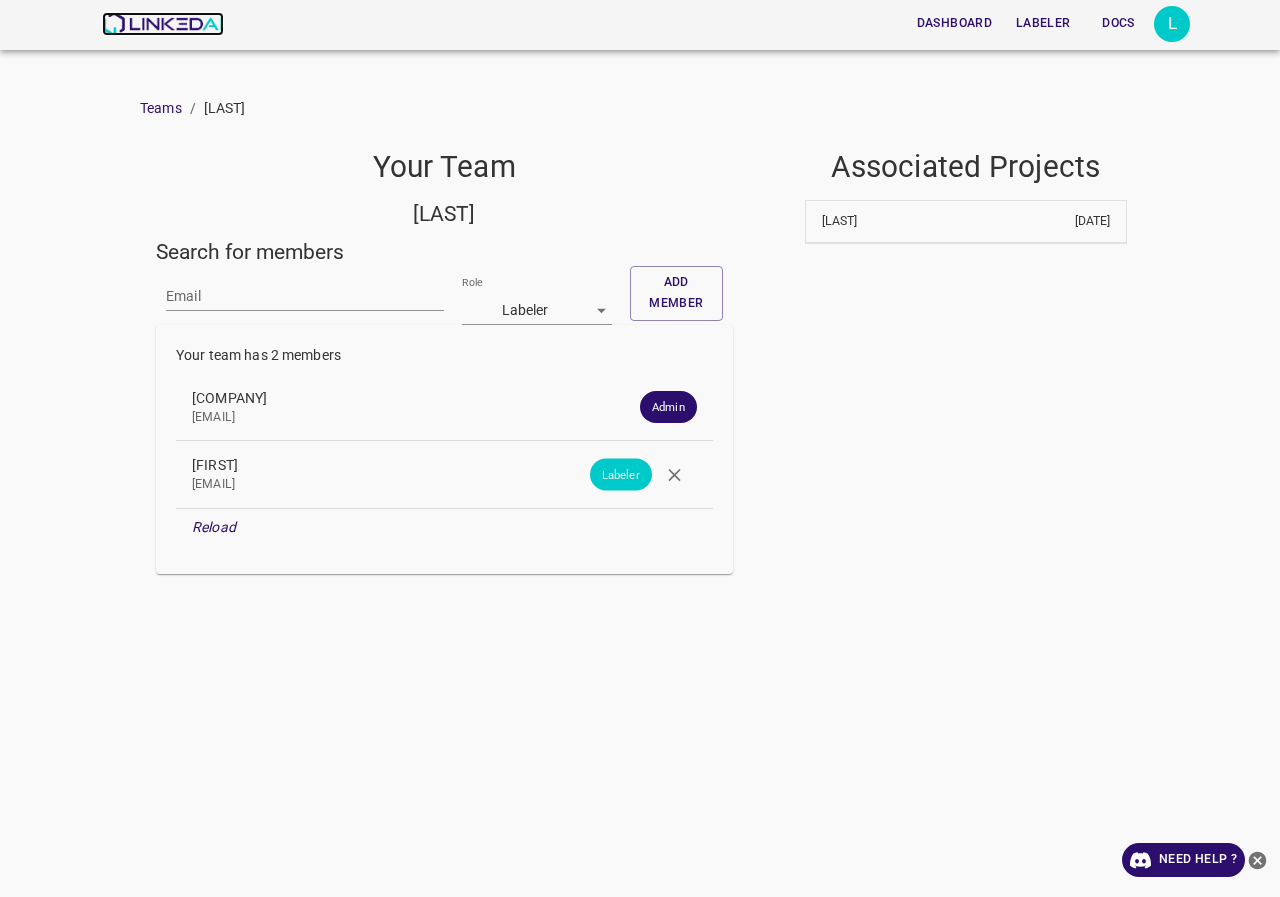 click at bounding box center [162, 24] 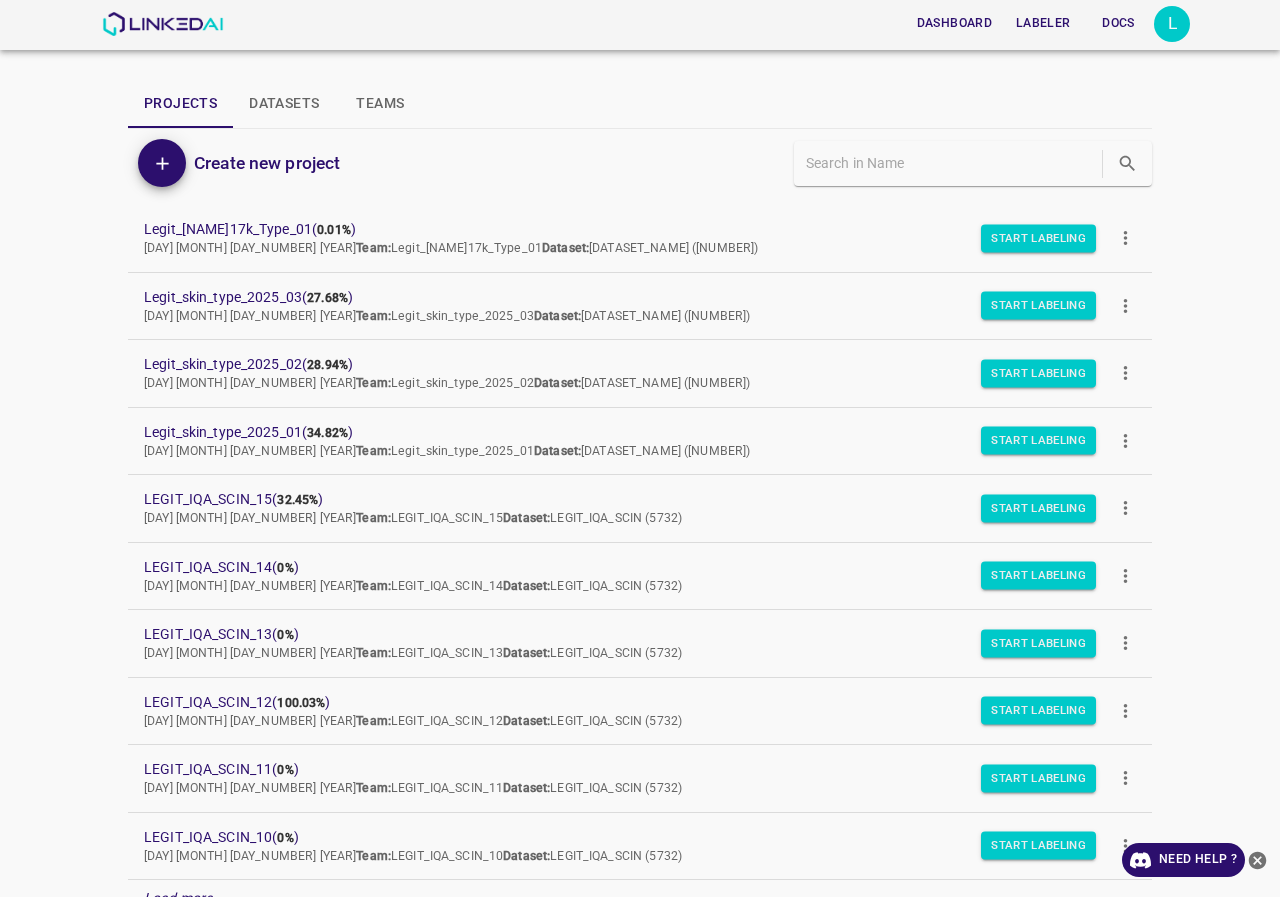 scroll, scrollTop: 0, scrollLeft: 0, axis: both 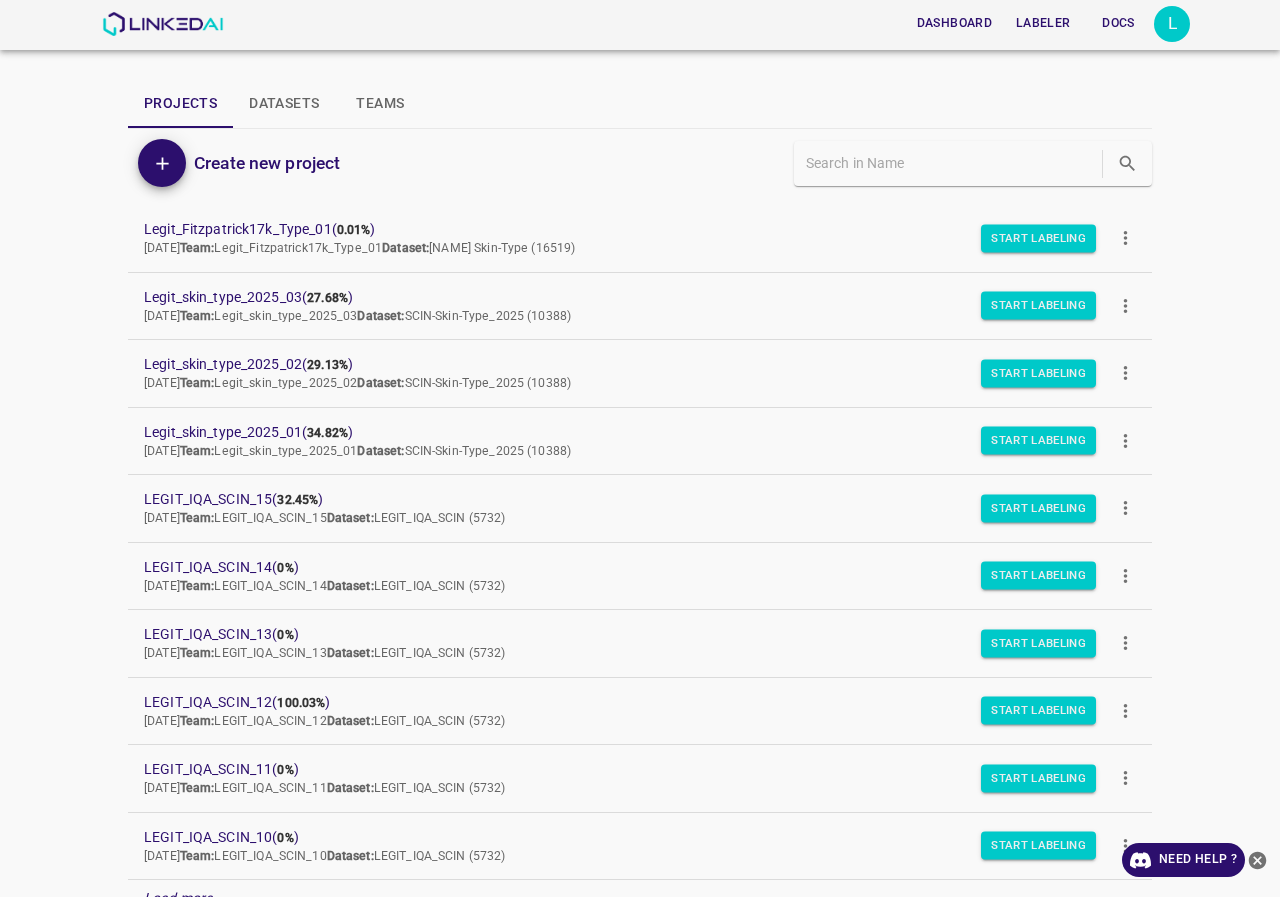 click on "Dashboard Labeler Docs L Projects Datasets Teams   Create new project Legit_Fitzpatrick17k_Type_01  ( 0.01% )  Thu Jul 03 2025  Team:  Legit_Fitzpatrick17k_Type_01  Dataset:  Fitzpatrick17-Skin-Type				 (16519)  Start Labeling Legit_skin_type_2025_03  ( 27.68% )  Tue Jun 24 2025  Team:  Legit_skin_type_2025_03  Dataset:  SCIN-Skin-Type_2025 (10388)  Start Labeling Legit_skin_type_2025_02  ( 29.13% )  Tue Jun 24 2025  Team:  Legit_skin_type_2025_02  Dataset:  SCIN-Skin-Type_2025 (10388)  Start Labeling Legit_skin_type_2025_01  ( 34.82% )  Tue Jun 24 2025  Team:  Legit_skin_type_2025_01  Dataset:  SCIN-Skin-Type_2025 (10388)  Start Labeling LEGIT_IQA_SCIN_15  ( 32.45% )  Wed Jun 11 2025  Team:  LEGIT_IQA_SCIN_15  Dataset:  LEGIT_IQA_SCIN (5732)  Start Labeling LEGIT_IQA_SCIN_14  ( 0% )  Wed Jun 11 2025  Team:  LEGIT_IQA_SCIN_14  Dataset:  LEGIT_IQA_SCIN (5732)  Start Labeling LEGIT_IQA_SCIN_13  ( 0% )  Wed Jun 11 2025  Team:  LEGIT_IQA_SCIN_13  Dataset:  LEGIT_IQA_SCIN (5732)  Start Labeling LEGIT_IQA_SCIN_12" at bounding box center (640, 448) 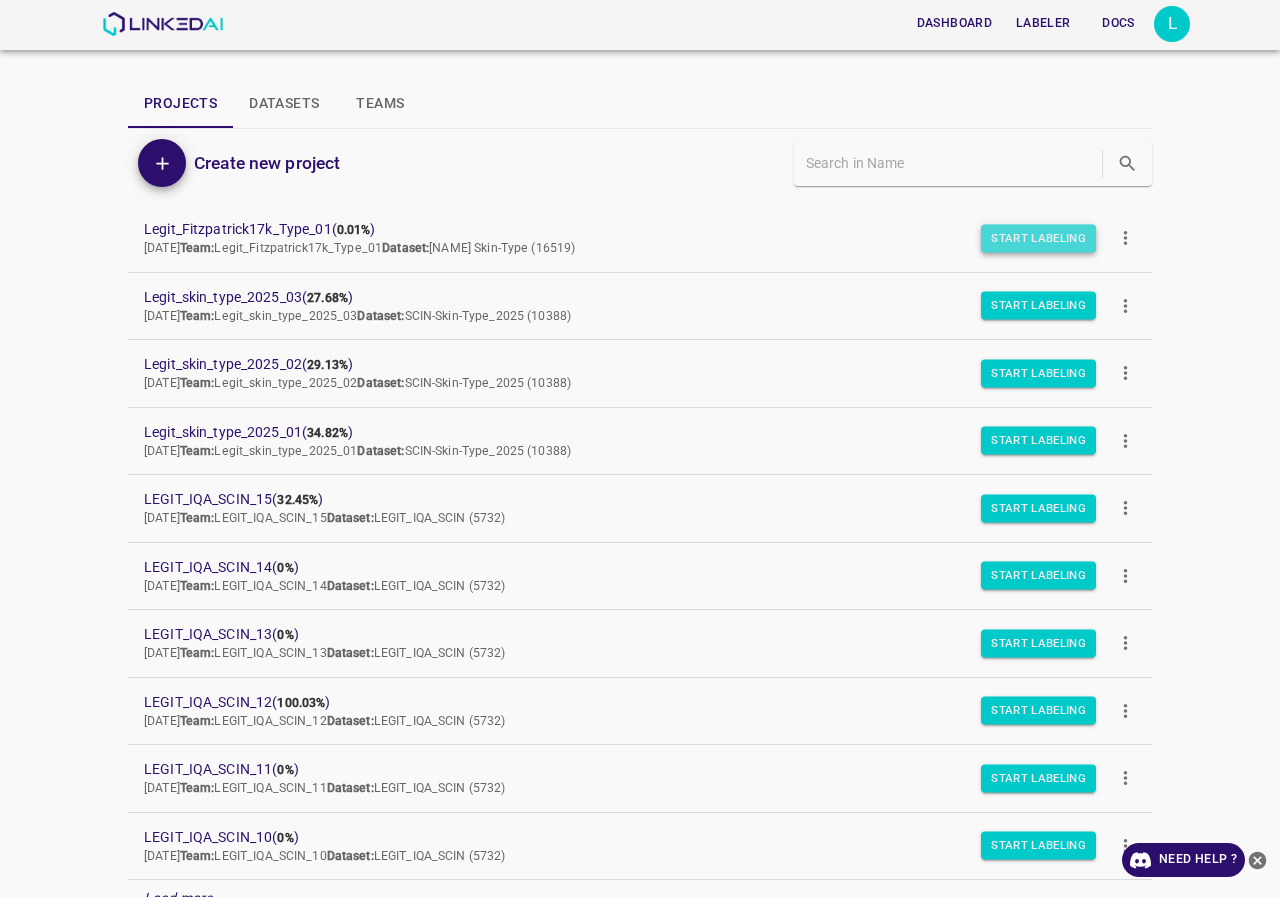 click on "Start Labeling" at bounding box center [1038, 238] 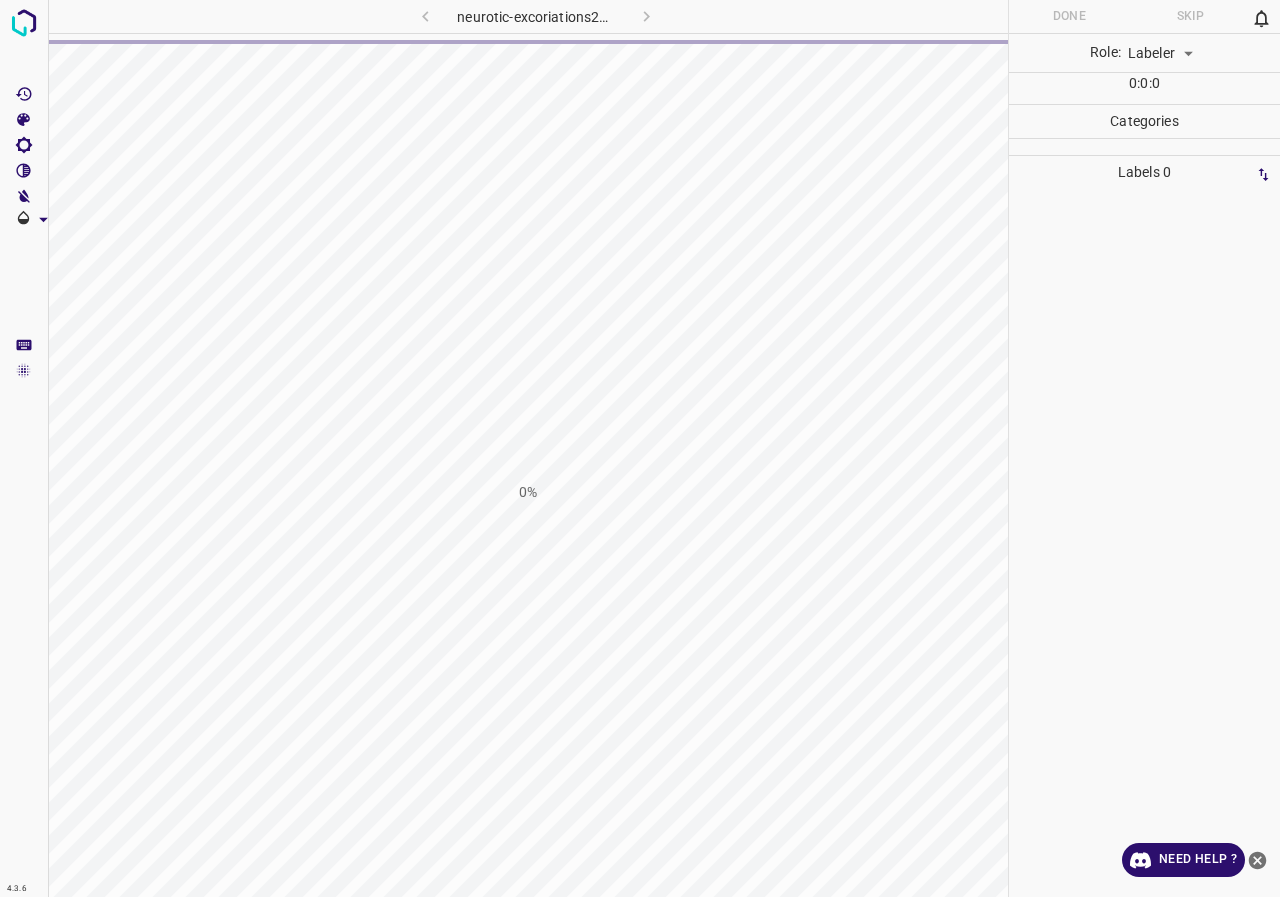 scroll, scrollTop: 0, scrollLeft: 0, axis: both 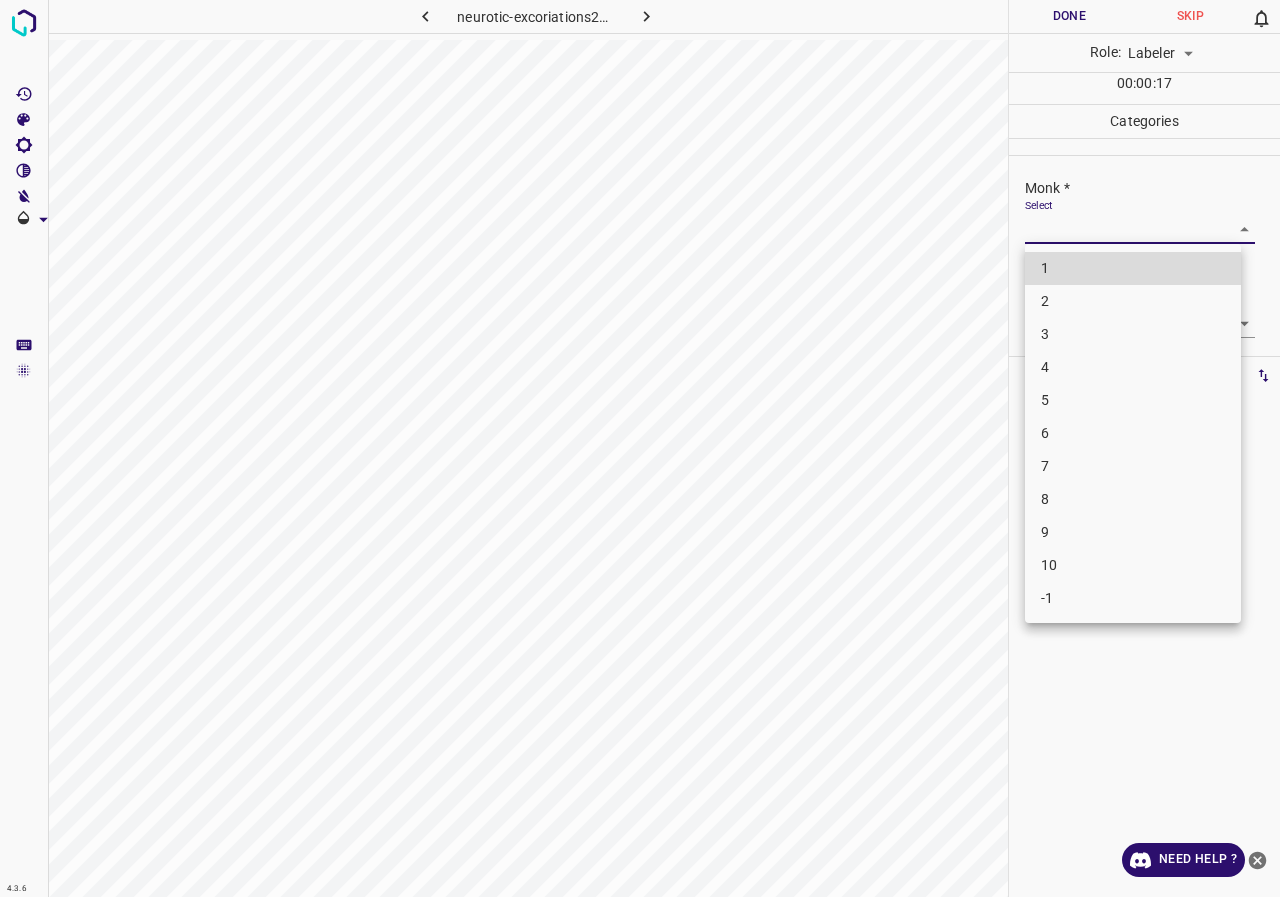 click on "4.3.6  neurotic-excoriations28.jpg Done Skip 0 Role: Labeler labeler 00   : 00   : 17   Categories Monk *  Select ​  Fitzpatrick *  Select ​ Labels   0 Categories 1 Monk 2  Fitzpatrick Tools Space Change between modes (Draw & Edit) I Auto labeling R Restore zoom M Zoom in N Zoom out Delete Delete selecte label Filters Z Restore filters X Saturation filter C Brightness filter V Contrast filter B Gray scale filter General O Download Need Help ? - Text - Hide - Delete 1 2 3 4 5 6 7 8 9 10 -1" at bounding box center [640, 448] 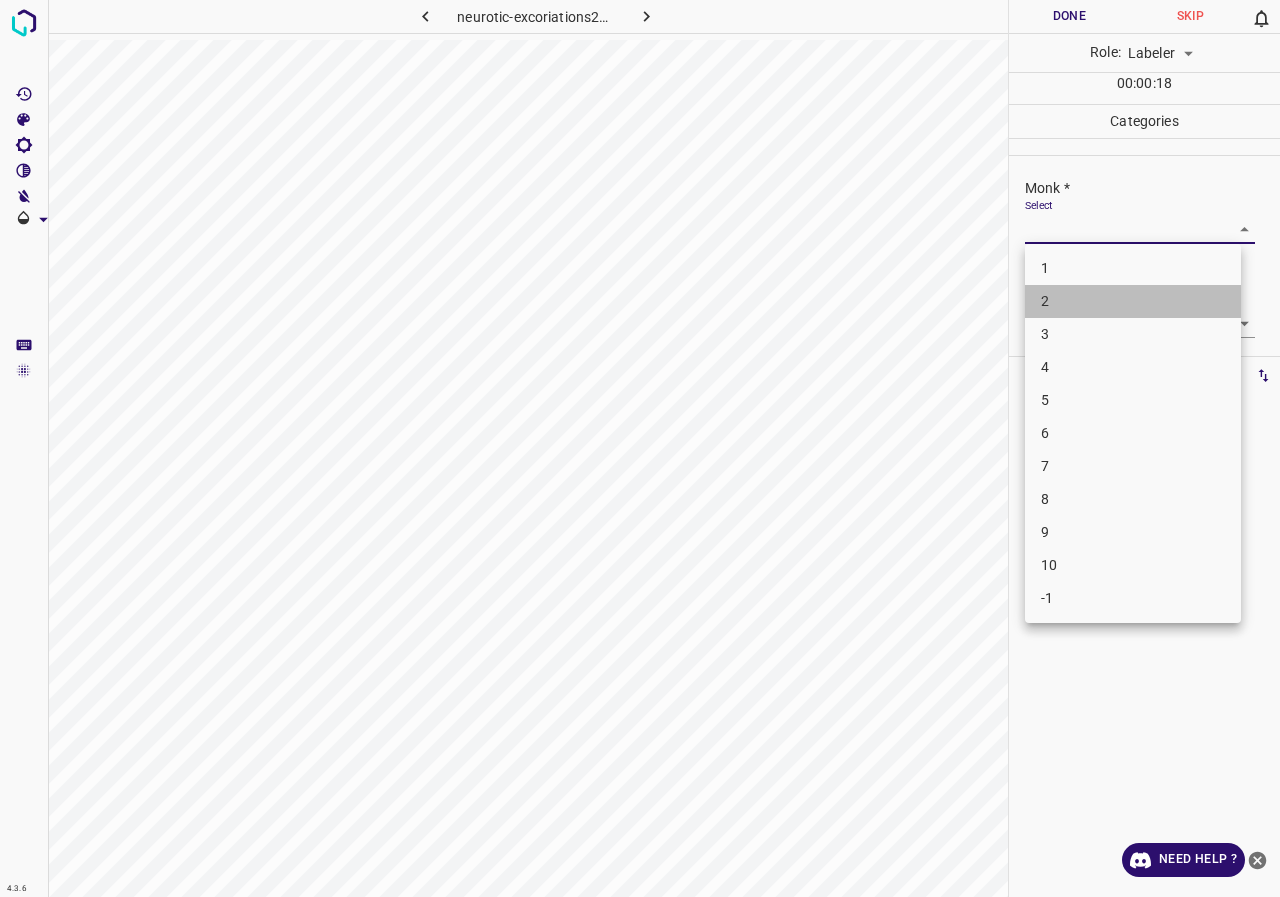 click on "2" at bounding box center (1133, 301) 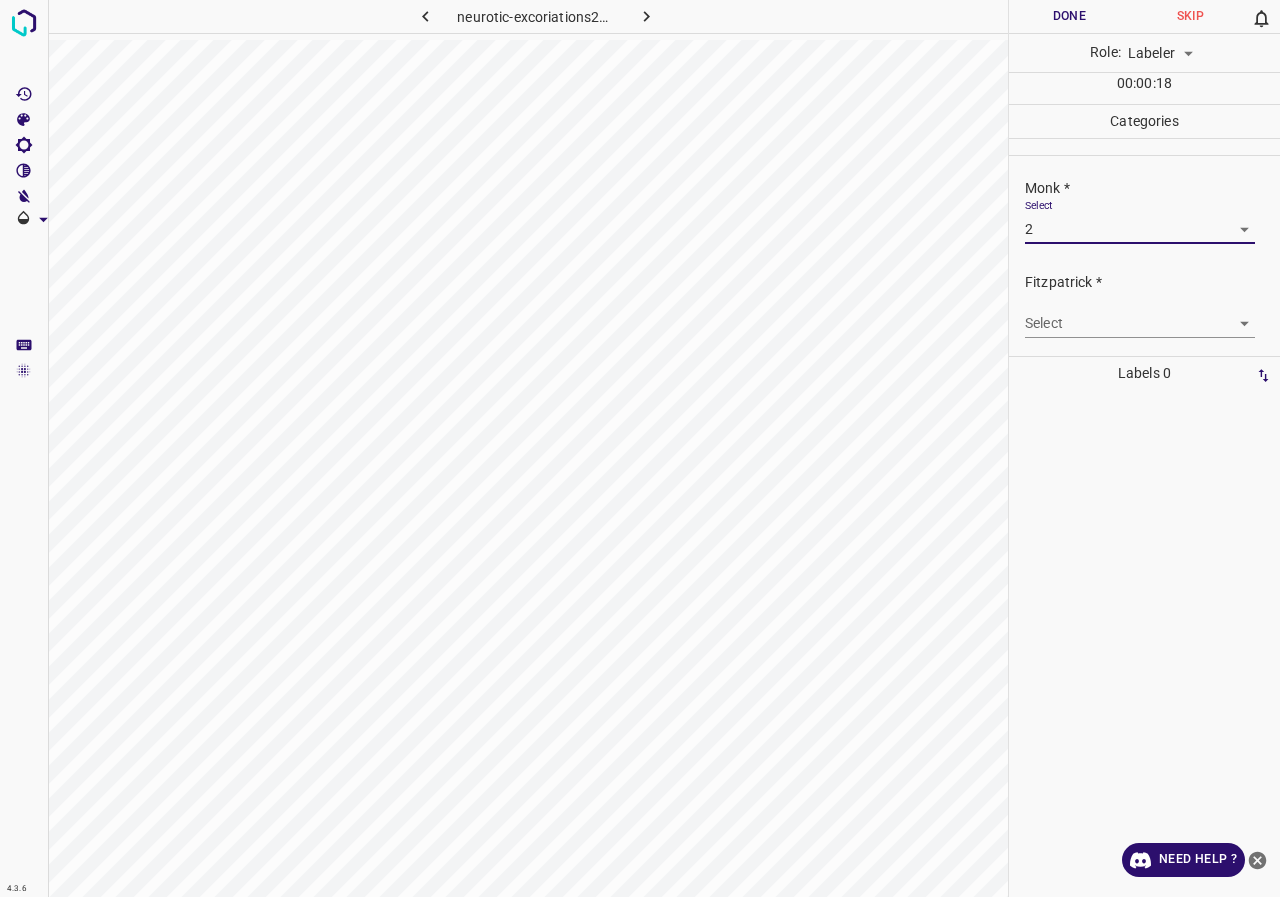 click at bounding box center [1144, 643] 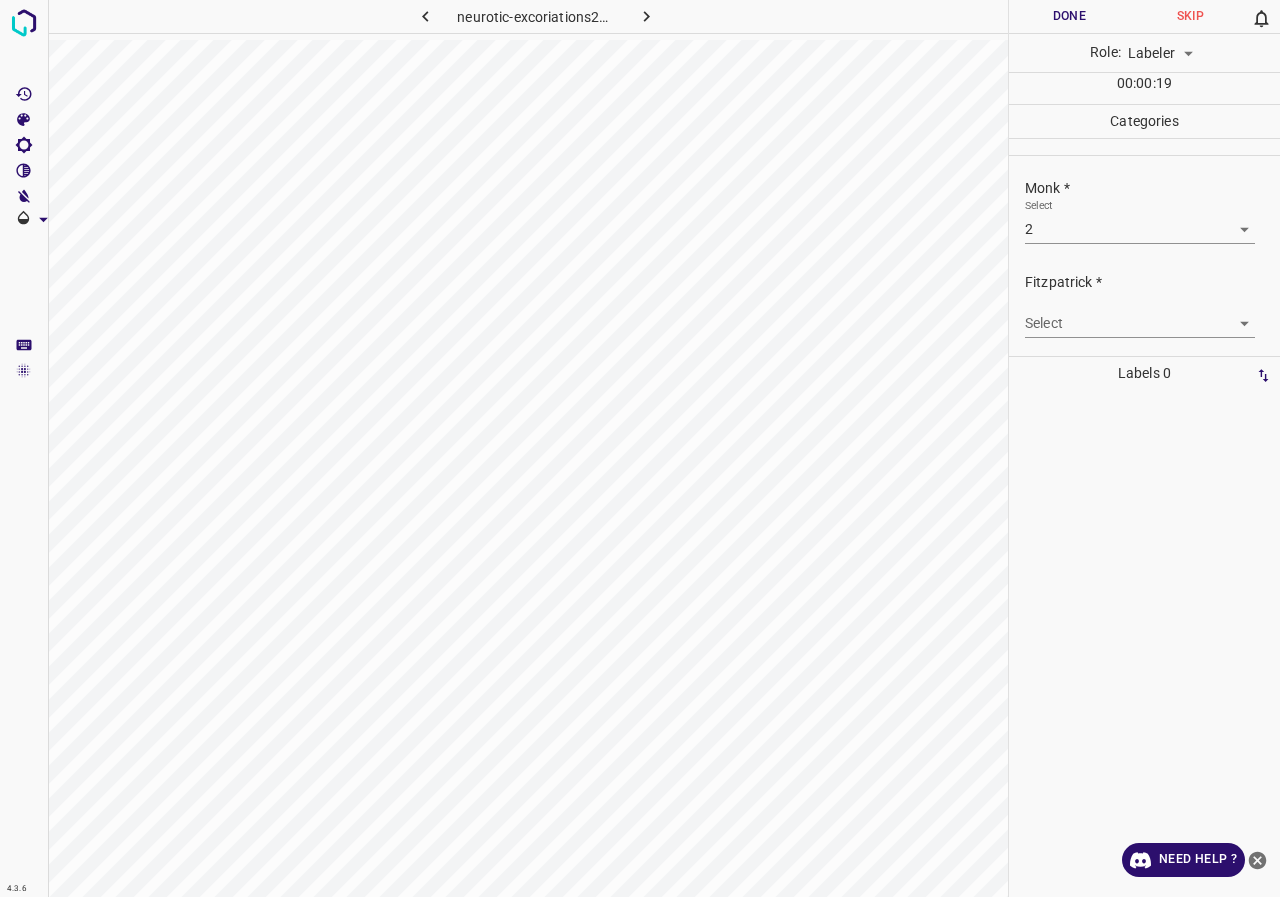 click on "4.3.6  neurotic-excoriations28.jpg Done Skip 0 Role: Labeler labeler 00   : 00   : 19   Categories Monk *  Select 2 2  Fitzpatrick *  Select ​ Labels   0 Categories 1 Monk 2  Fitzpatrick Tools Space Change between modes (Draw & Edit) I Auto labeling R Restore zoom M Zoom in N Zoom out Delete Delete selecte label Filters Z Restore filters X Saturation filter C Brightness filter V Contrast filter B Gray scale filter General O Download Need Help ? - Text - Hide - Delete" at bounding box center [640, 448] 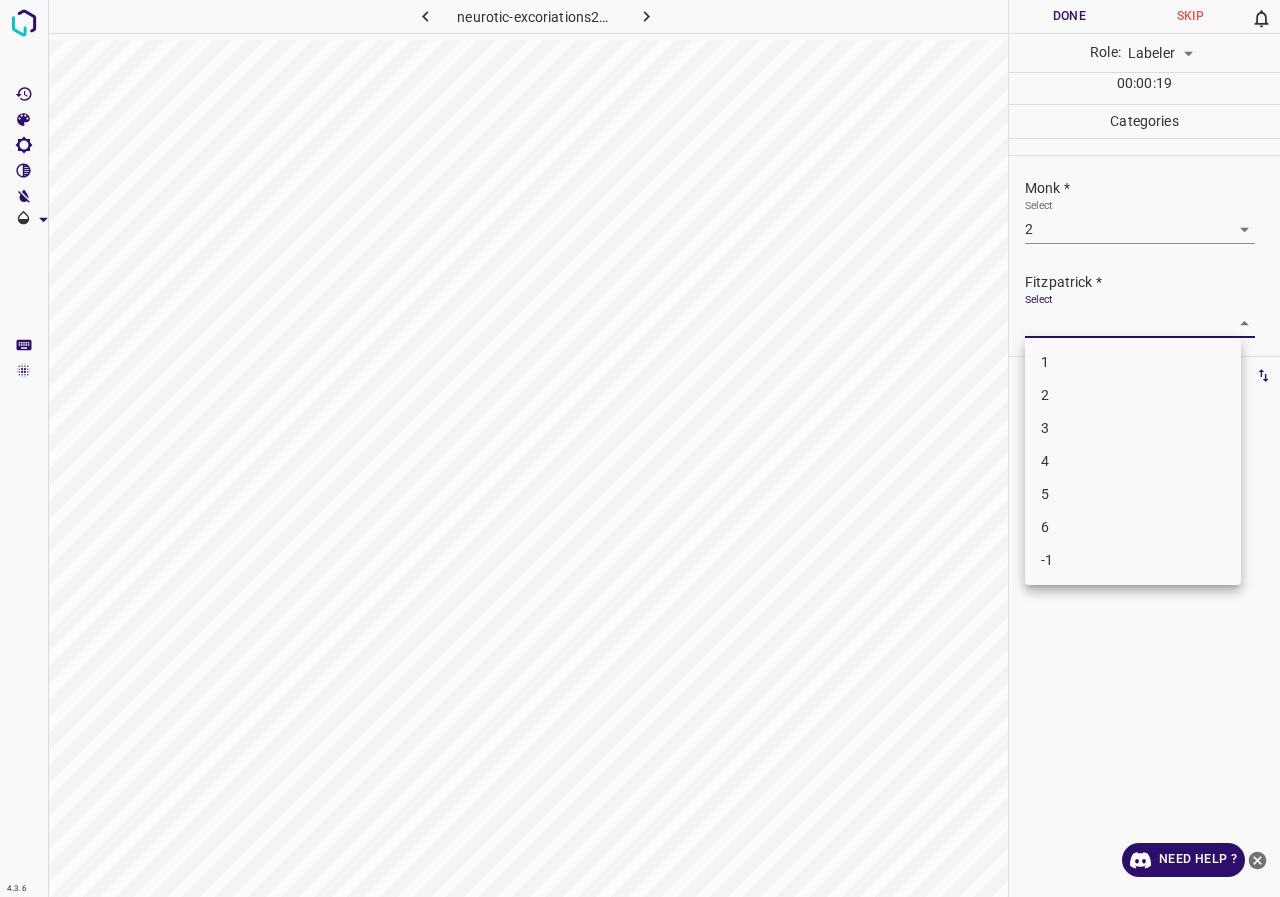 click on "1" at bounding box center [1133, 362] 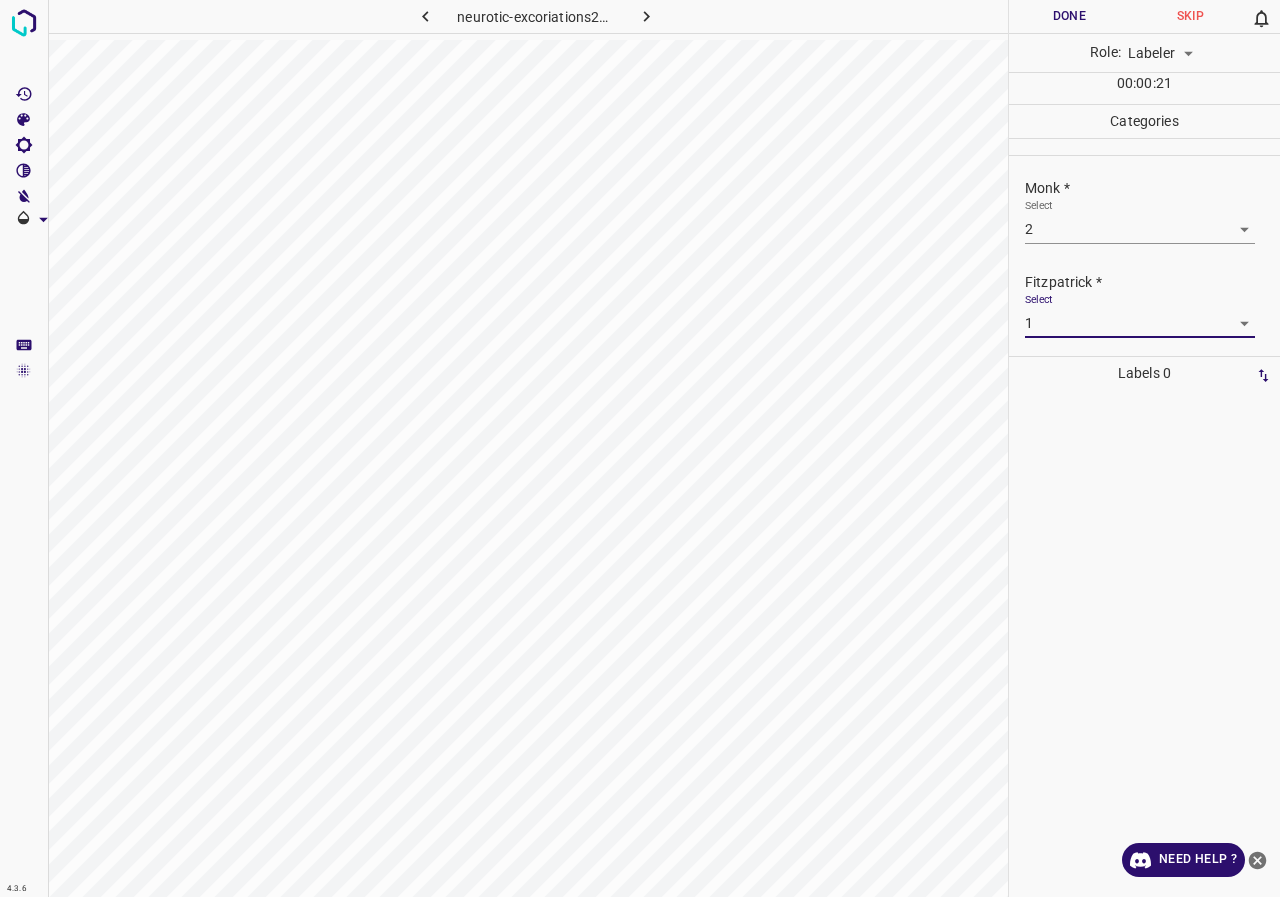 click on "Done" at bounding box center [1069, 16] 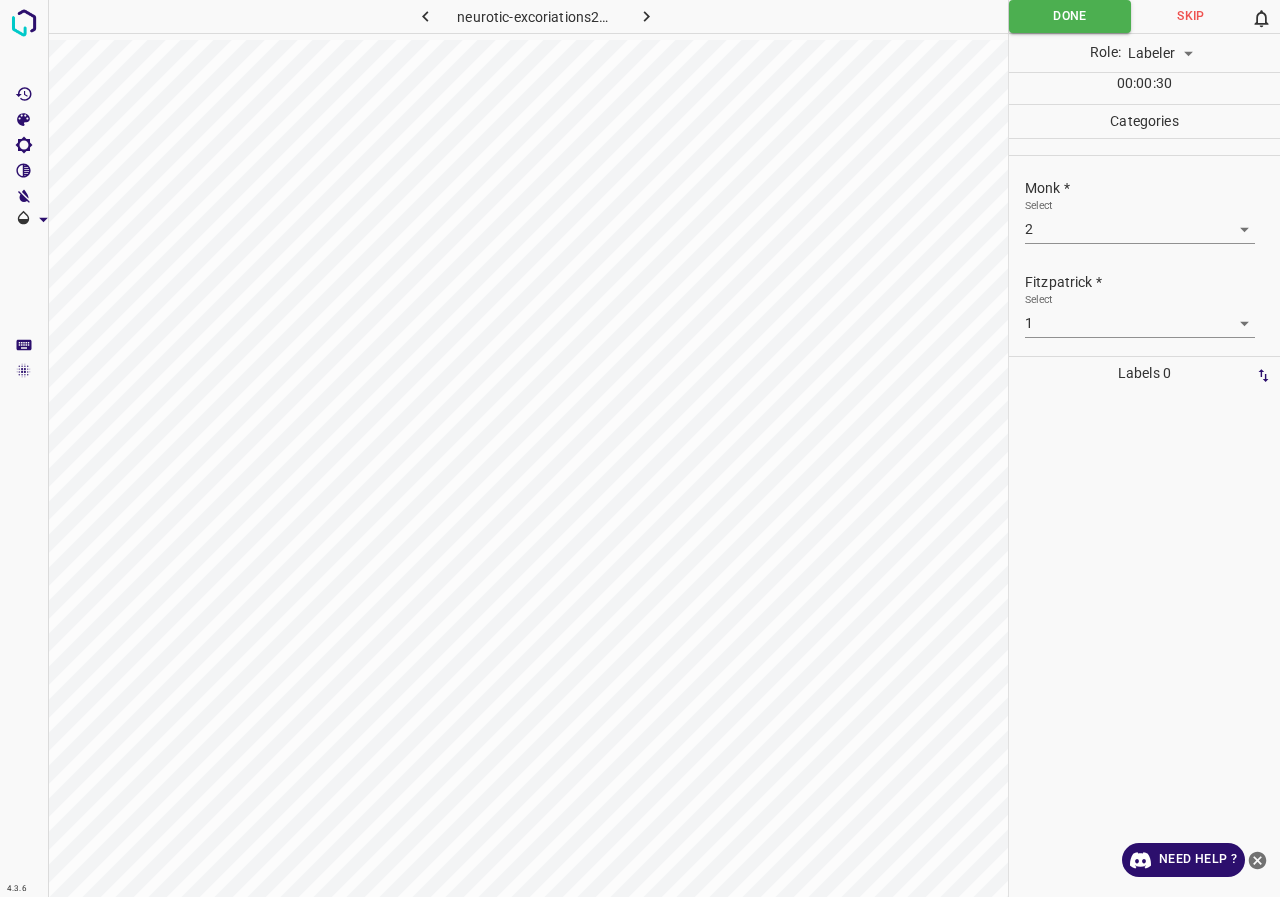 type 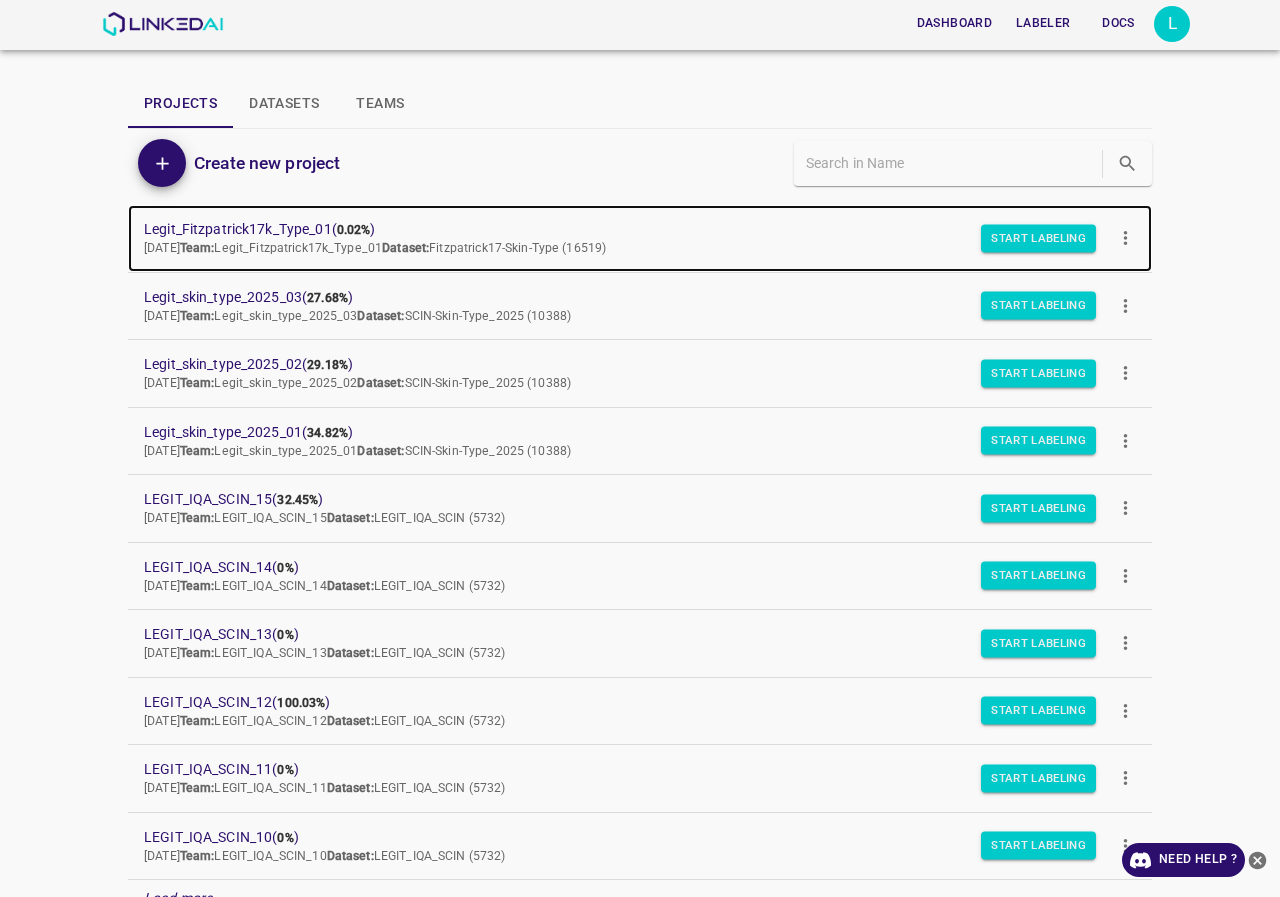 click on "Legit_Fitzpatrick17k_Type_01  ( [PERCENT] )" at bounding box center [624, 229] 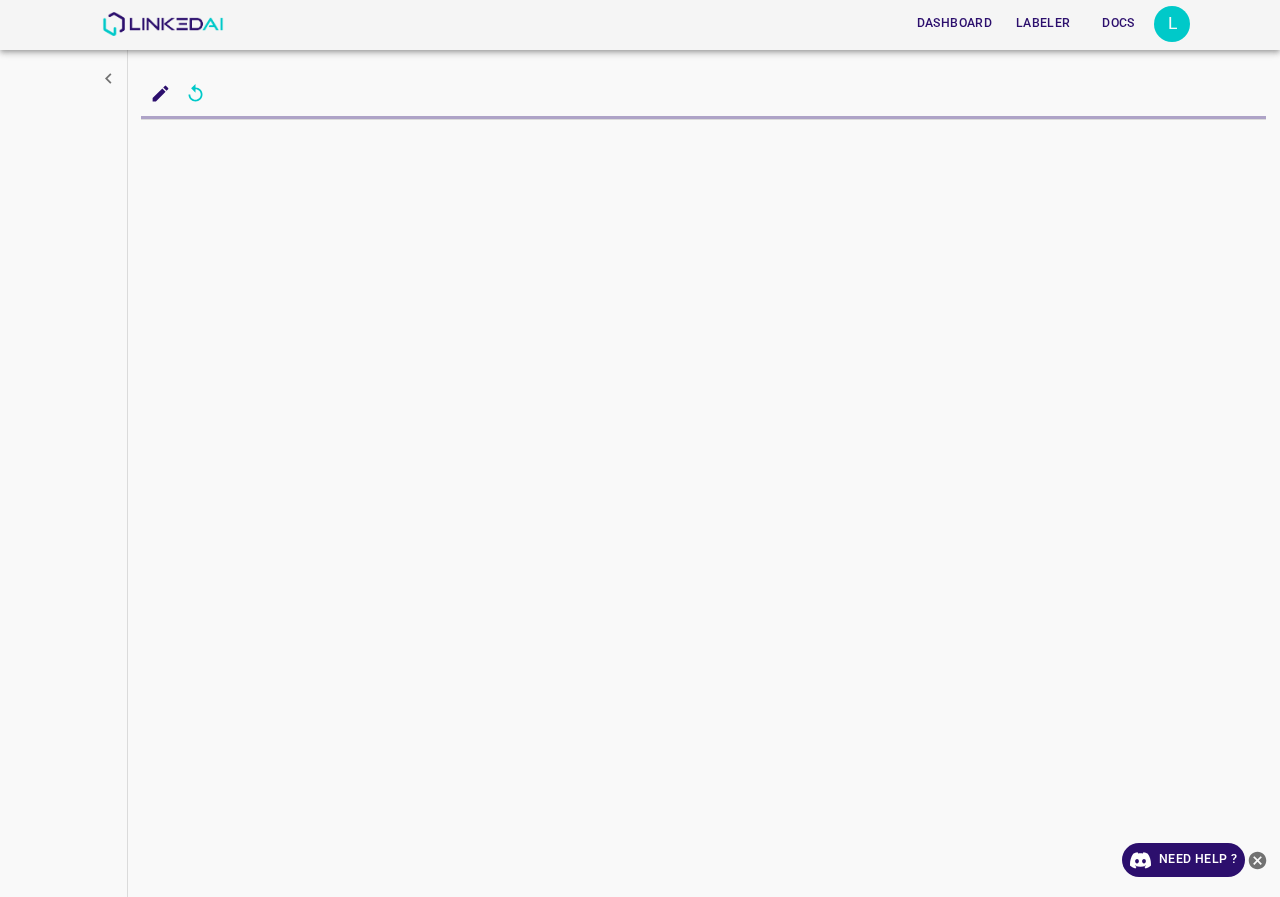 scroll, scrollTop: 0, scrollLeft: 0, axis: both 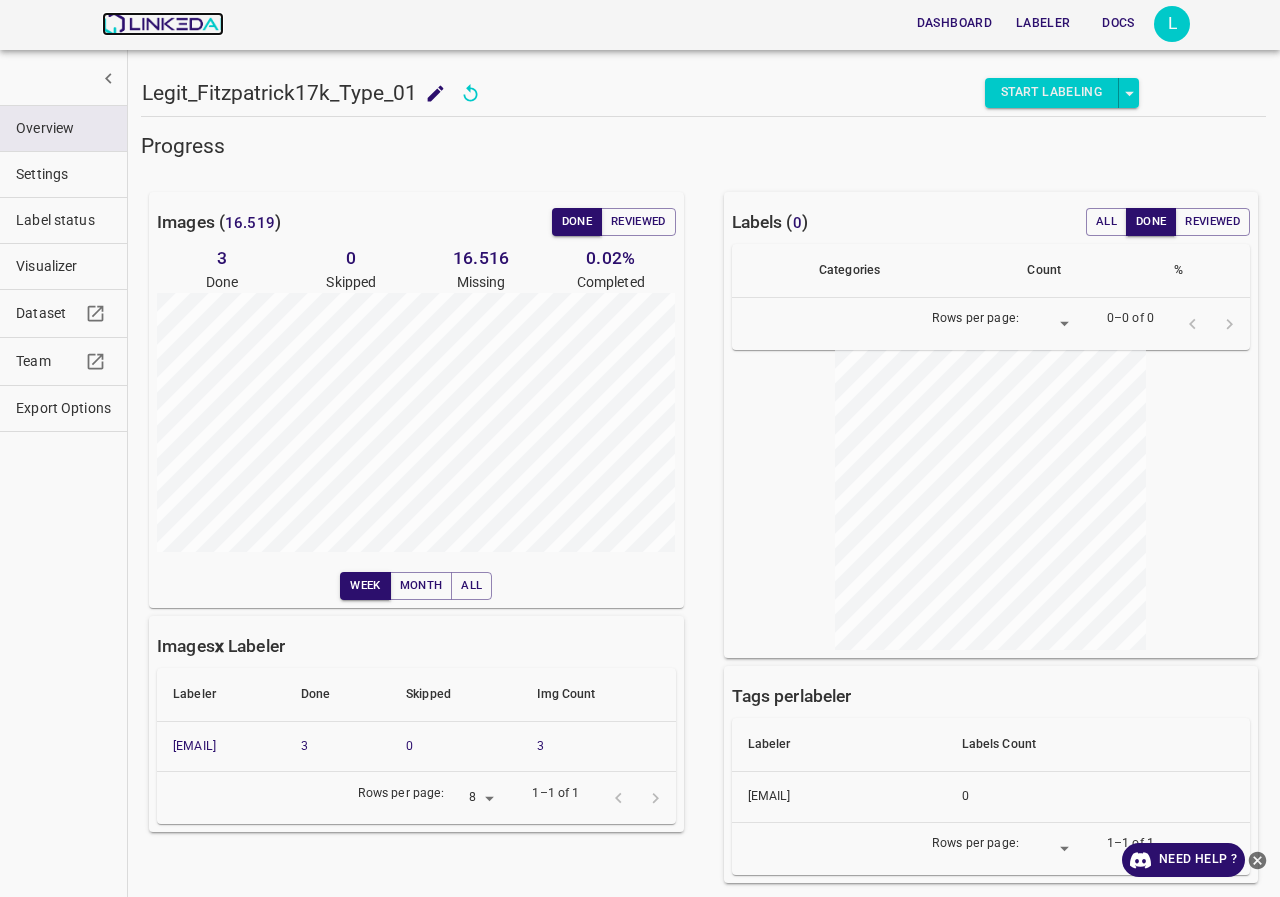 click at bounding box center [162, 24] 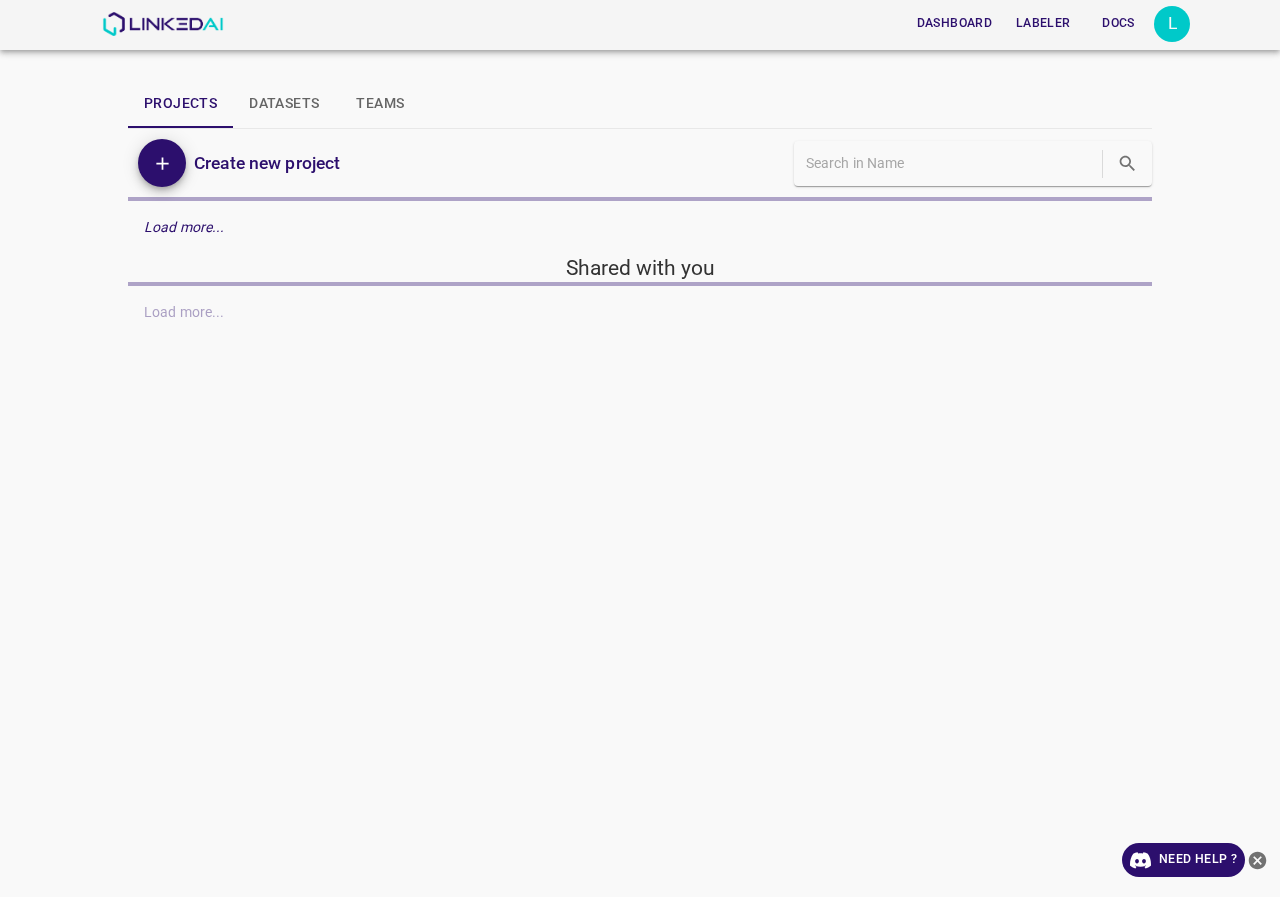 scroll, scrollTop: 0, scrollLeft: 0, axis: both 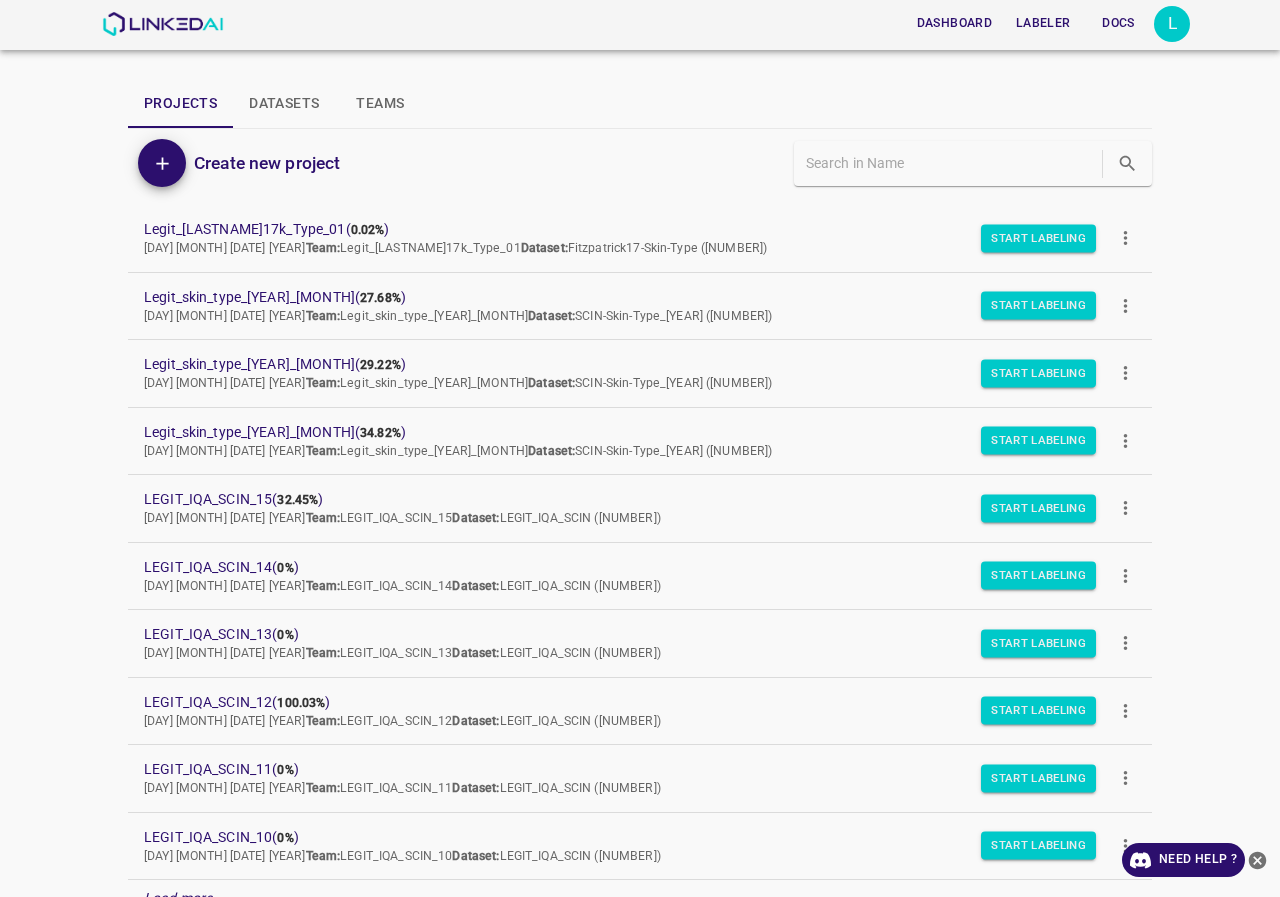 click at bounding box center (1257, 860) 